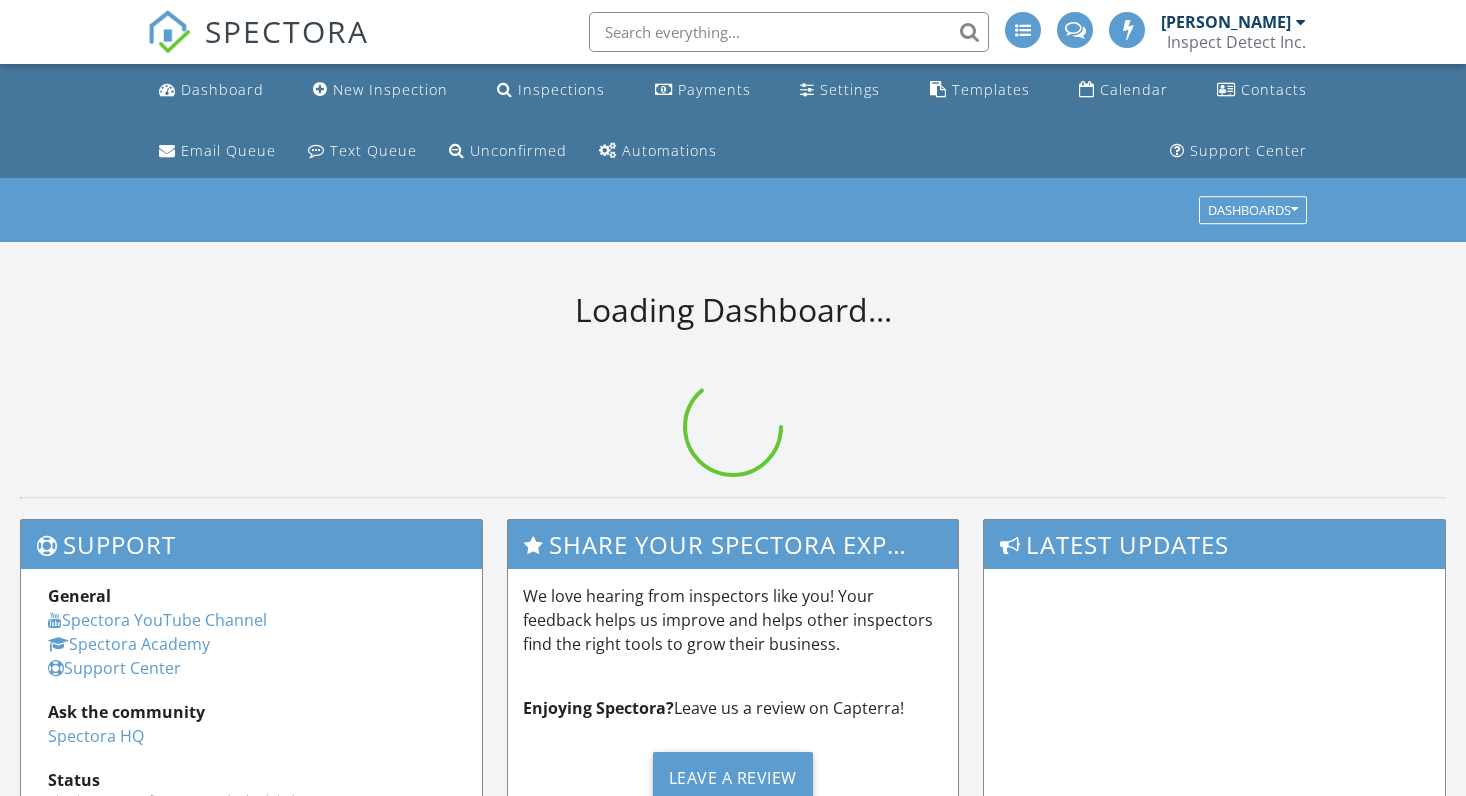 scroll, scrollTop: 0, scrollLeft: 0, axis: both 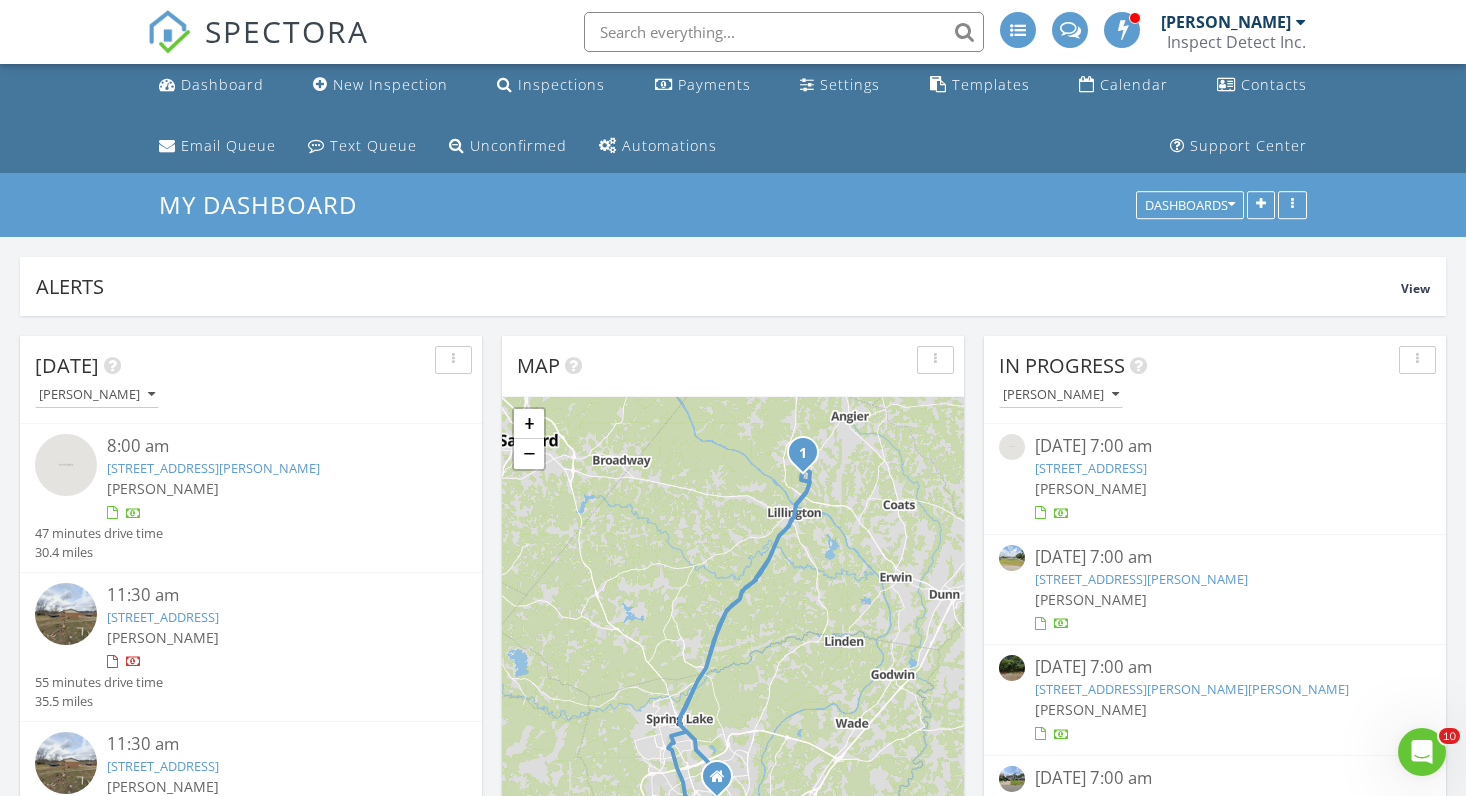 click on "88 Mable Ct Lot 17, Lillington, NC 27546" at bounding box center (213, 468) 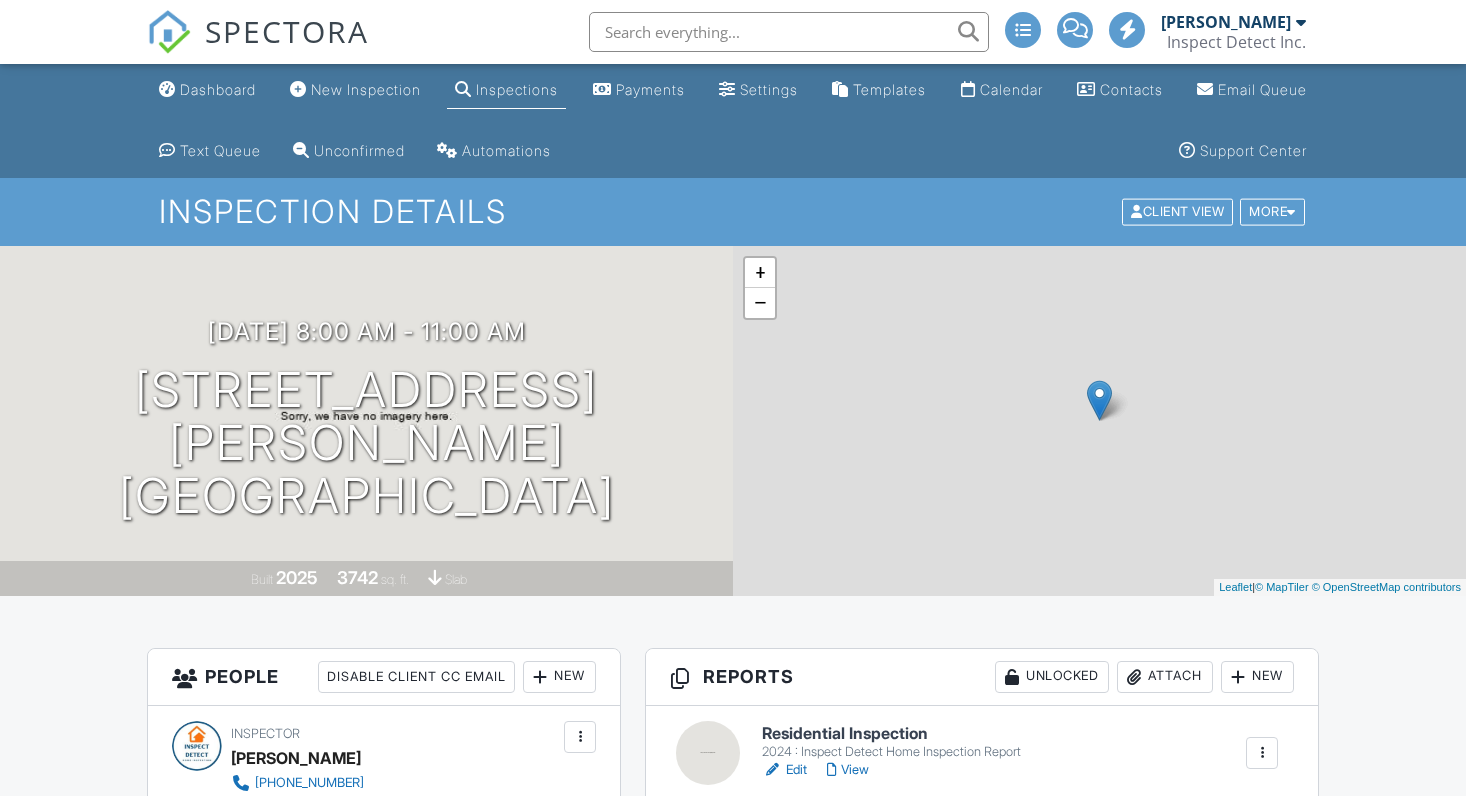 scroll, scrollTop: 0, scrollLeft: 0, axis: both 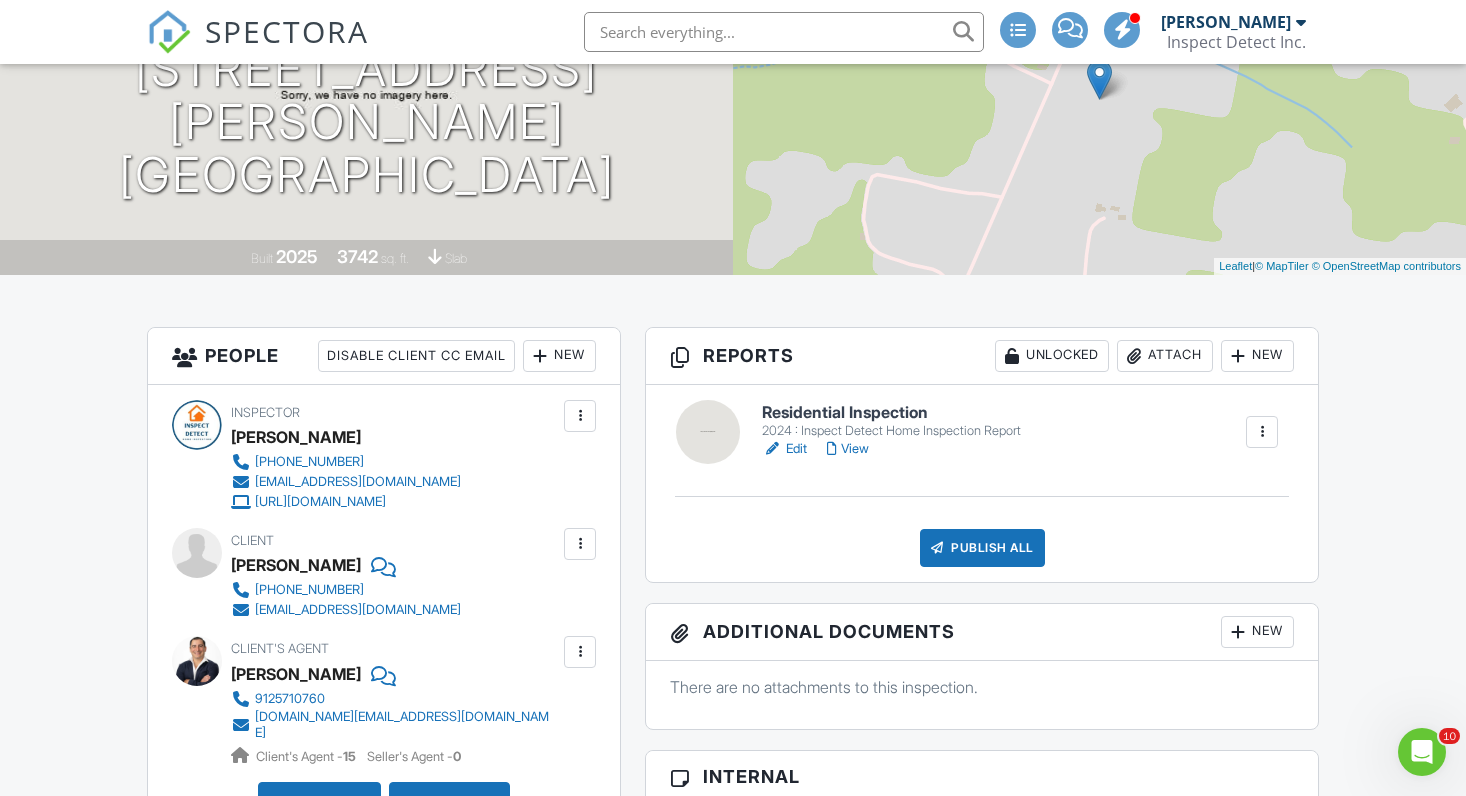 click on "Edit" at bounding box center (784, 449) 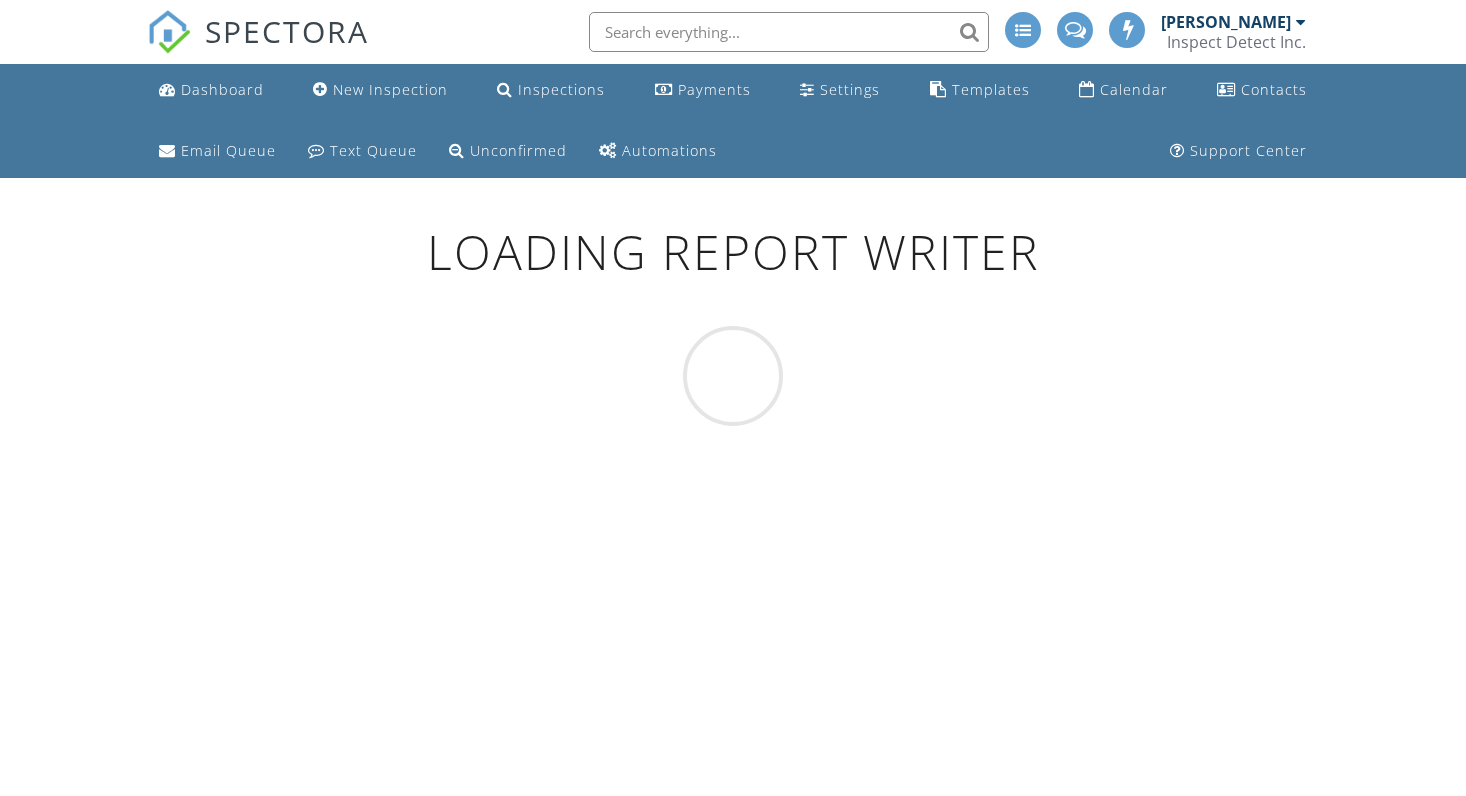 scroll, scrollTop: 0, scrollLeft: 0, axis: both 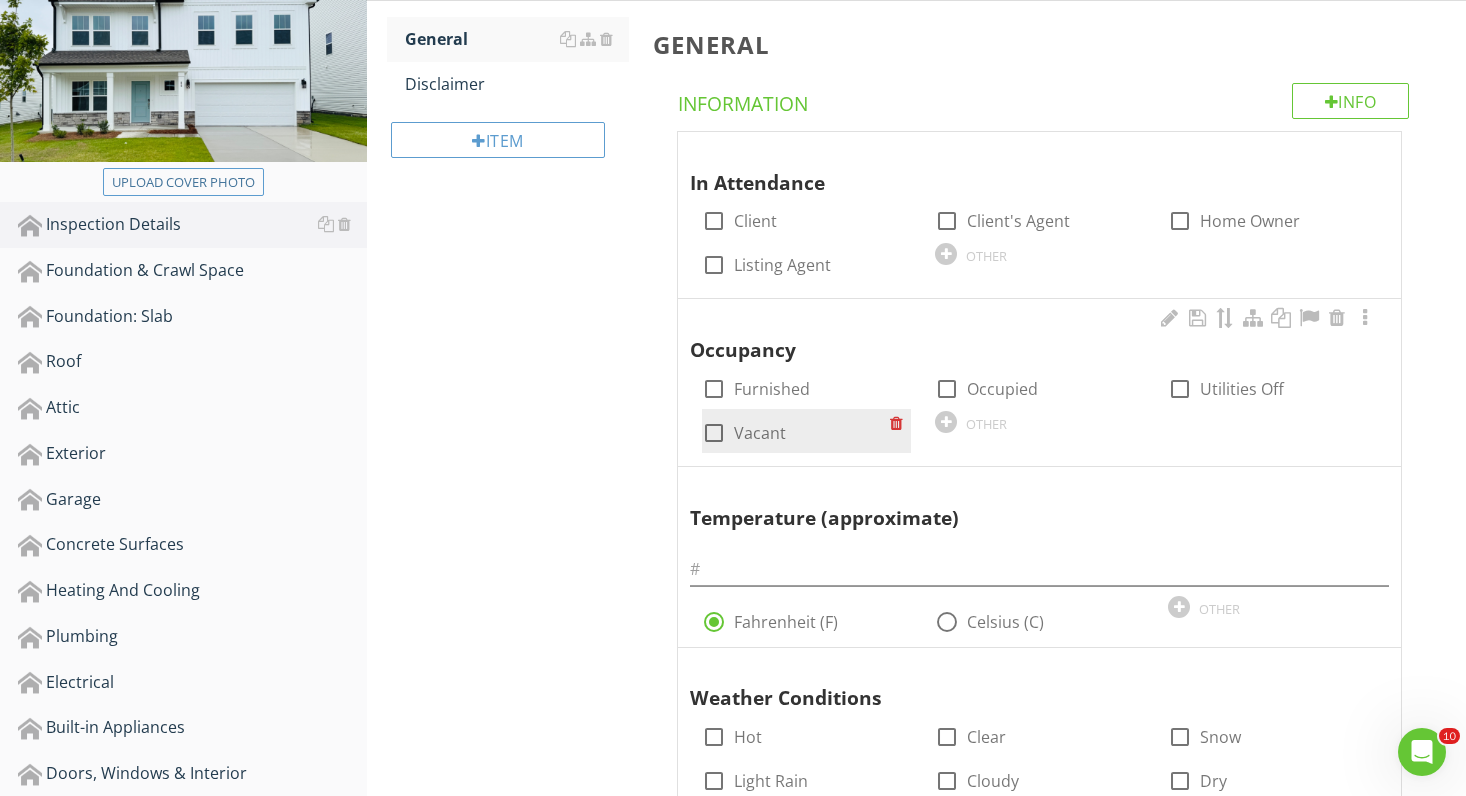 click at bounding box center (714, 433) 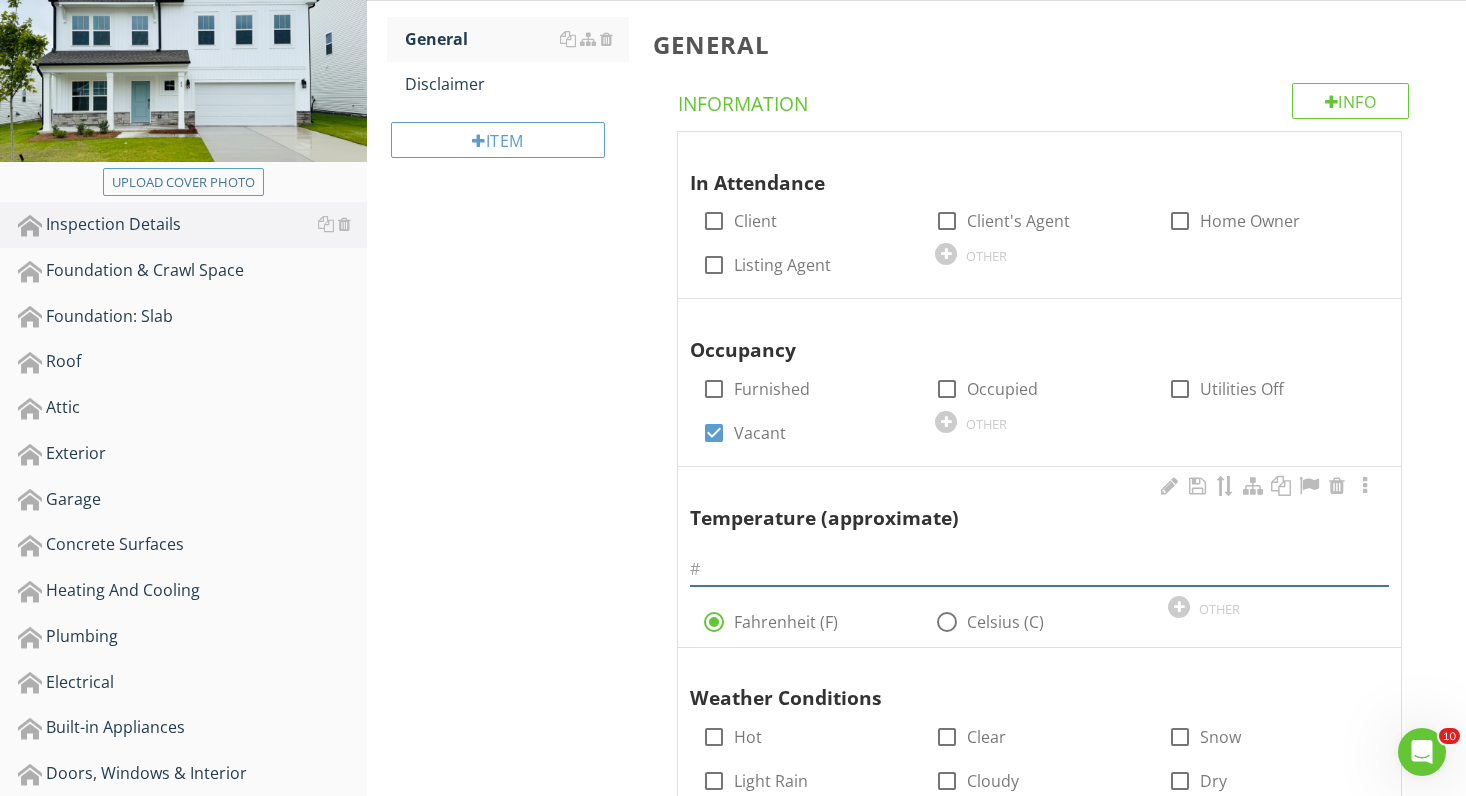 click at bounding box center (1039, 569) 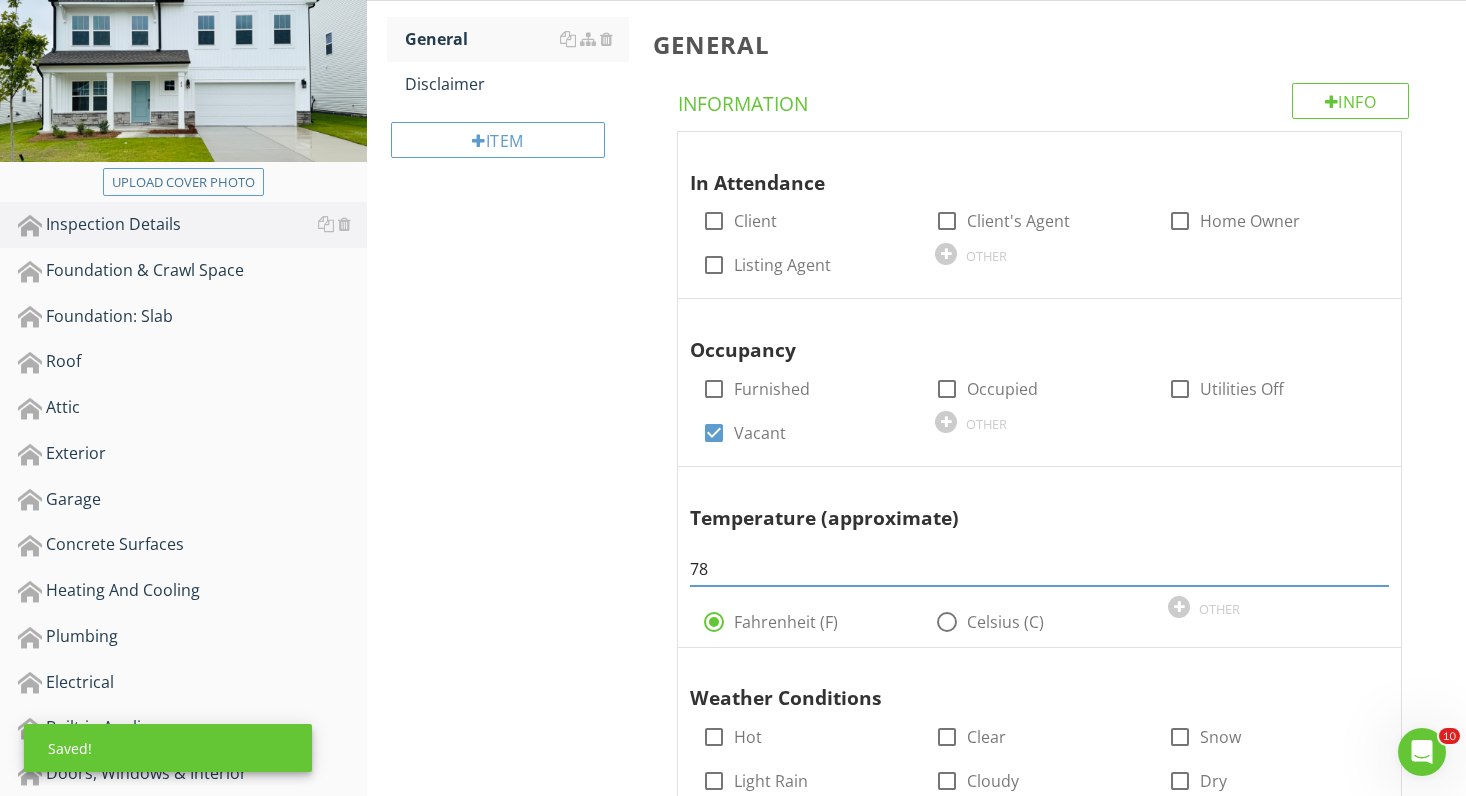 type on "78" 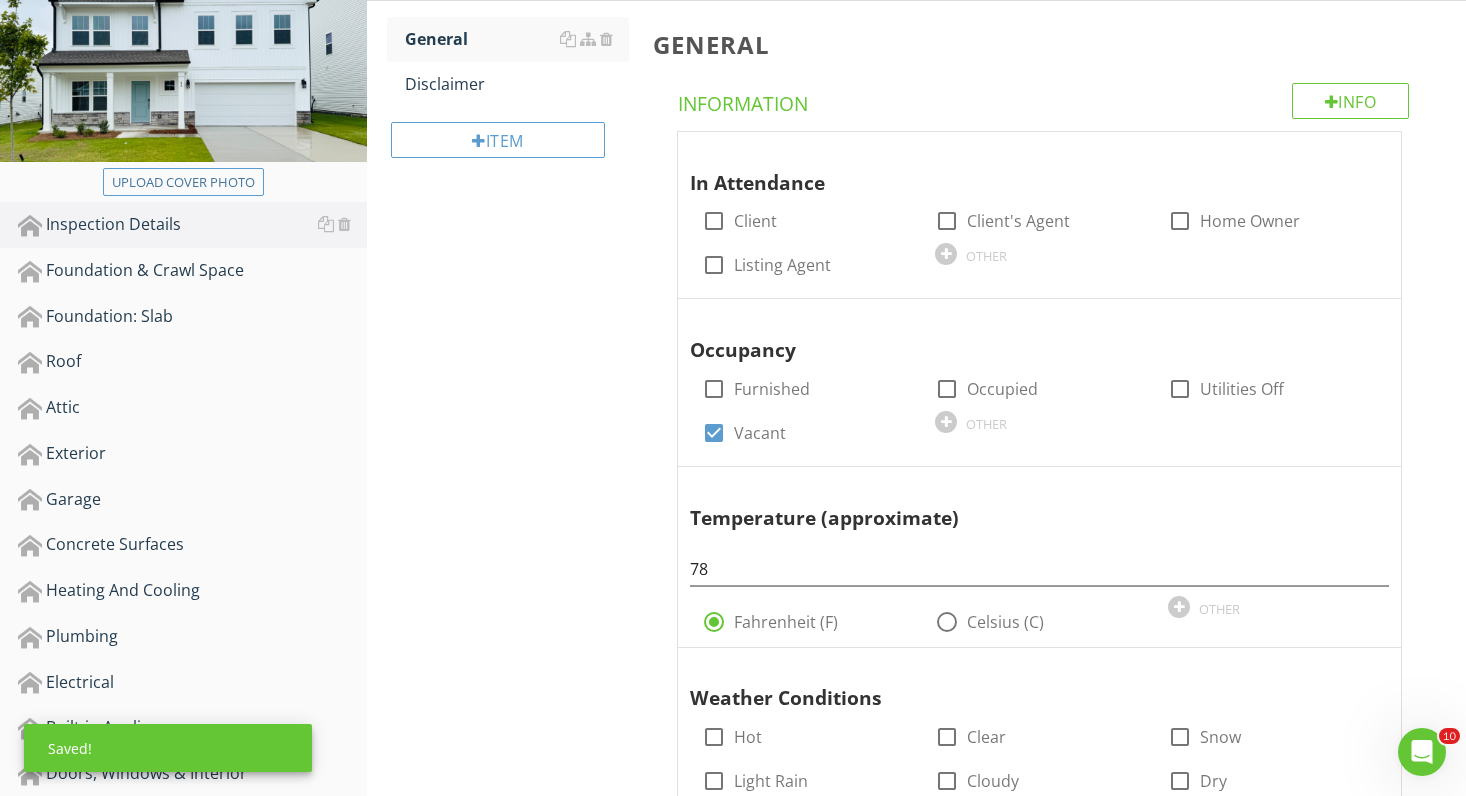 click on "Inspection Details
General
Disclaimer
Item
General
Info
Information
In Attendance
check_box_outline_blank Client   check_box_outline_blank Client's Agent   check_box_outline_blank Home Owner   check_box_outline_blank Listing Agent         OTHER
Occupancy
check_box_outline_blank Furnished   check_box_outline_blank Occupied   check_box_outline_blank Utilities Off   check_box Vacant         OTHER
Temperature (approximate)
78   radio_button_checked Fahrenheit (F)   radio_button_unchecked Celsius (C)         OTHER
Weather Conditions
Hot   Clear   Snow" at bounding box center [917, 788] 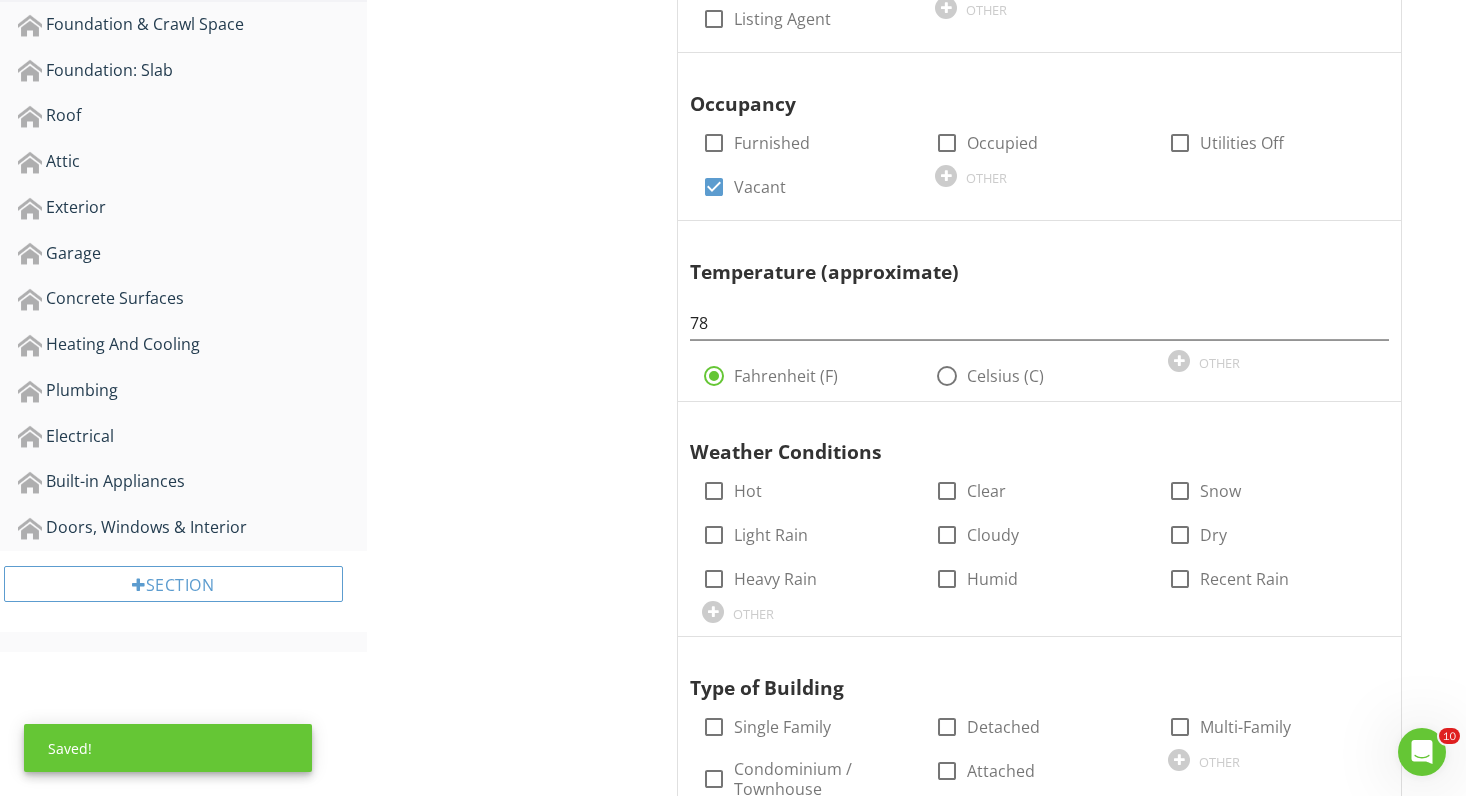 scroll, scrollTop: 748, scrollLeft: 0, axis: vertical 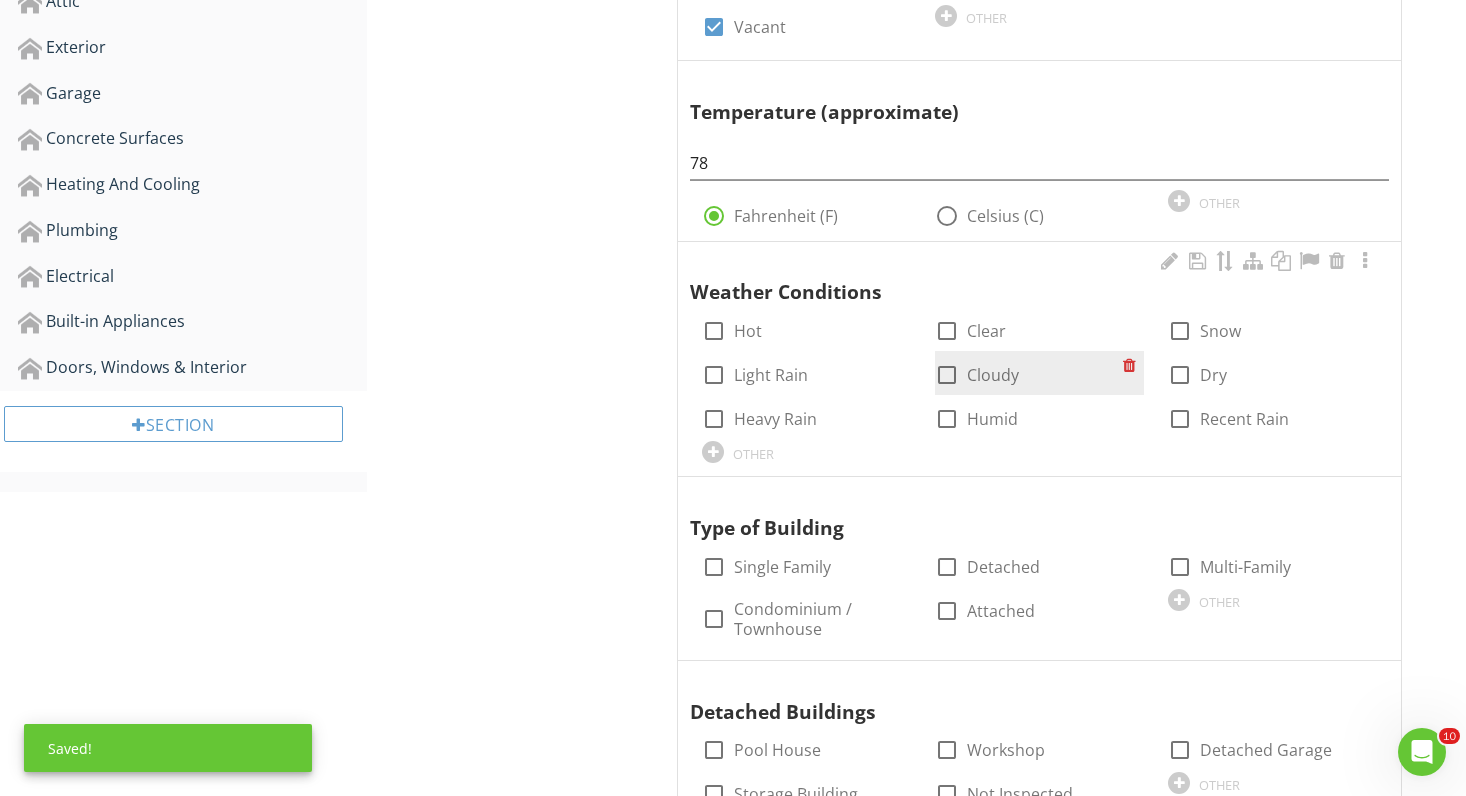 click at bounding box center [947, 375] 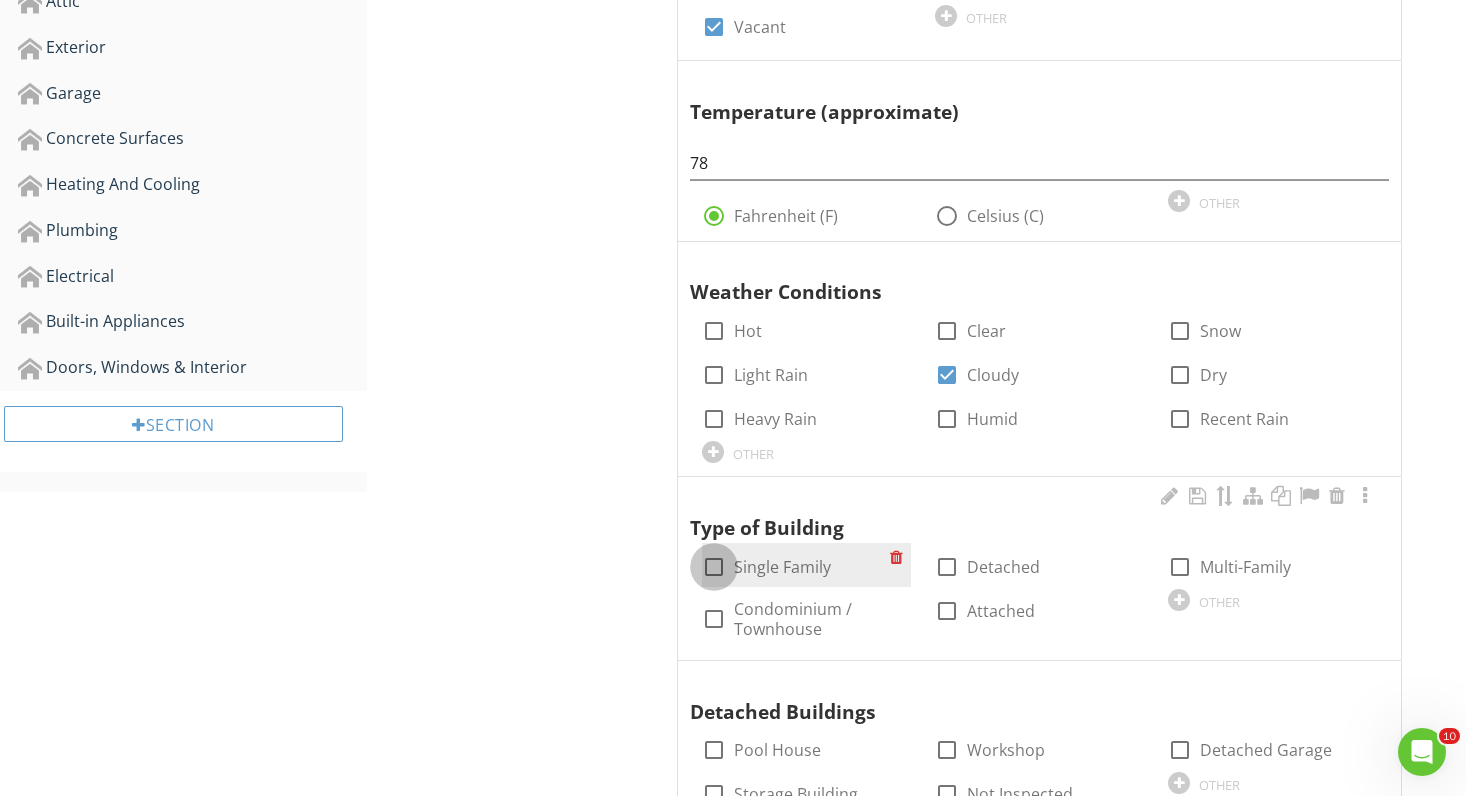 click at bounding box center [714, 567] 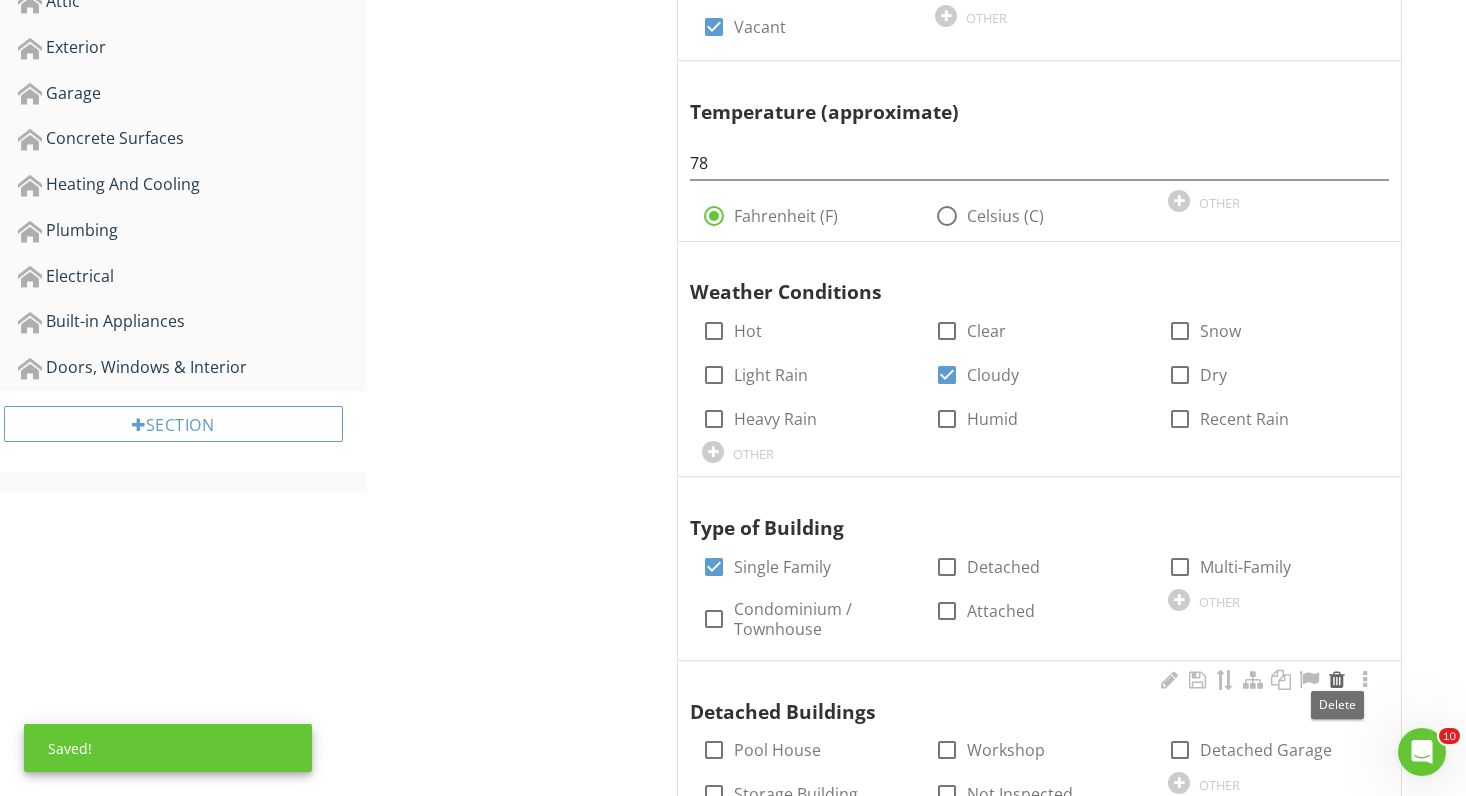 click at bounding box center [1337, 680] 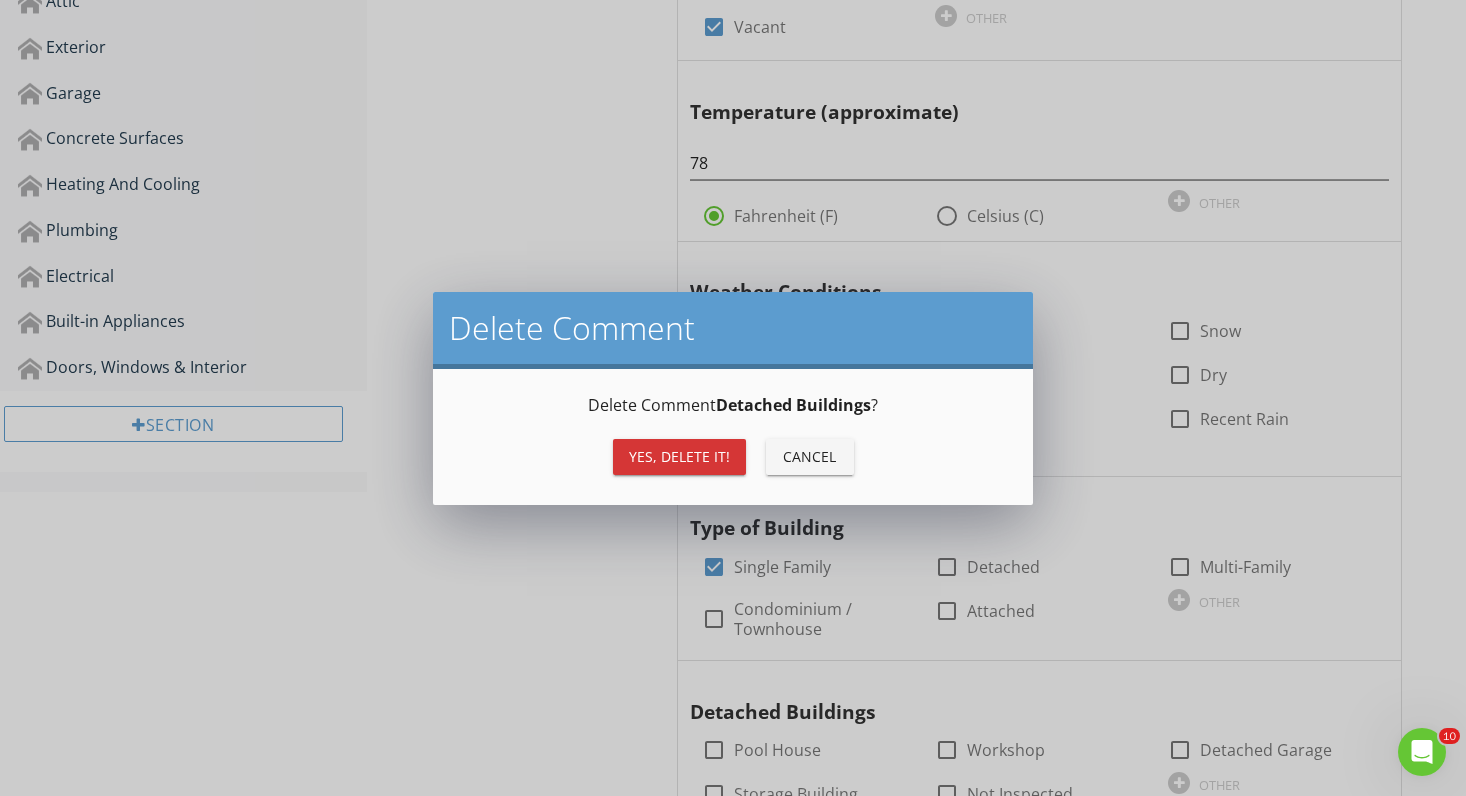 click on "Yes, Delete it!" at bounding box center [679, 456] 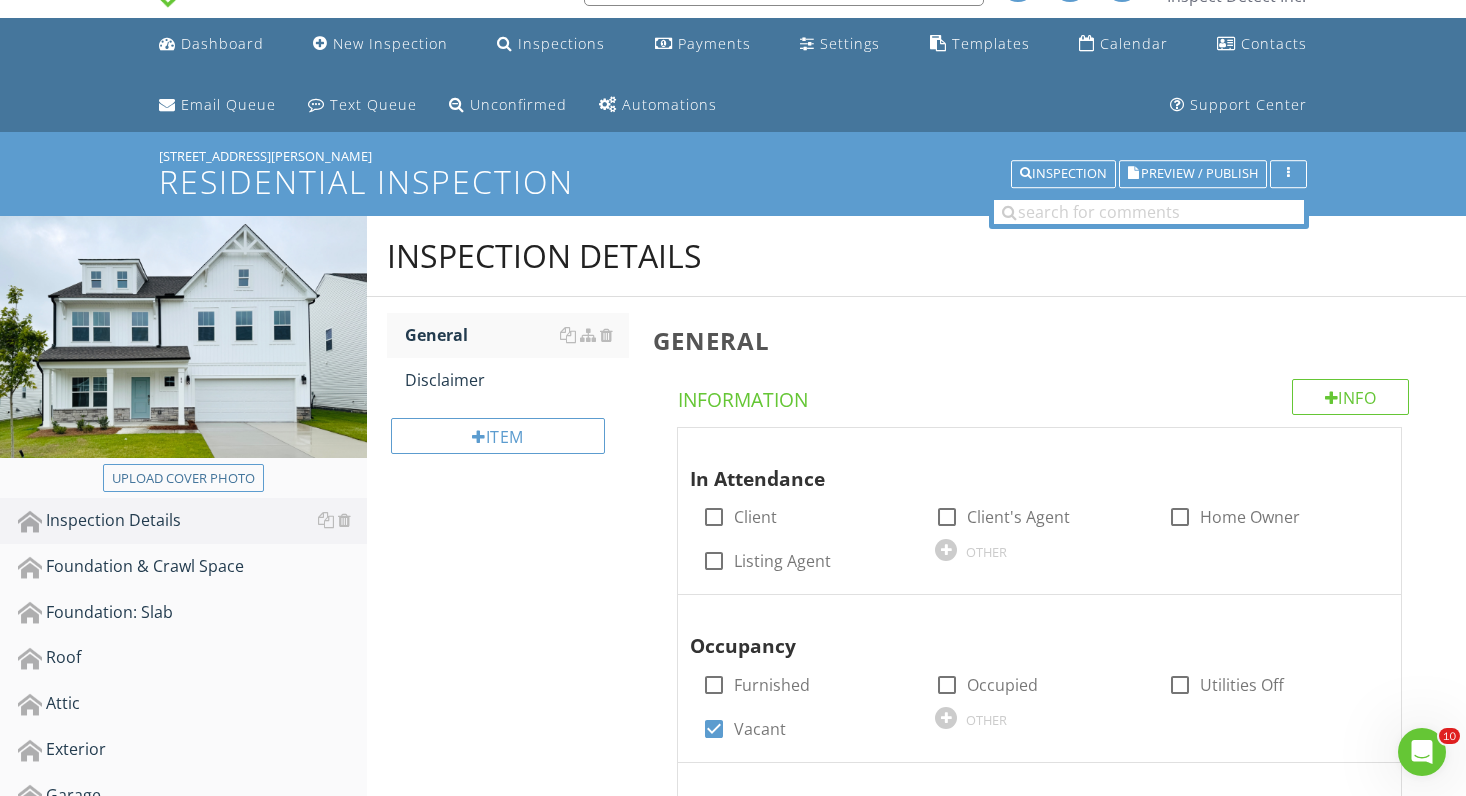 scroll, scrollTop: 13, scrollLeft: 0, axis: vertical 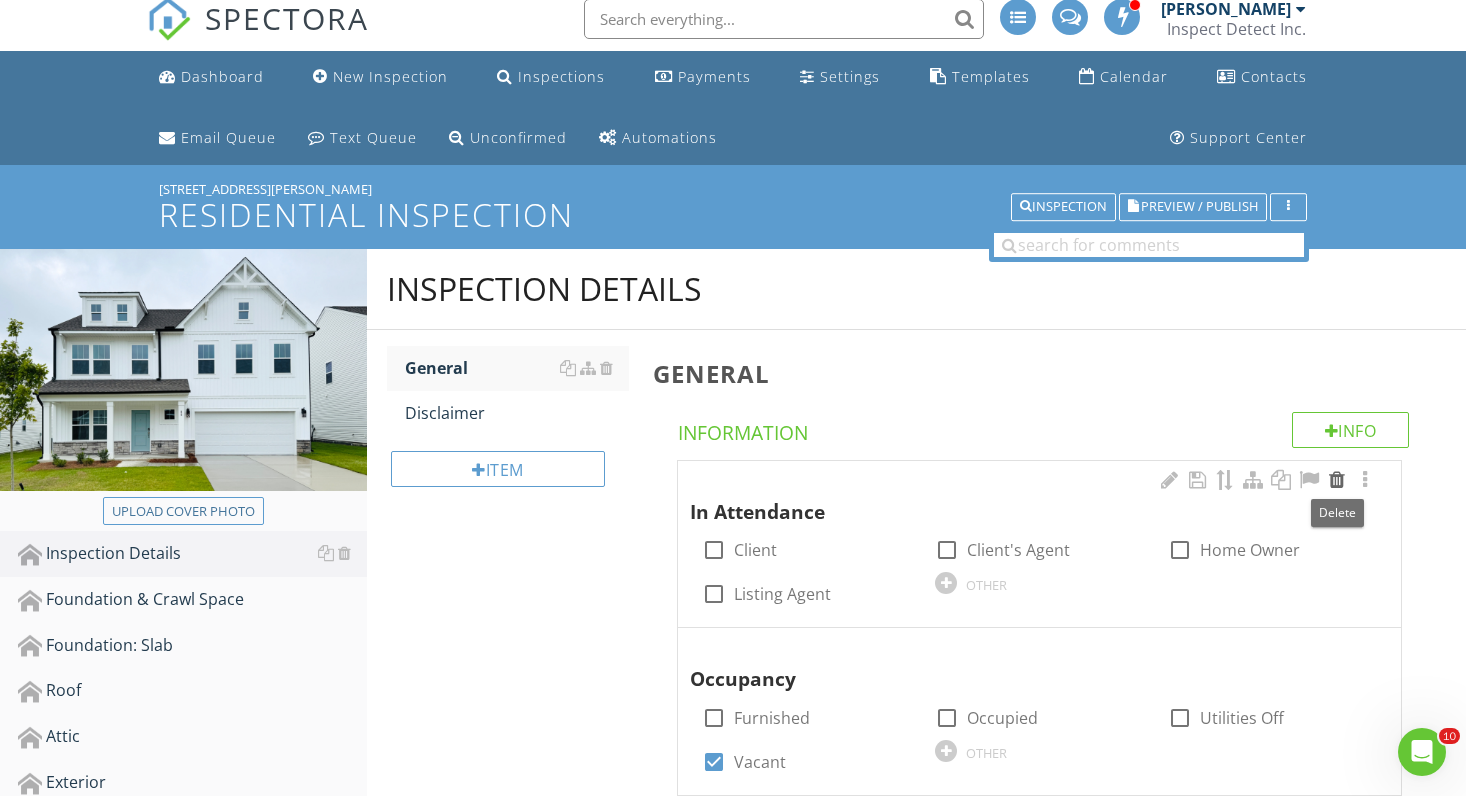 click at bounding box center [1337, 480] 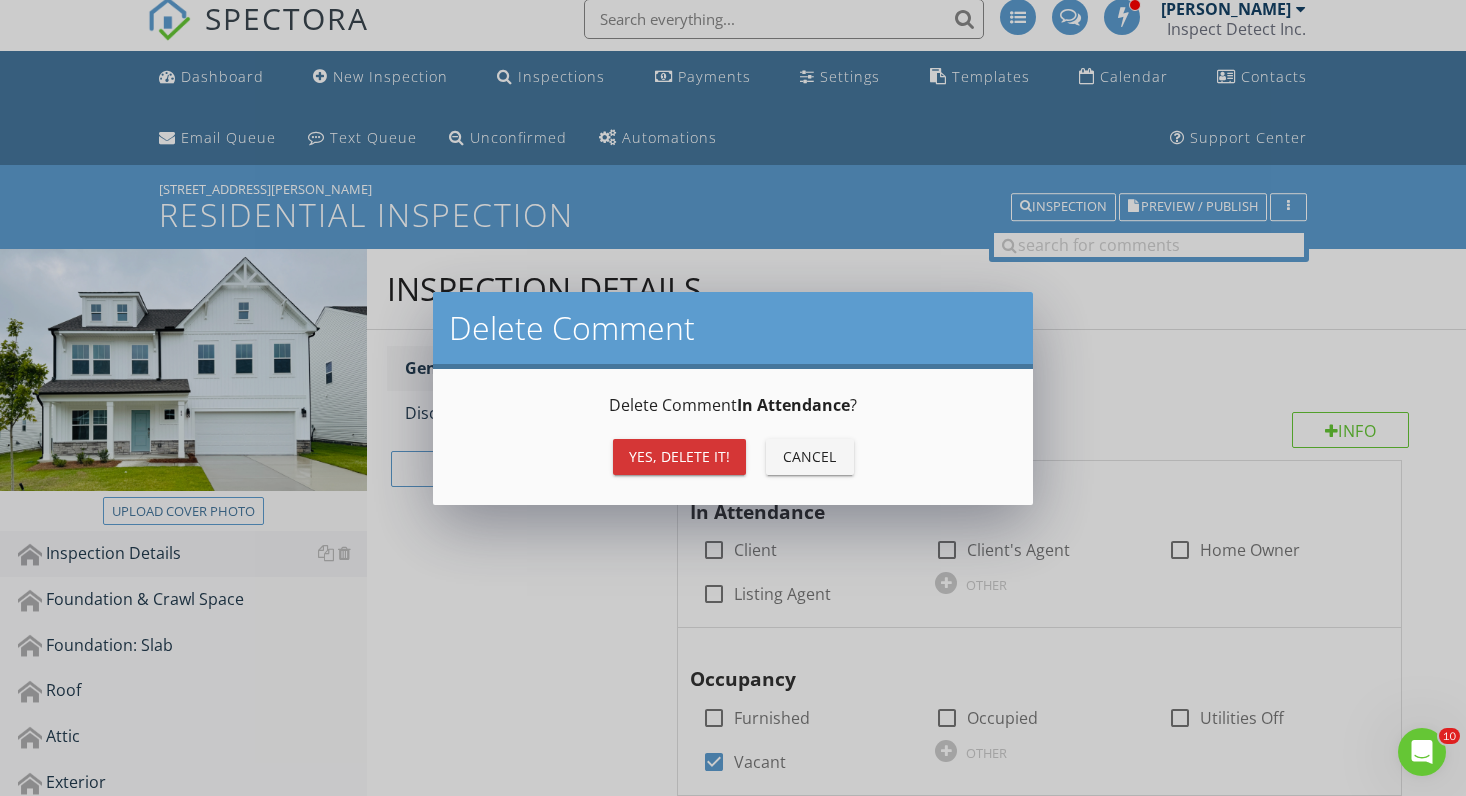 click on "Yes, Delete it!" at bounding box center (679, 456) 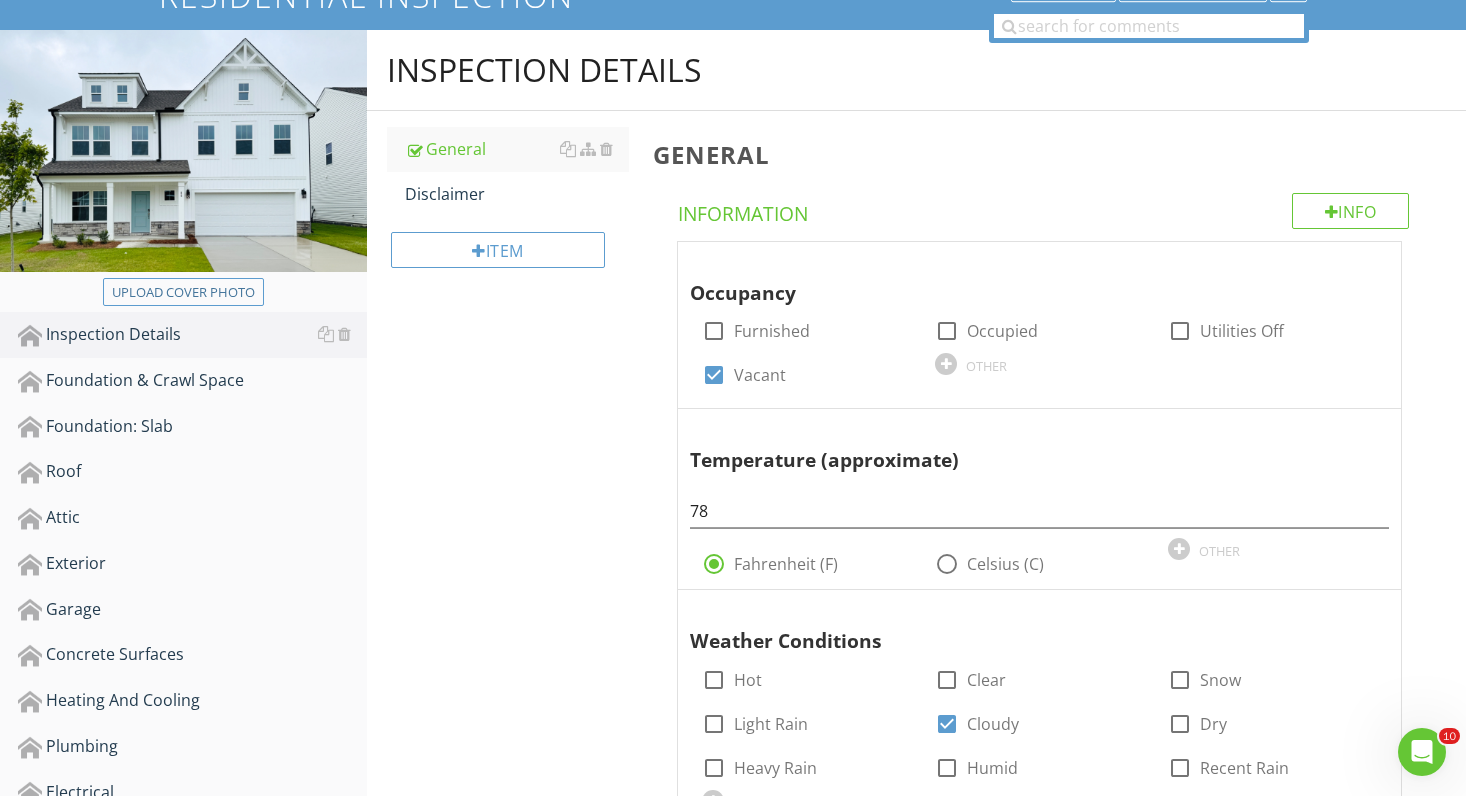 scroll, scrollTop: 218, scrollLeft: 0, axis: vertical 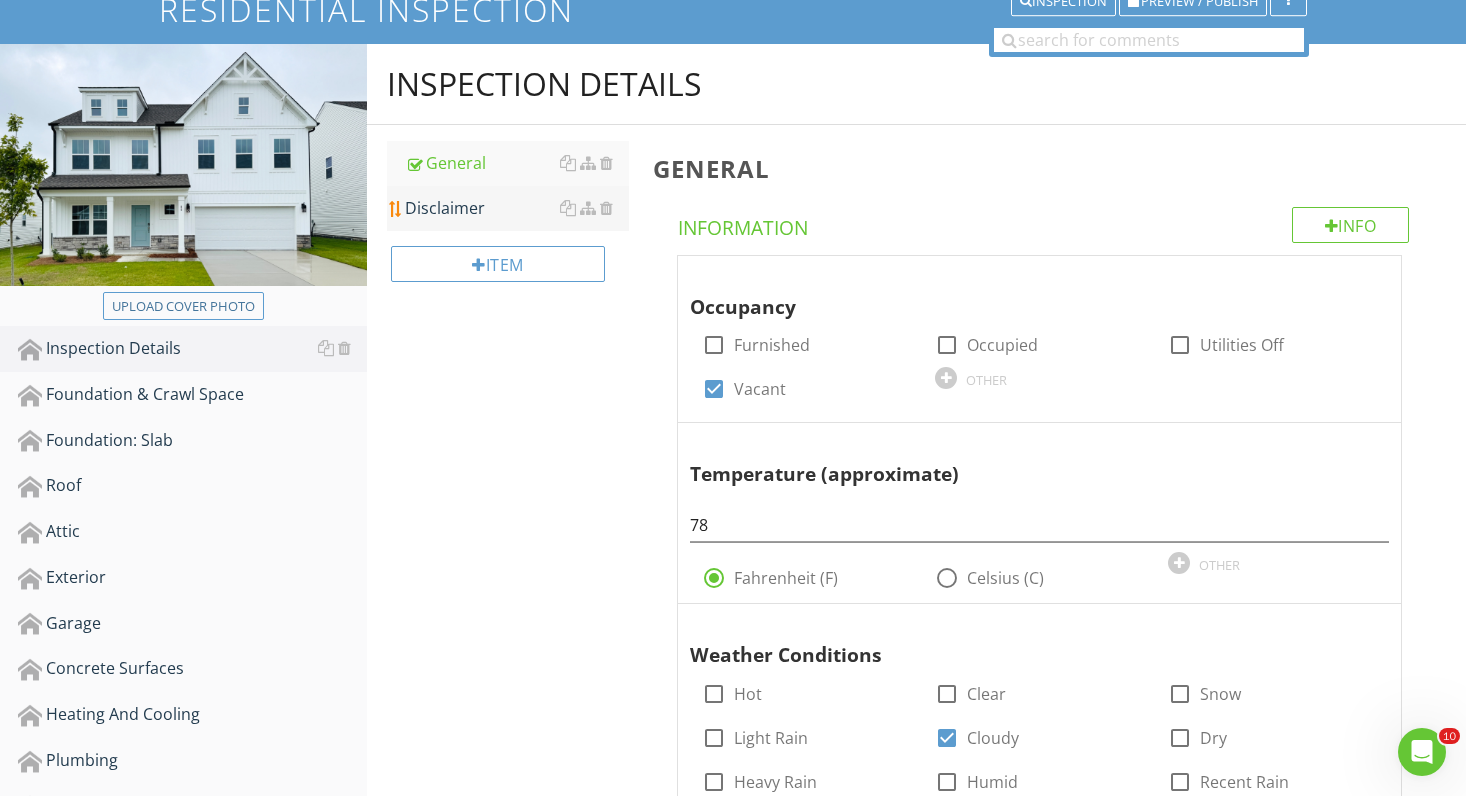 click on "Disclaimer" at bounding box center (517, 208) 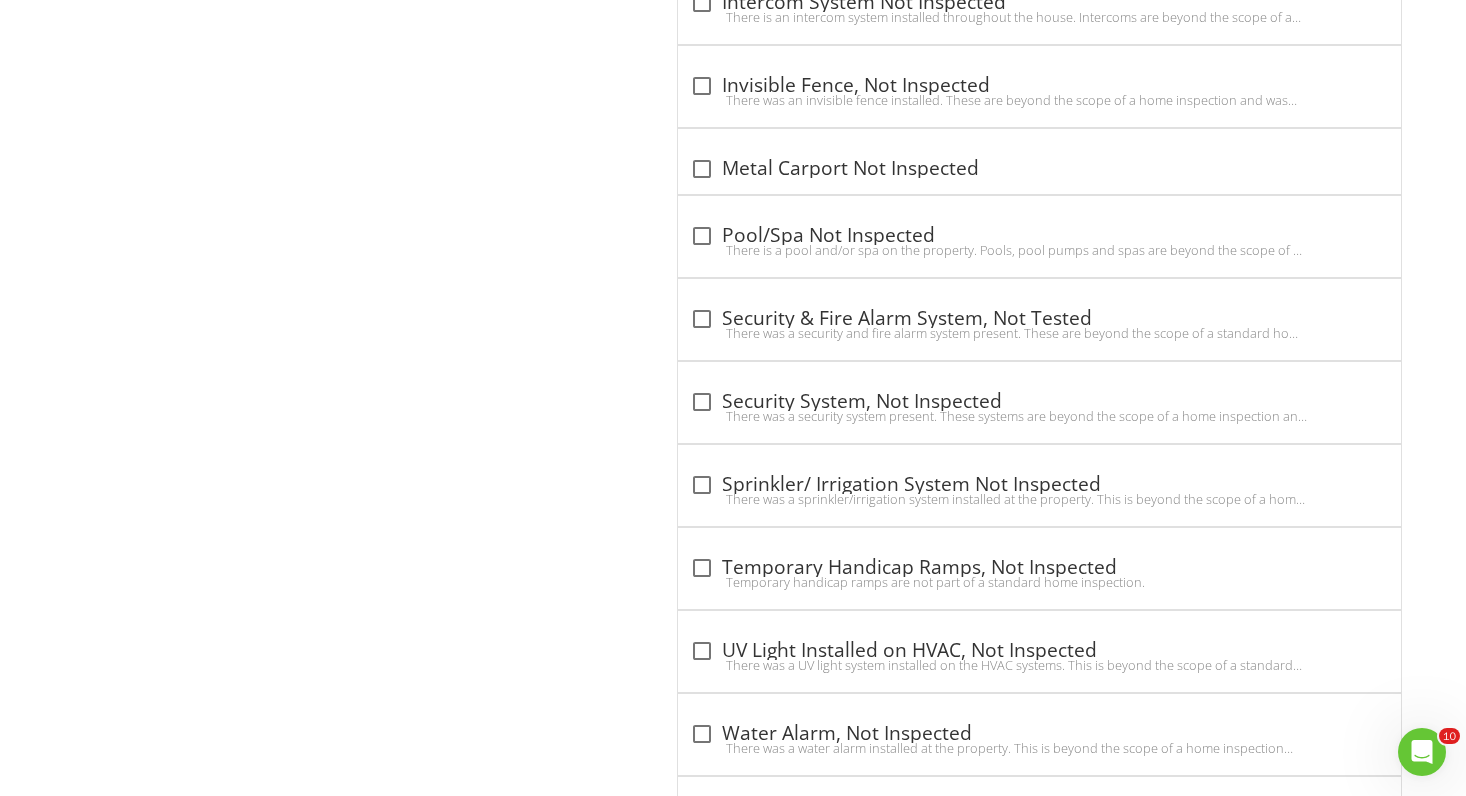scroll, scrollTop: 2935, scrollLeft: 0, axis: vertical 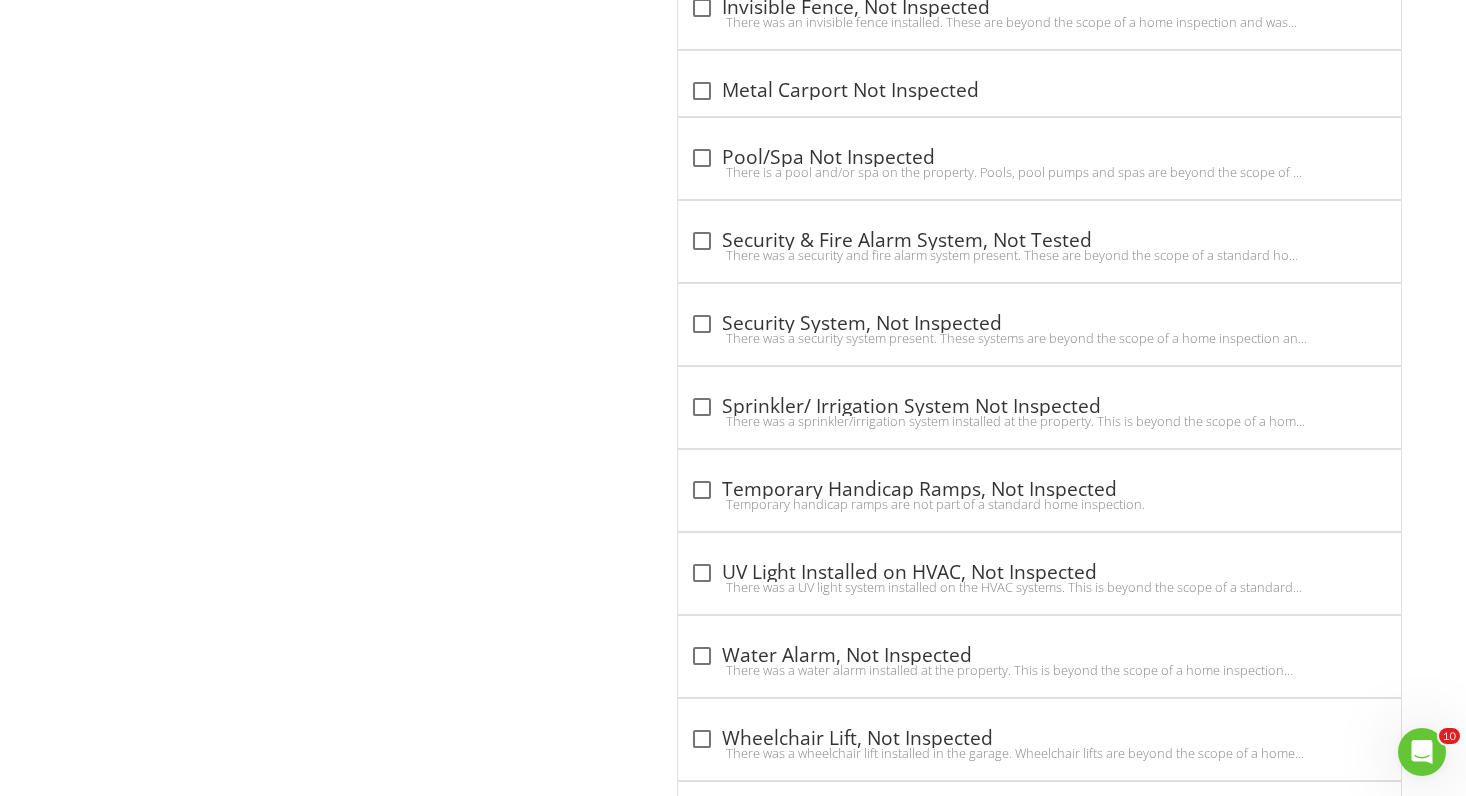 click on "Inspection Details
General
Disclaimer
Item
Disclaimer
Info
Information                       check
Inspection Disclaimer
This report is based on a visual inspection only. Any and all repairs may reveal hidden damage unable to be seen at time of inspection. These repairs may also incur additional cost at time of purchase or in the future.
Location edit       Inline Style XLarge Large Normal Small Light Small/Light Bold Italic Underline Colors Ordered List Unordered List Insert Link Insert Image Insert Video Insert Table Code View Clear Formatting Enter text here
Photo/Video
check_box_outline_blank           Limitations" at bounding box center (917, -531) 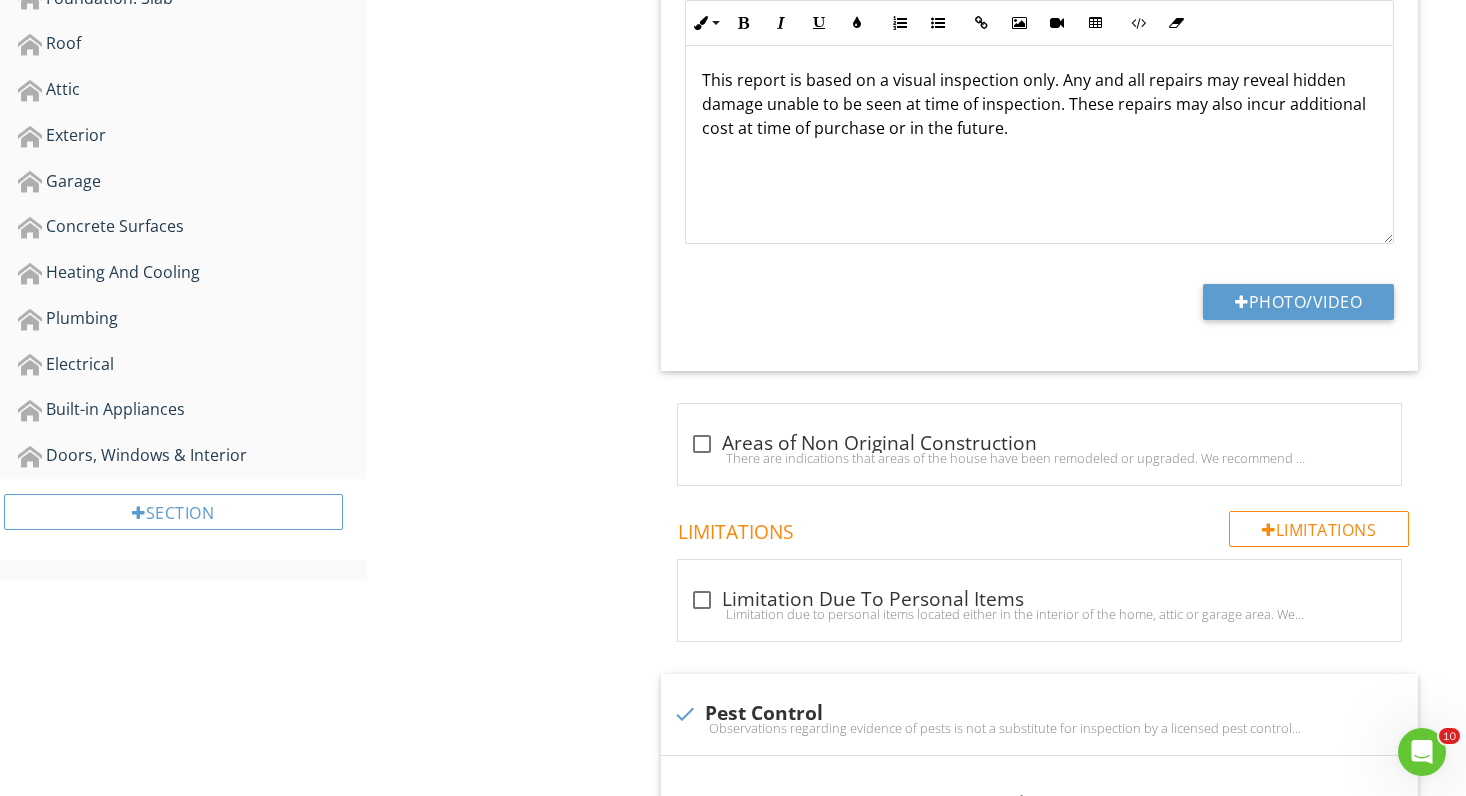 scroll, scrollTop: 594, scrollLeft: 0, axis: vertical 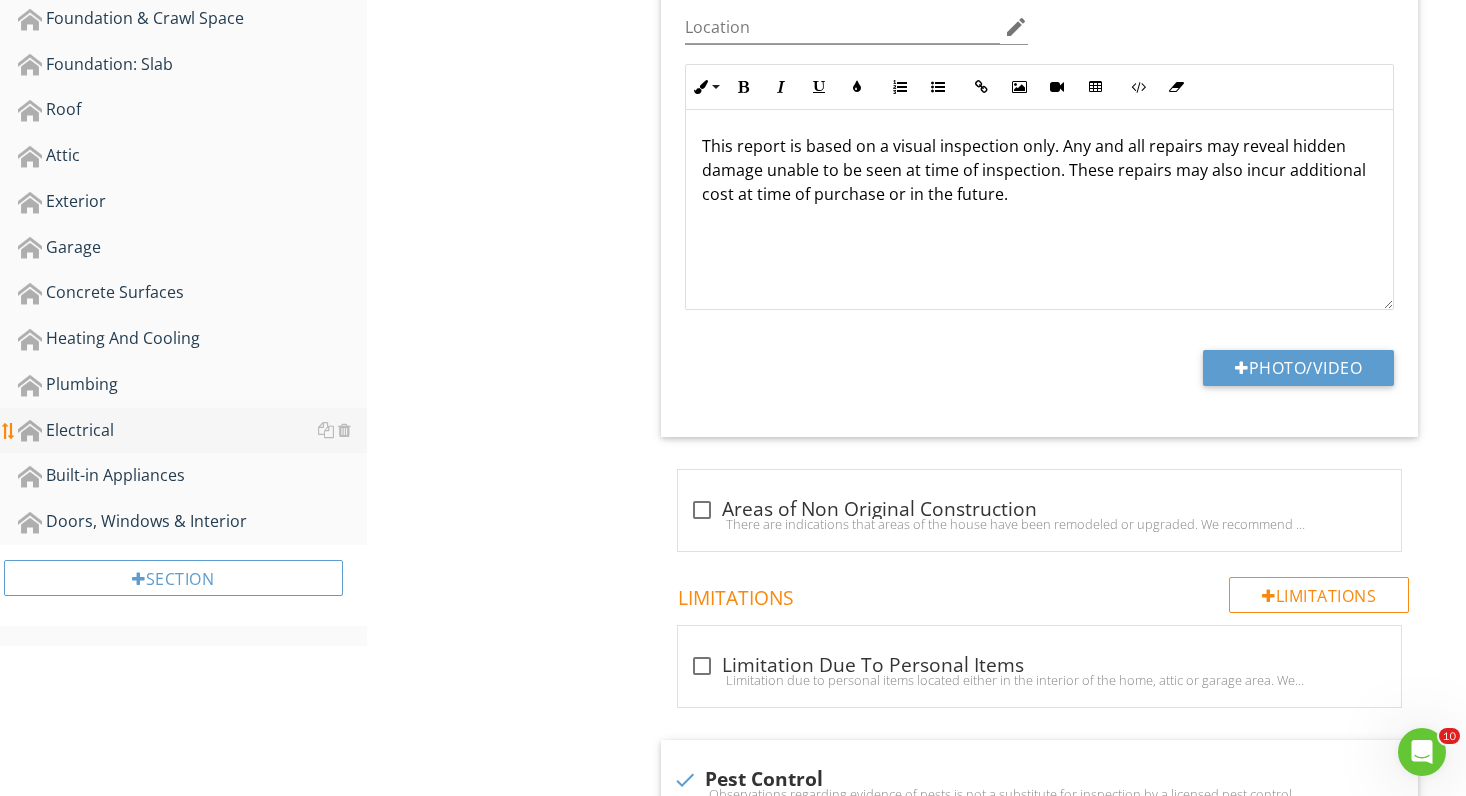 click on "Electrical" at bounding box center (192, 431) 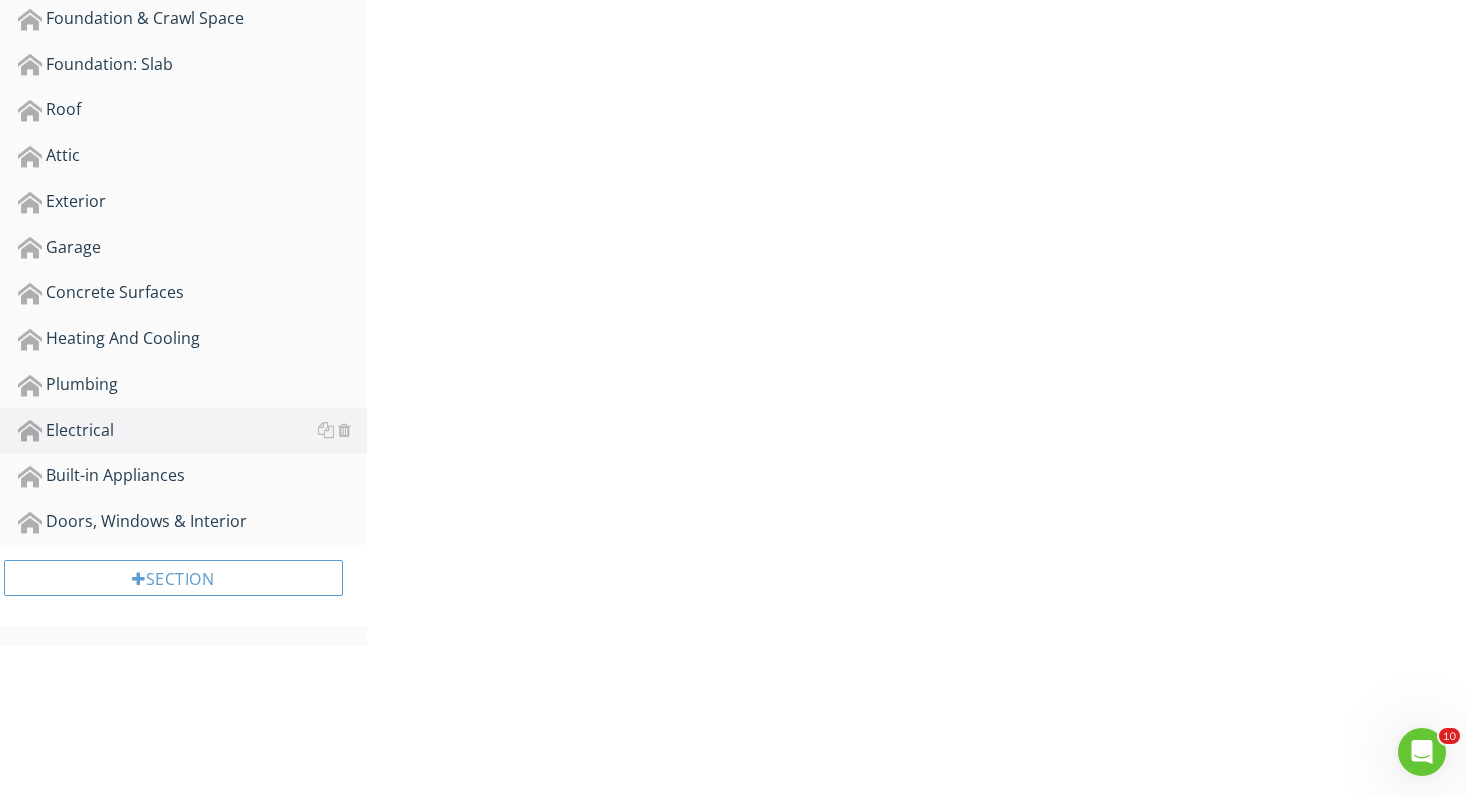 scroll, scrollTop: 466, scrollLeft: 0, axis: vertical 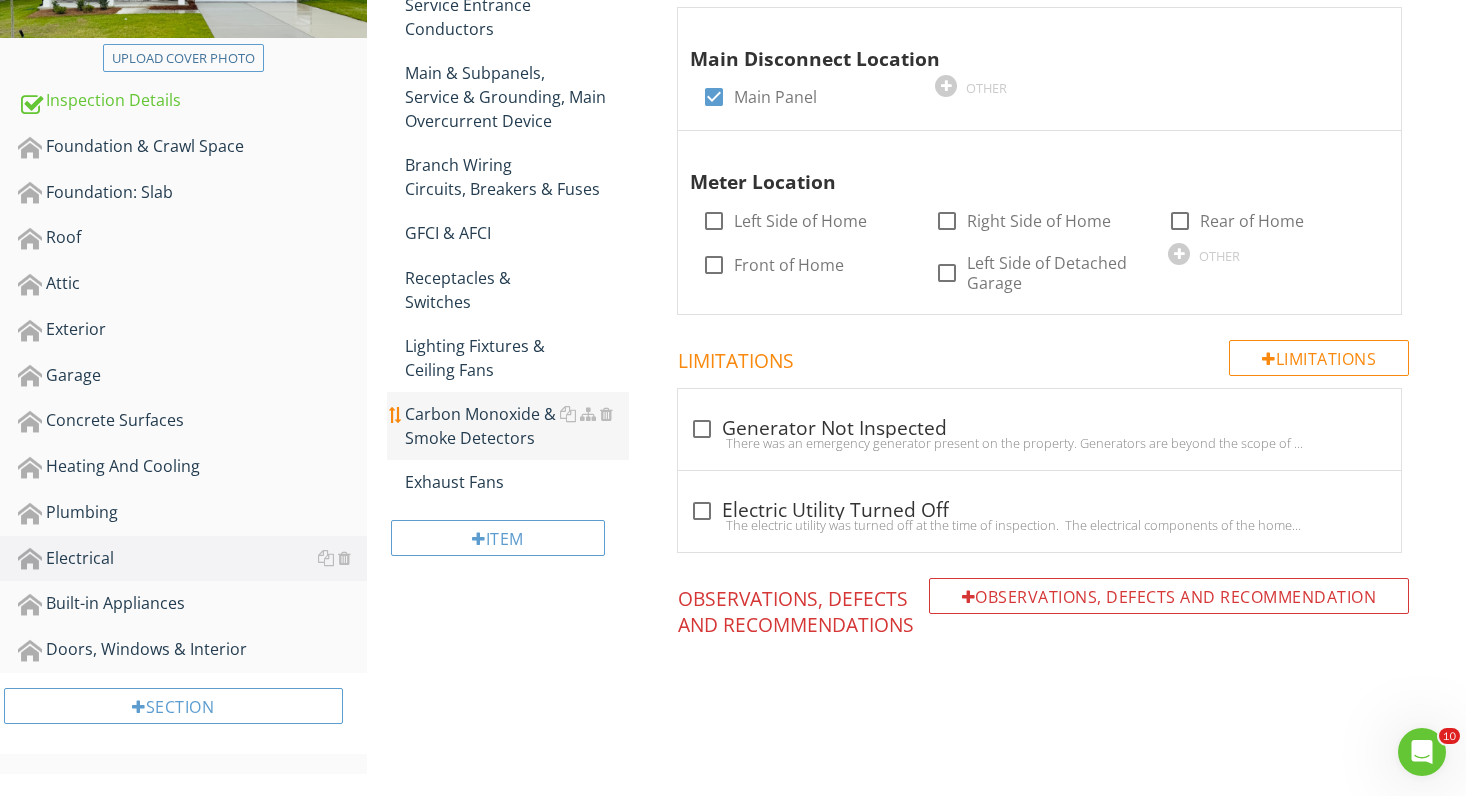 click on "Carbon Monoxide & Smoke Detectors" at bounding box center [517, 426] 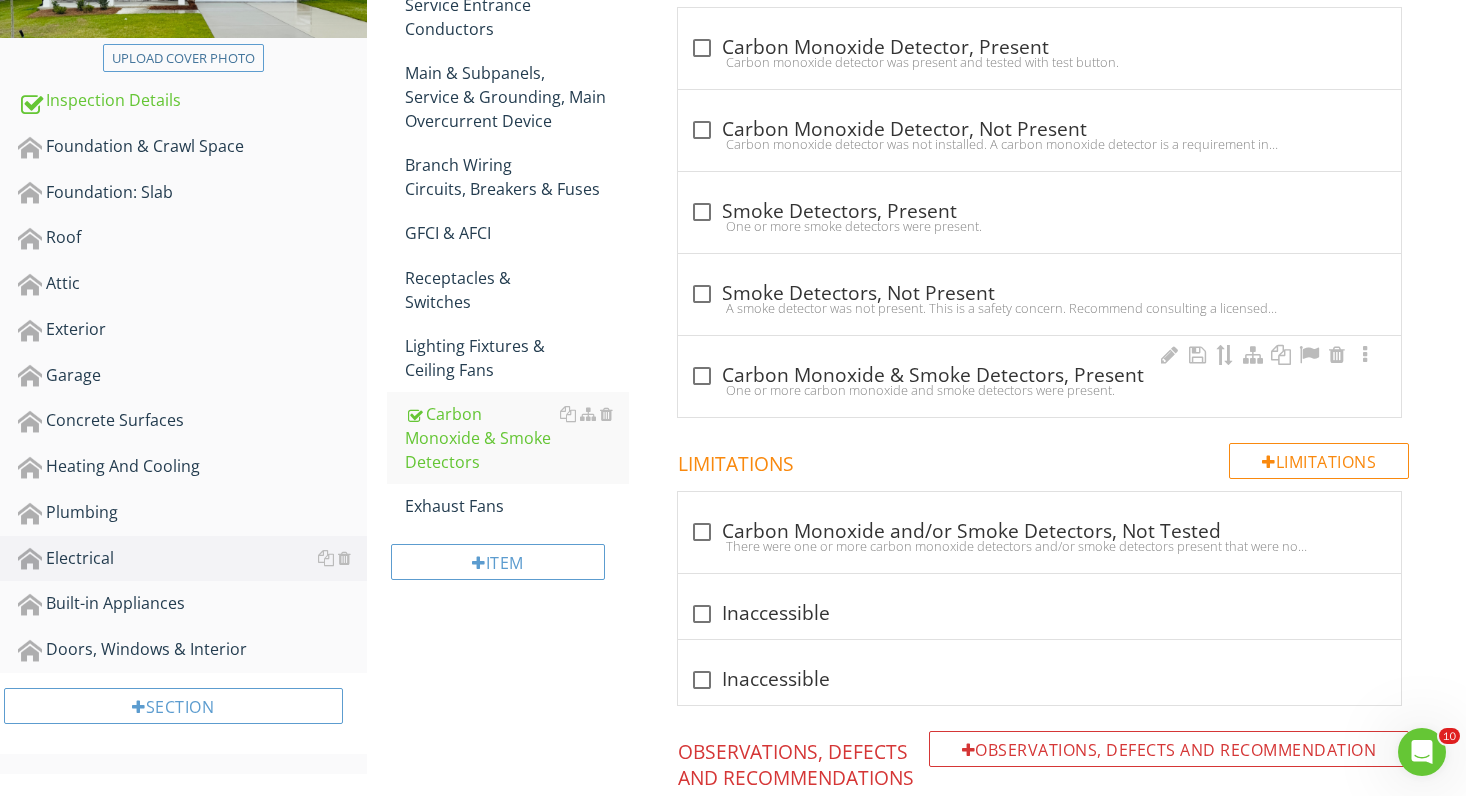 click at bounding box center (702, 376) 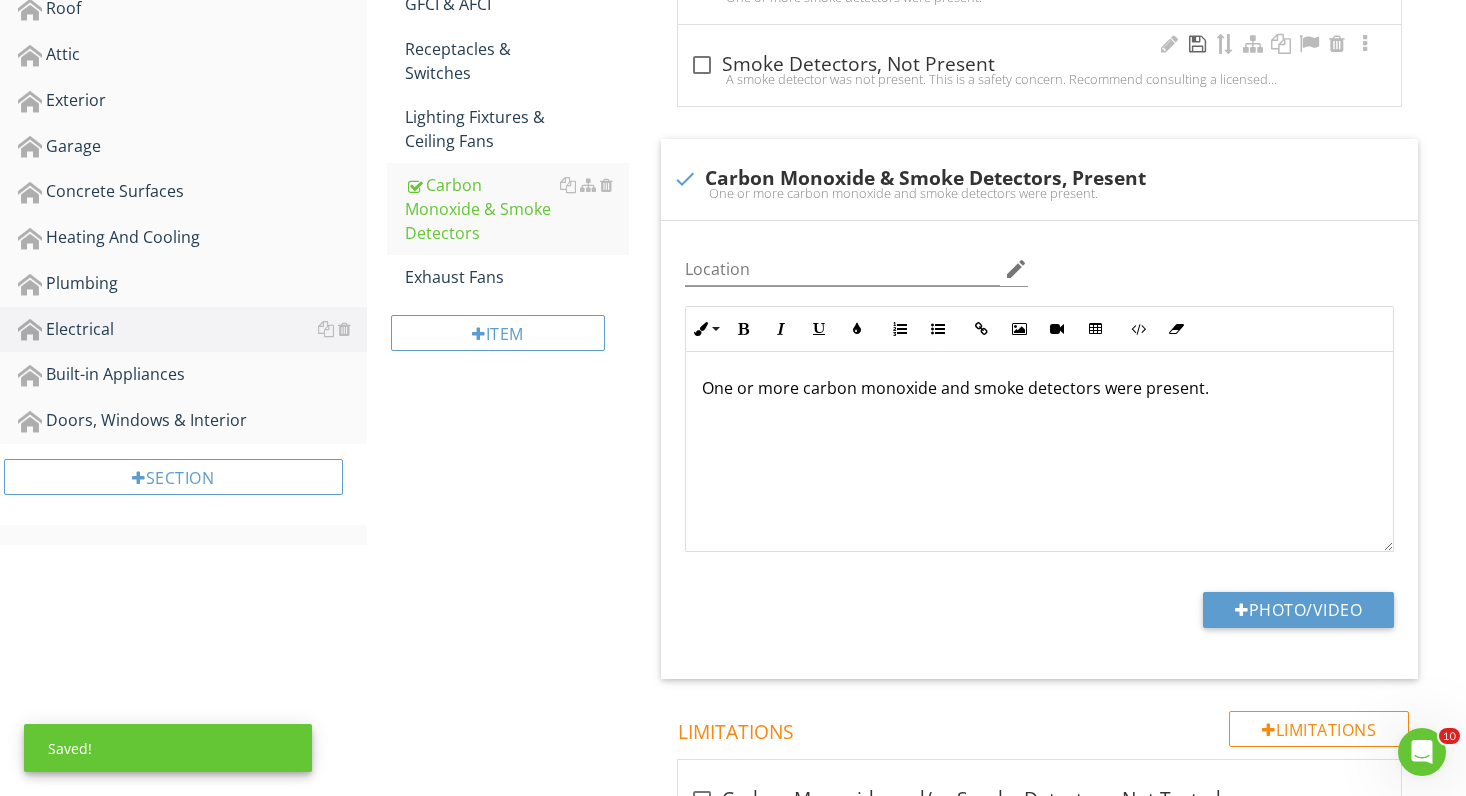 scroll, scrollTop: 698, scrollLeft: 0, axis: vertical 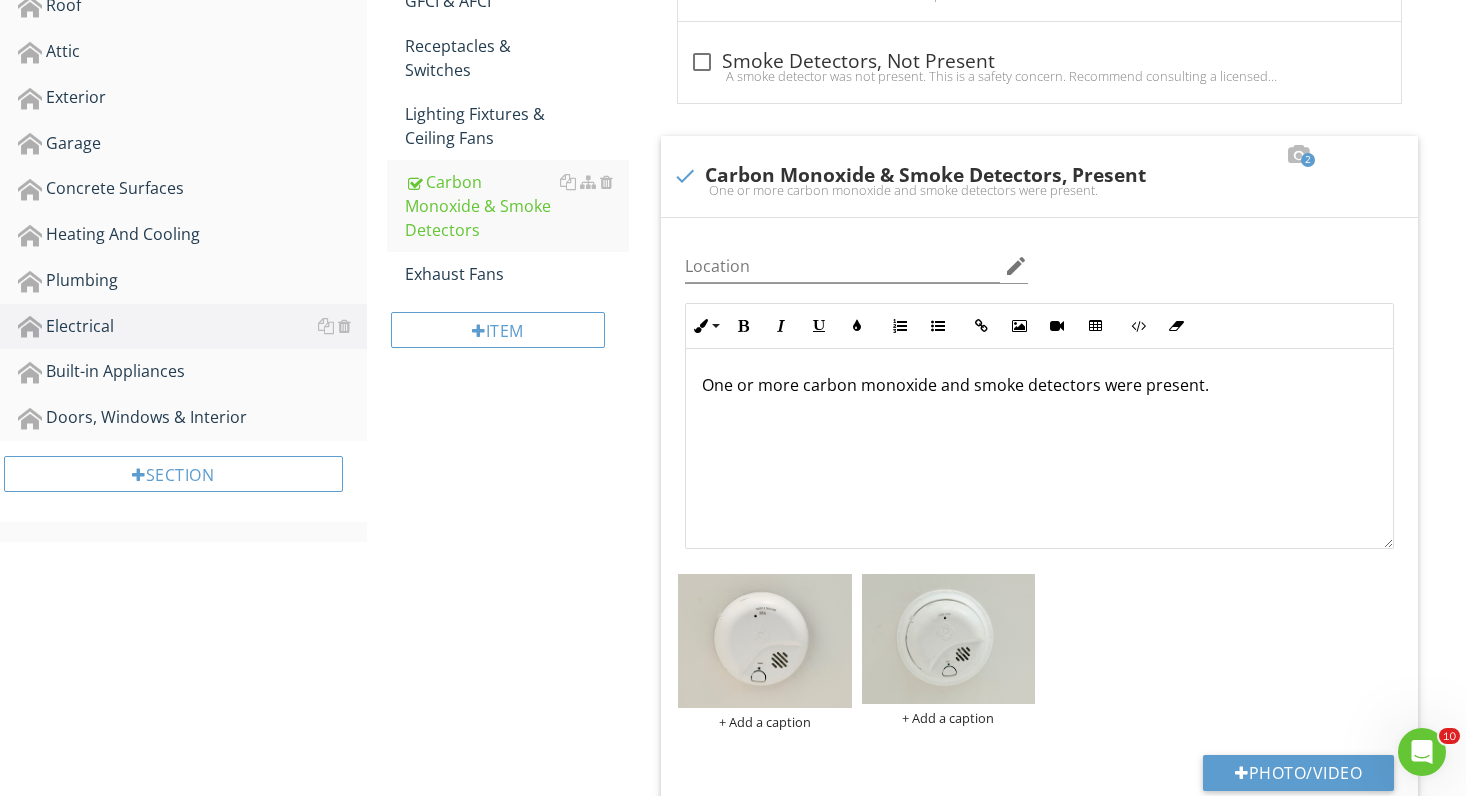 click on "Electrical
General
Meter
Service Entrance Conductors
Main & Subpanels, Service & Grounding, Main Overcurrent Device
Branch Wiring Circuits, Breakers & Fuses
GFCI & AFCI
Receptacles & Switches
Lighting Fixtures & Ceiling Fans
Carbon Monoxide & Smoke Detectors
Exhaust Fans
Item
Carbon Monoxide & Smoke Detectors
Info
Information                       check_box_outline_blank
Carbon Monoxide Detector, Present
Carbon monoxide detector was present and tested with test button.
check_box_outline_blank" at bounding box center (917, 1205) 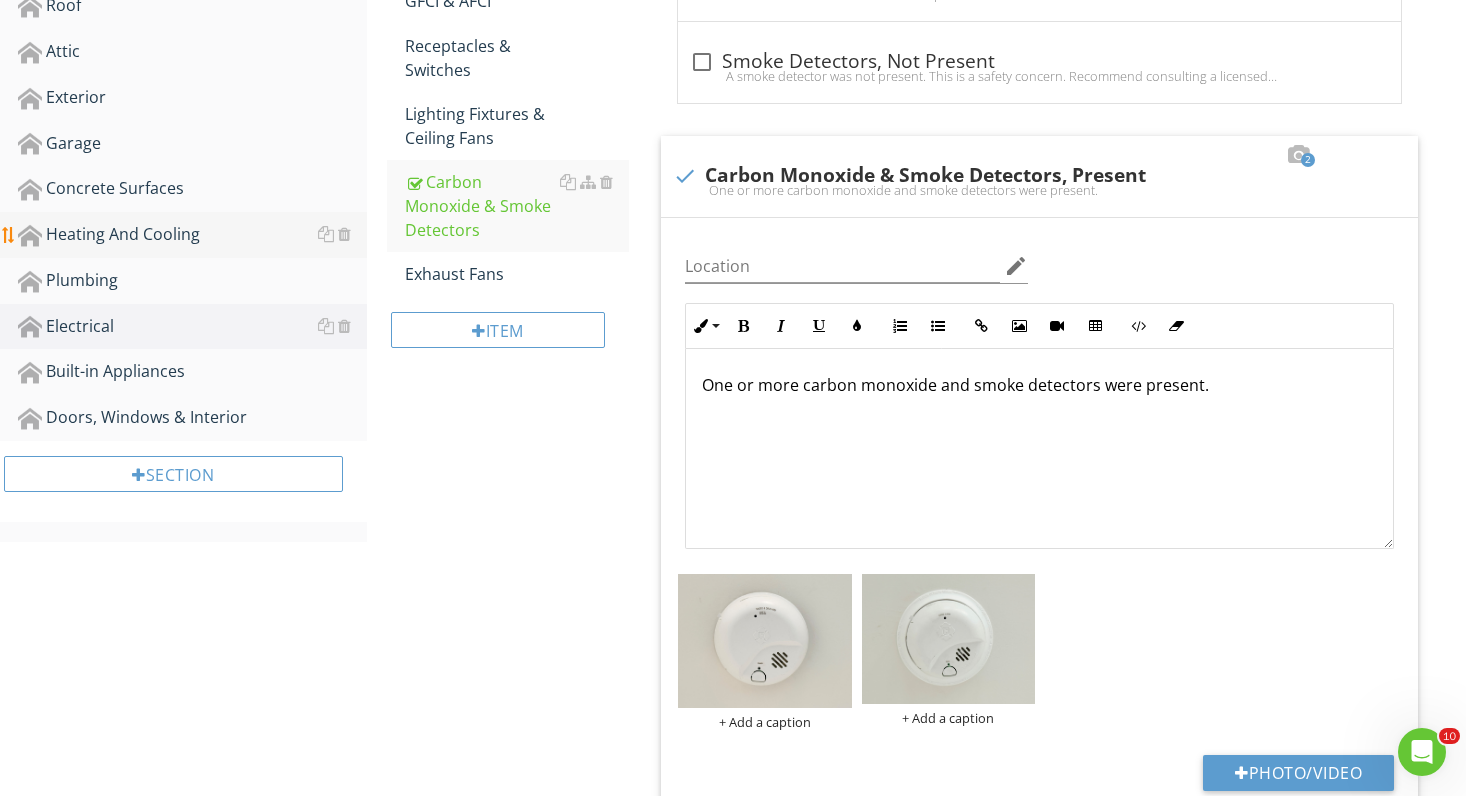 click on "Heating And Cooling" at bounding box center (192, 235) 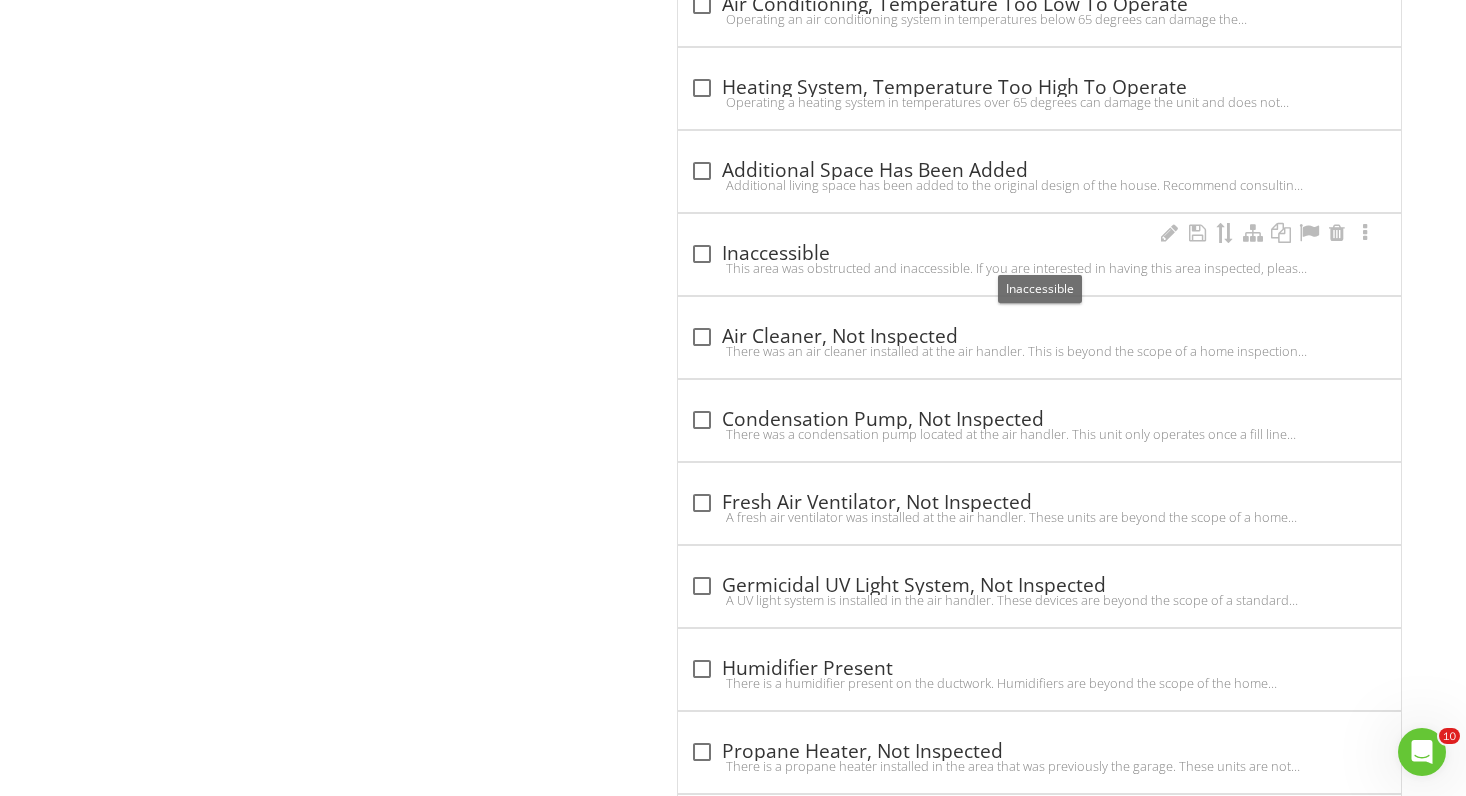 scroll, scrollTop: 1414, scrollLeft: 0, axis: vertical 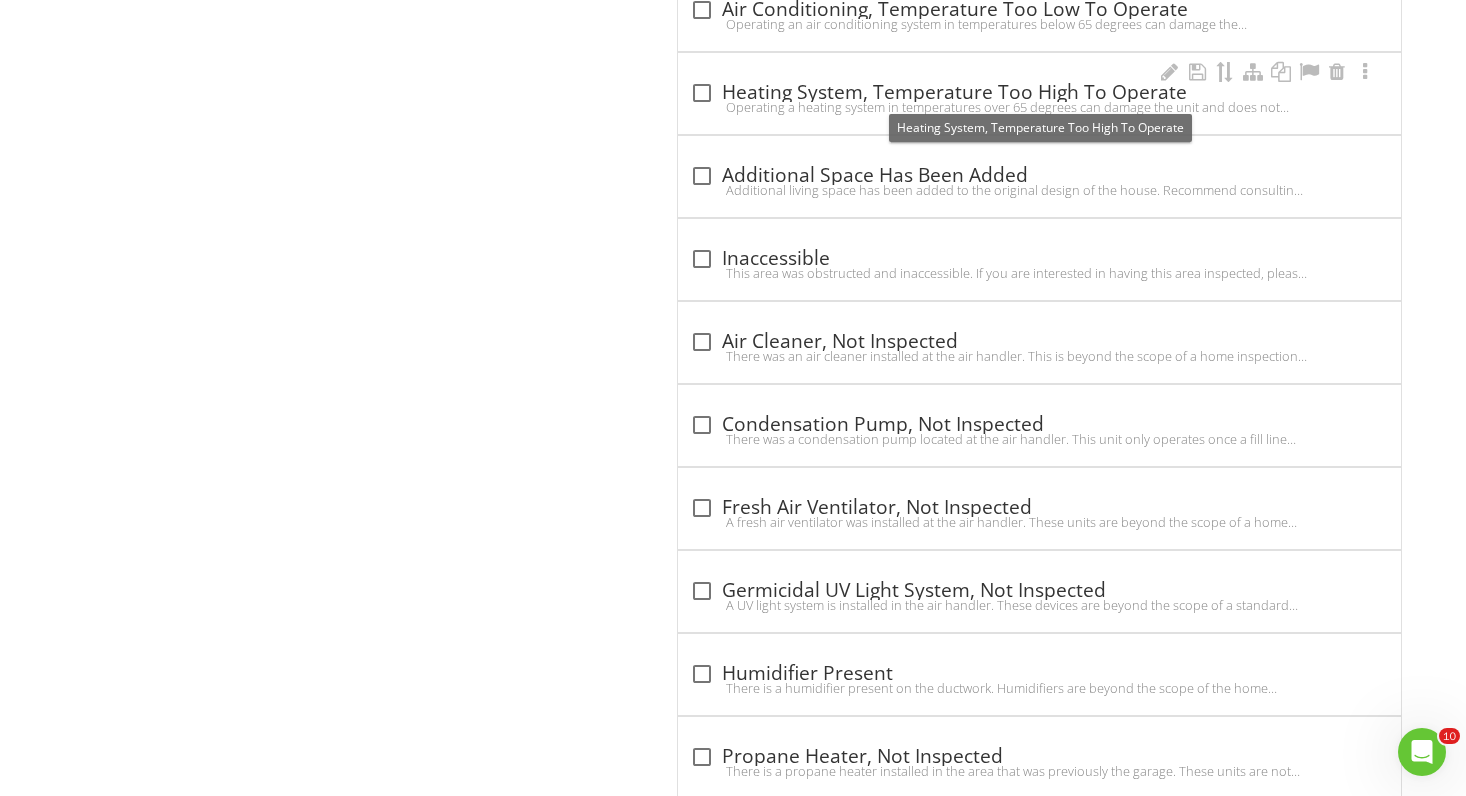 click at bounding box center (702, 93) 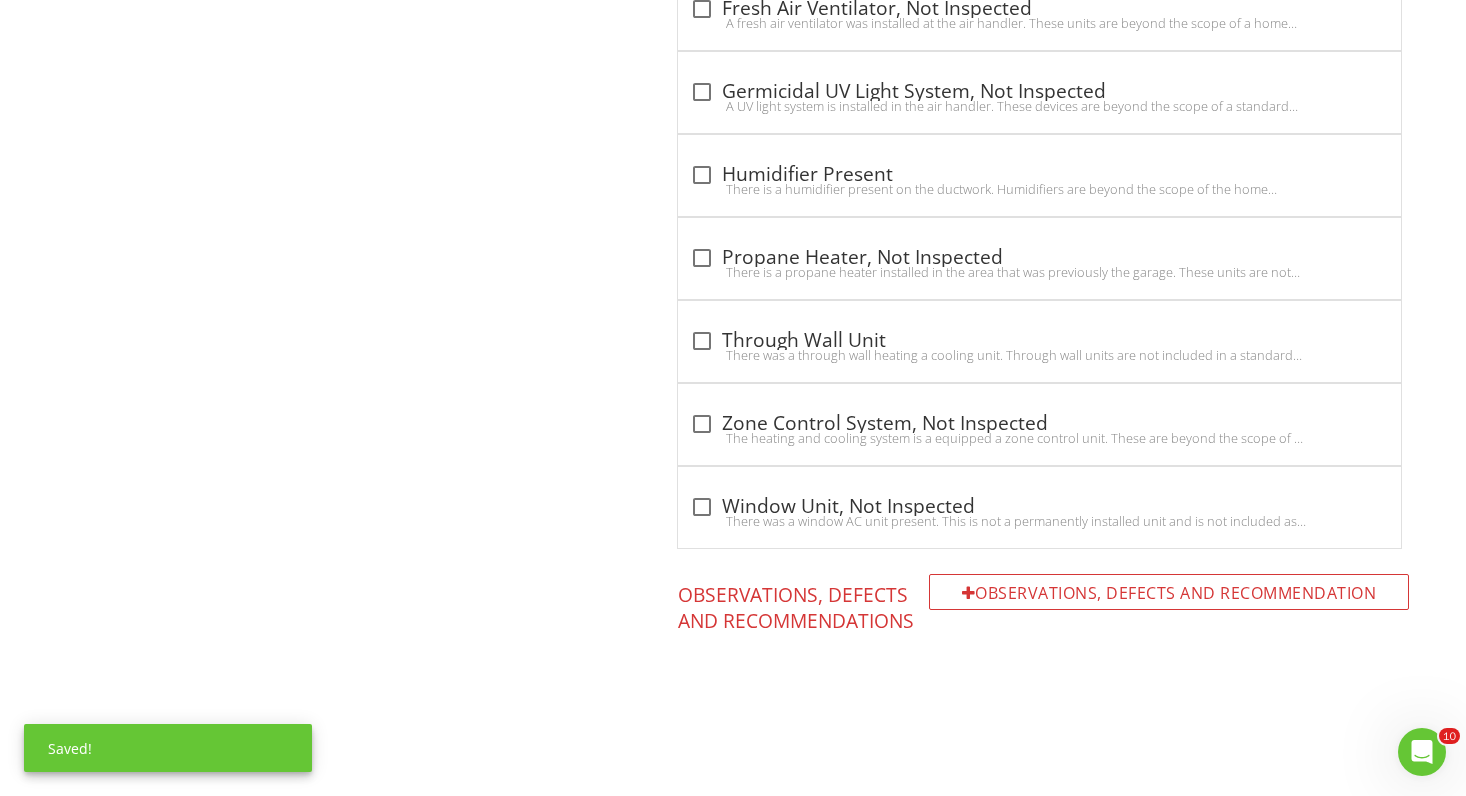 scroll, scrollTop: 2434, scrollLeft: 0, axis: vertical 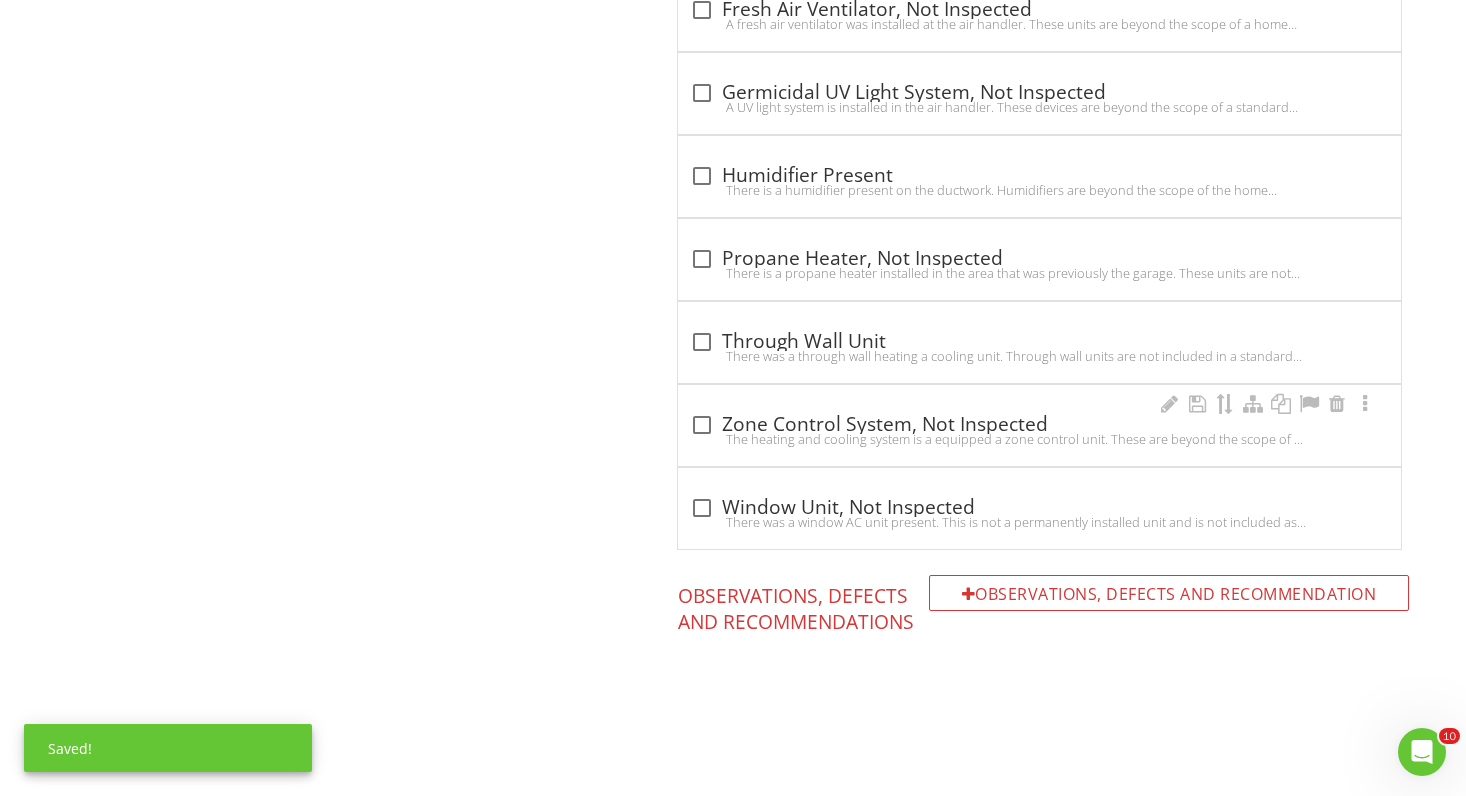 click at bounding box center [702, 425] 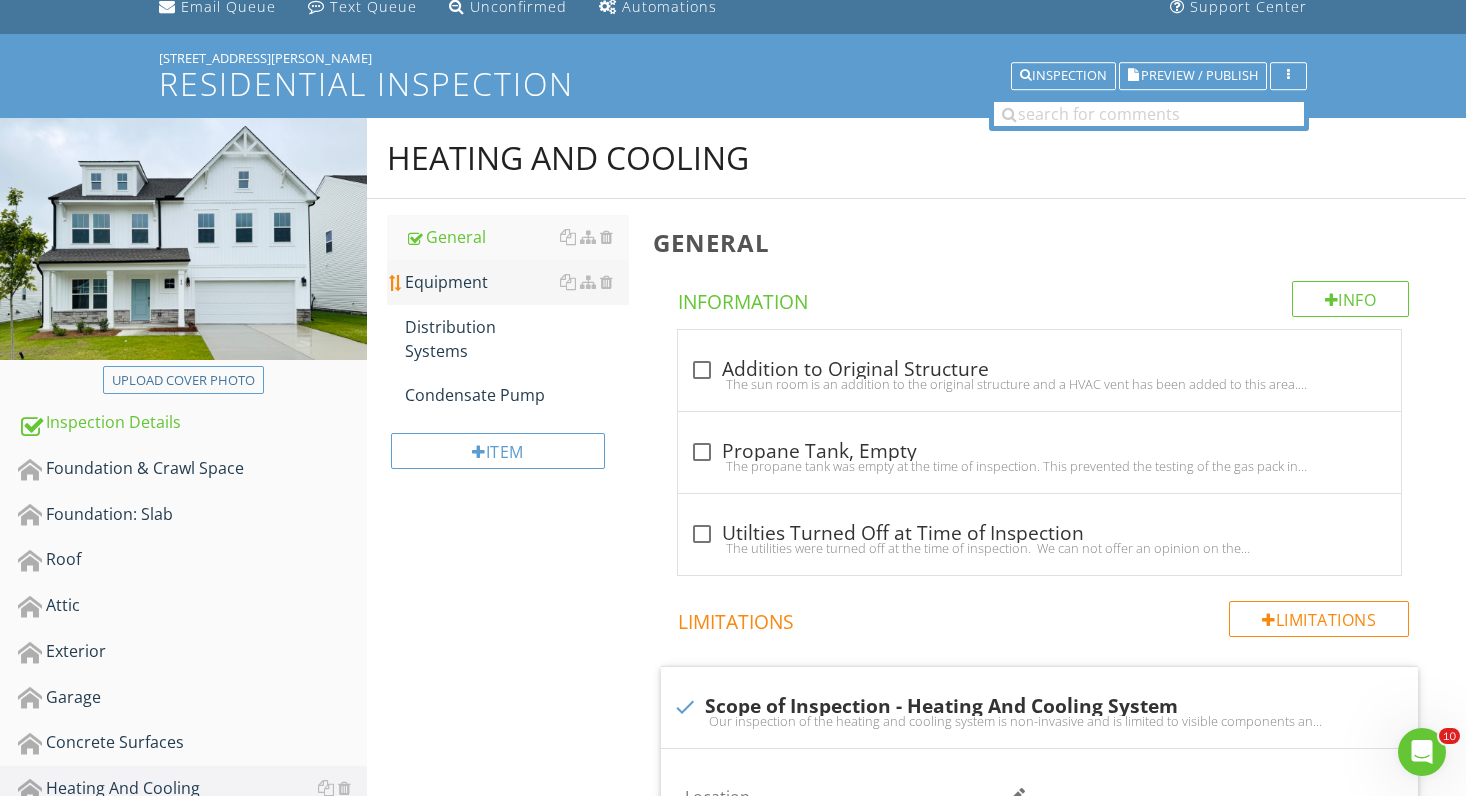 scroll, scrollTop: 122, scrollLeft: 0, axis: vertical 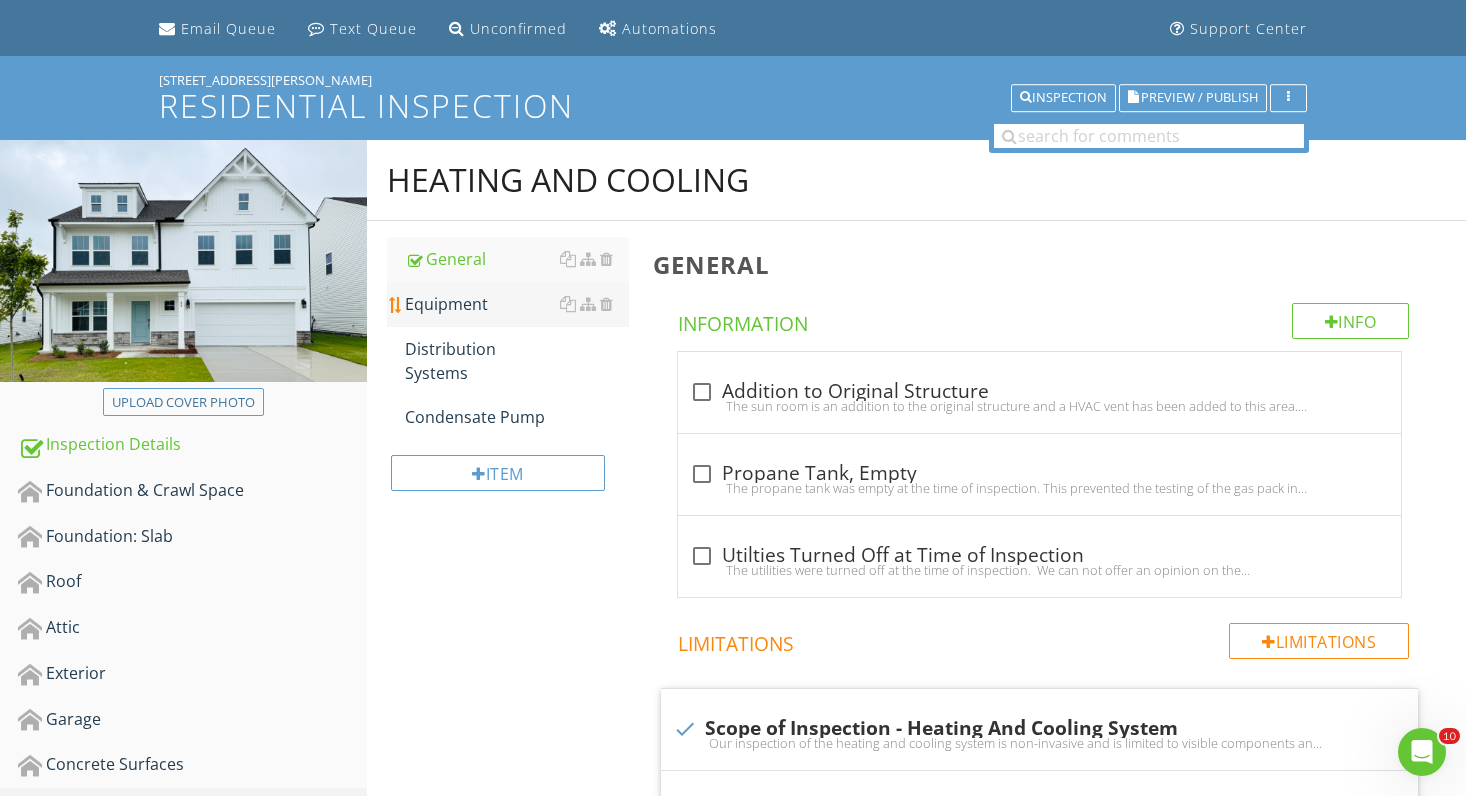 click on "Equipment" at bounding box center (517, 304) 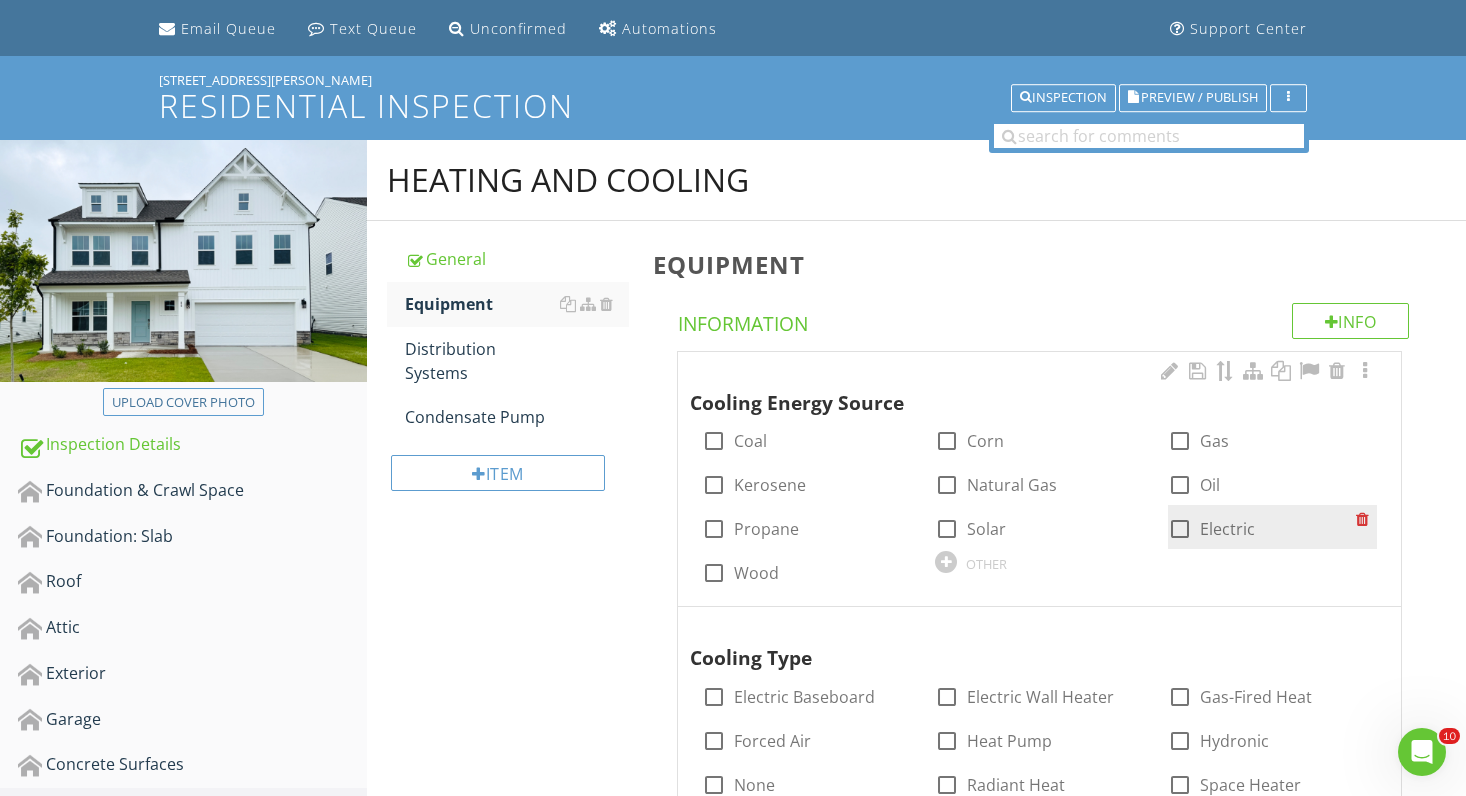 click at bounding box center [1180, 529] 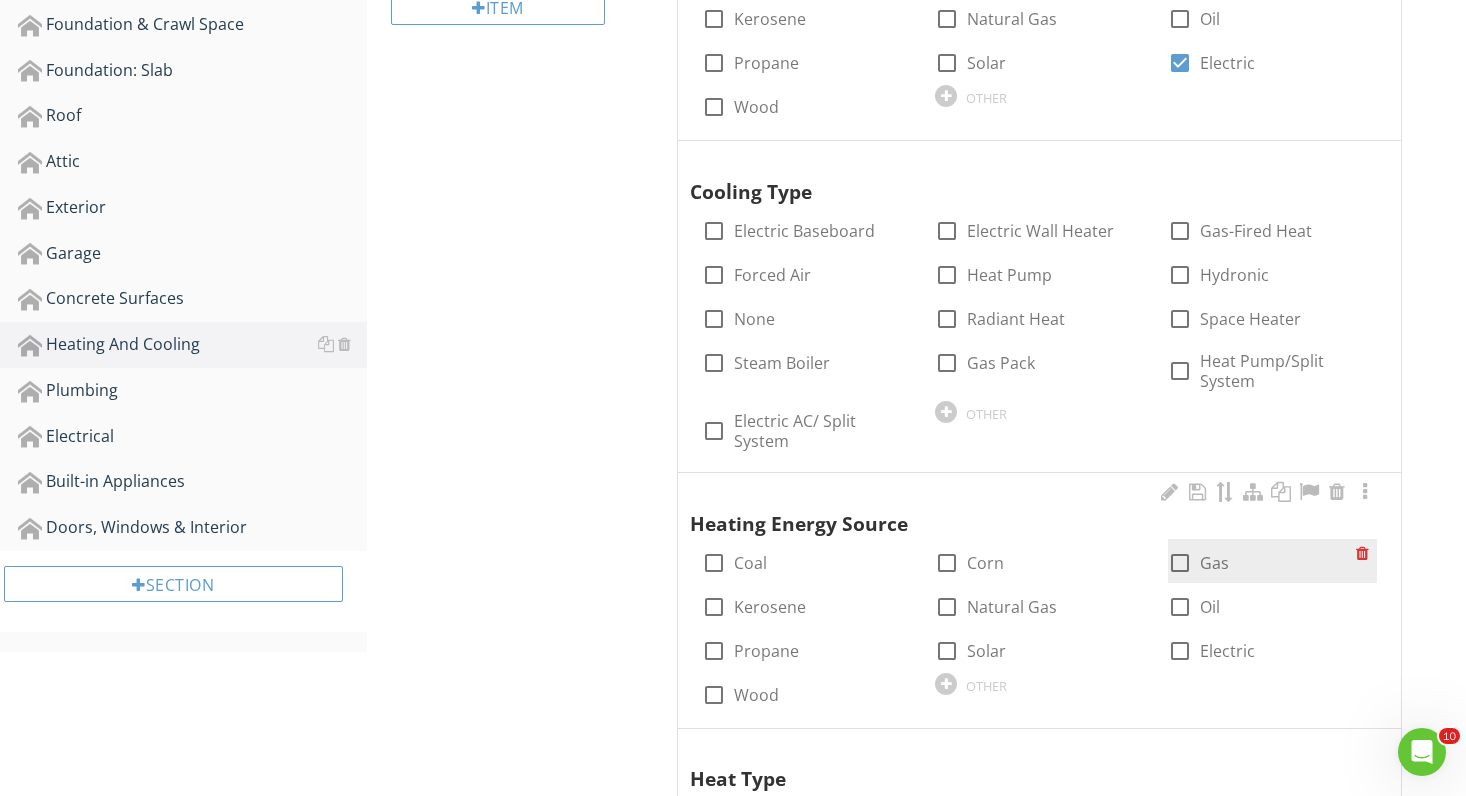 scroll, scrollTop: 614, scrollLeft: 0, axis: vertical 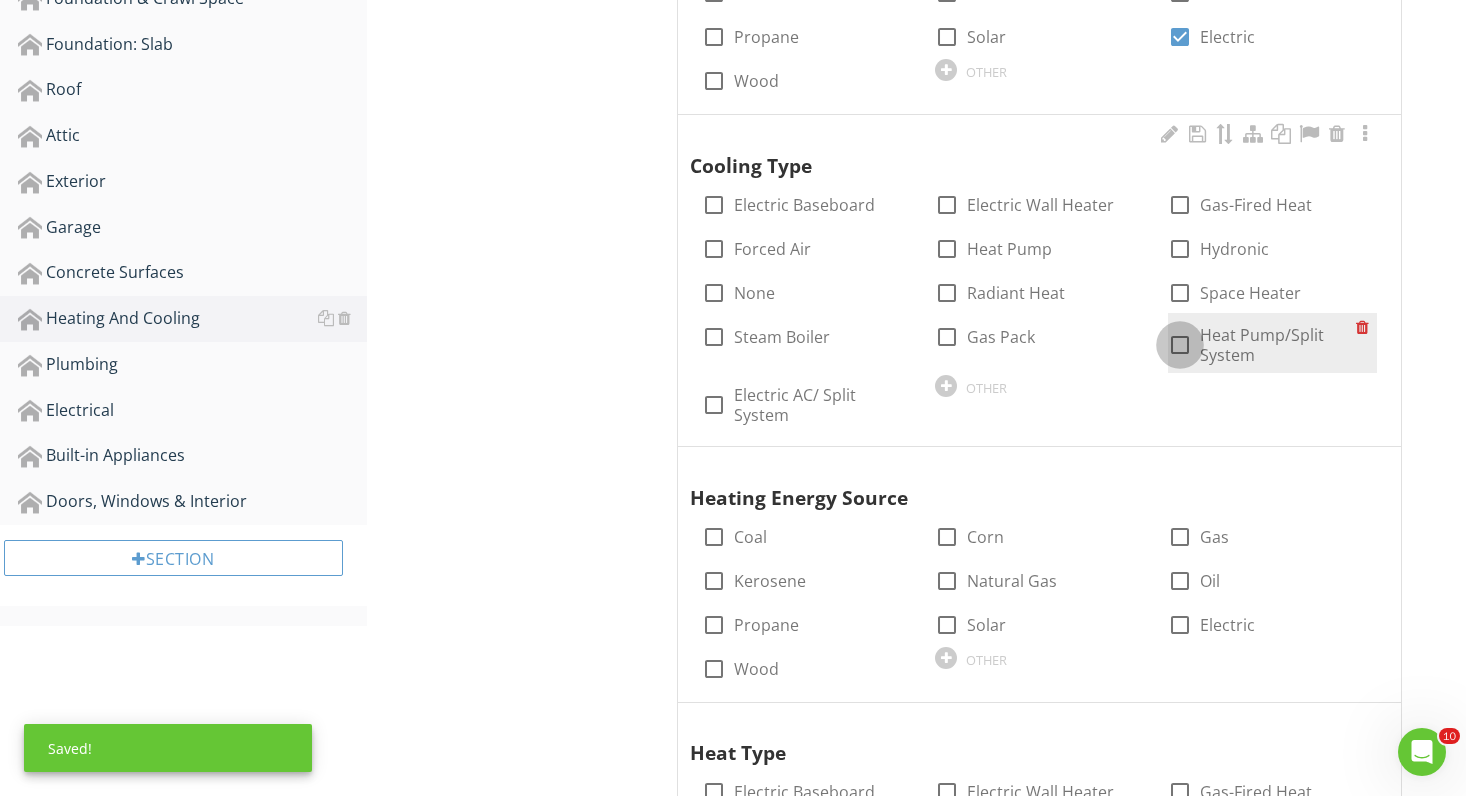 click at bounding box center (1180, 345) 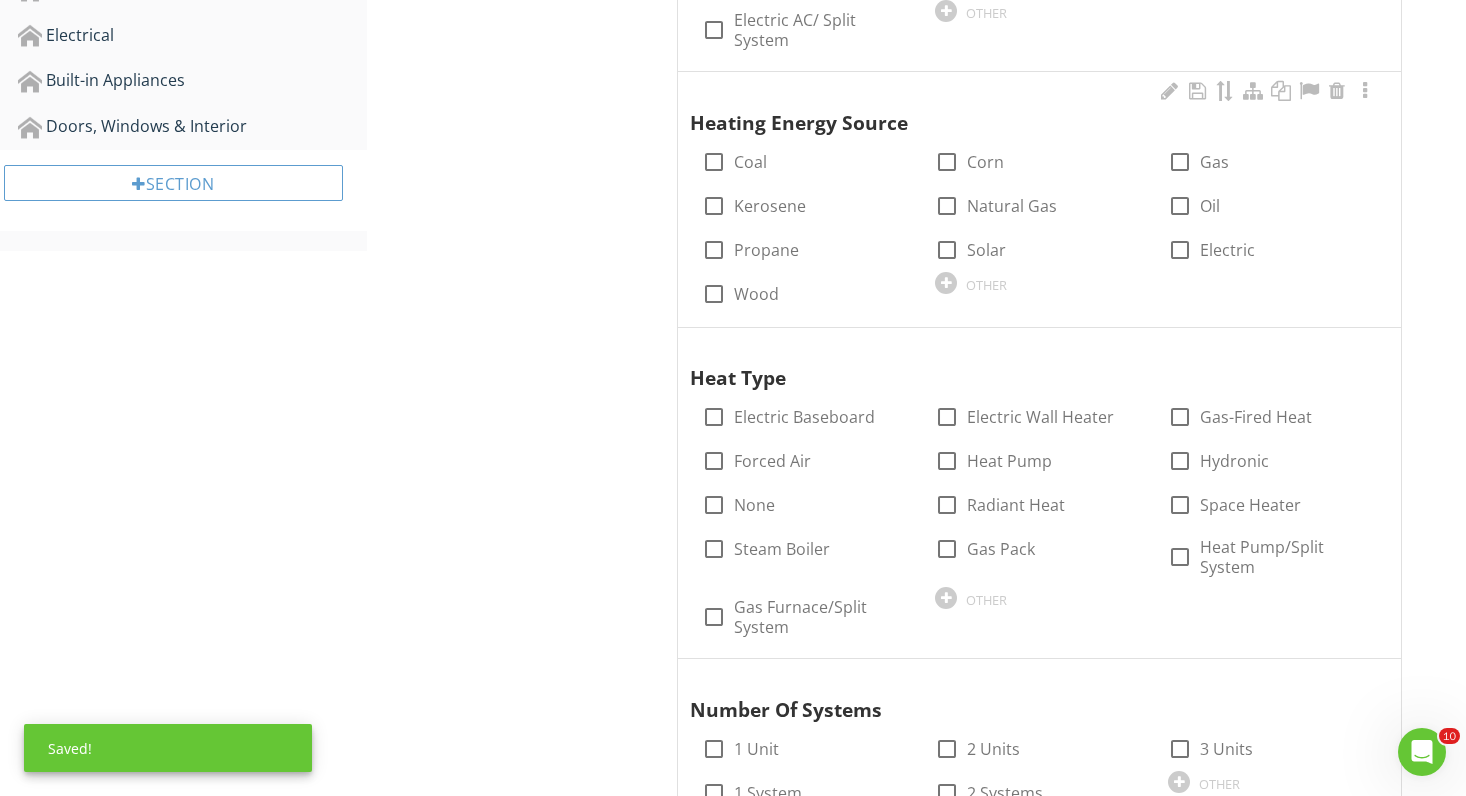 scroll, scrollTop: 1045, scrollLeft: 0, axis: vertical 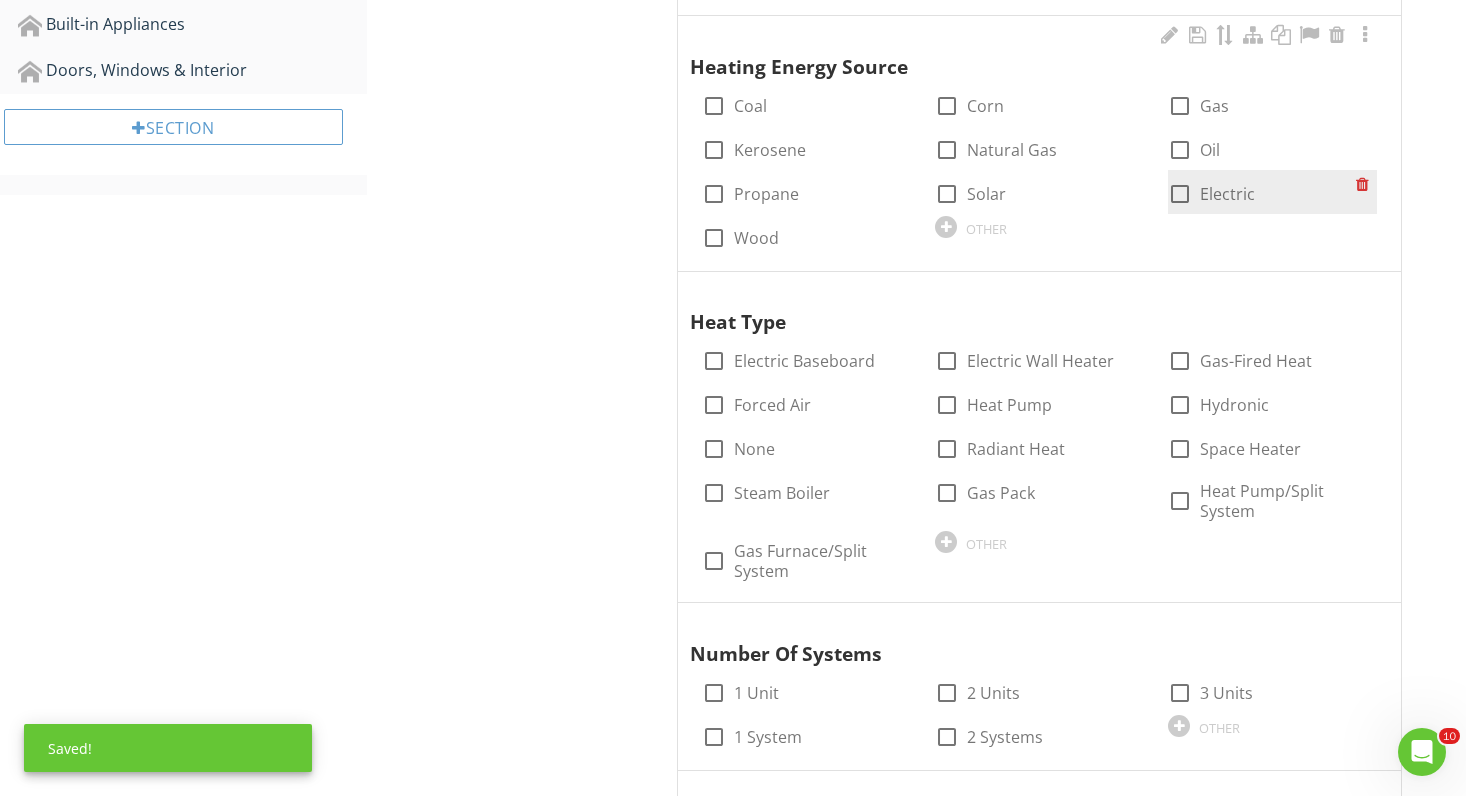 click at bounding box center [1180, 194] 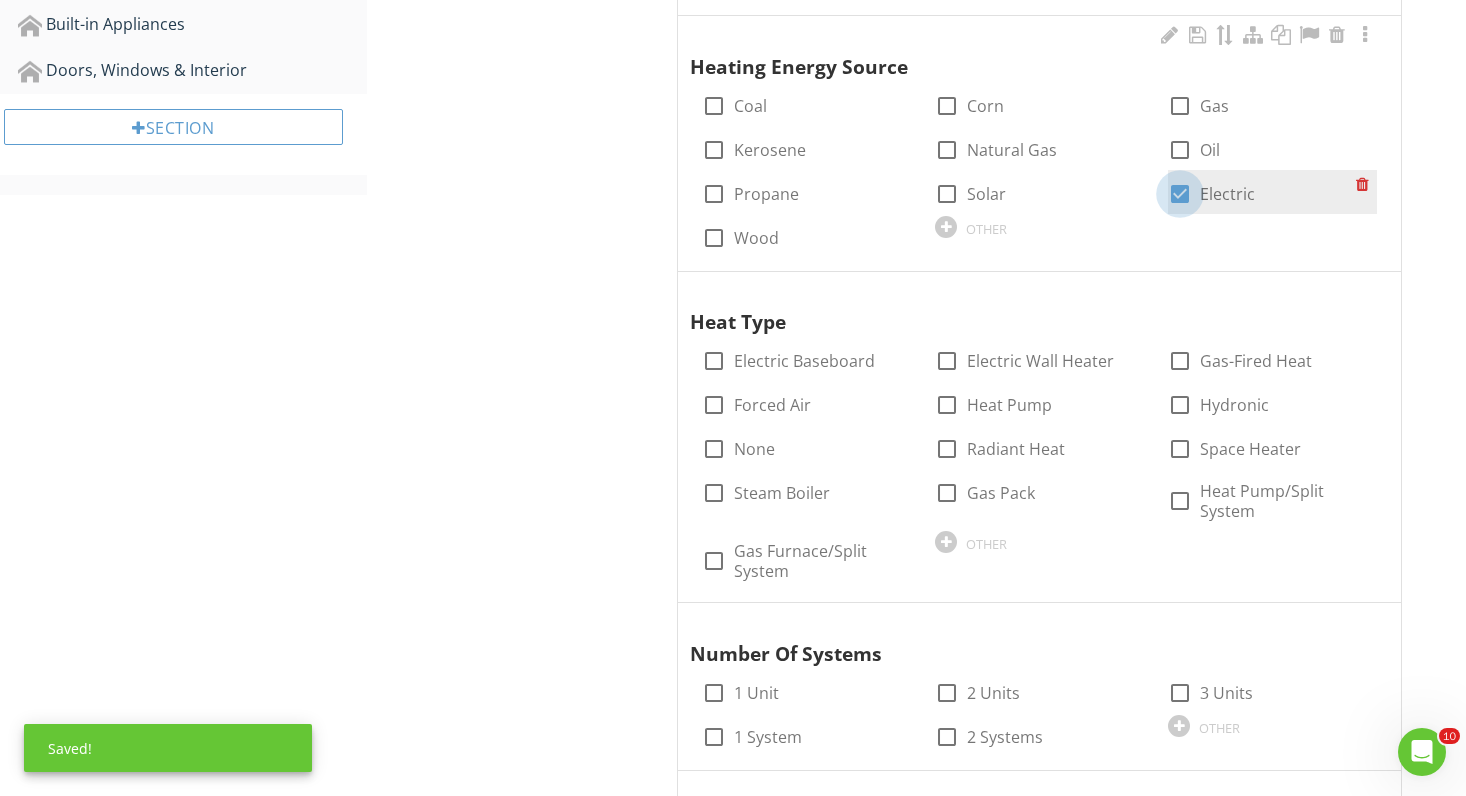 checkbox on "true" 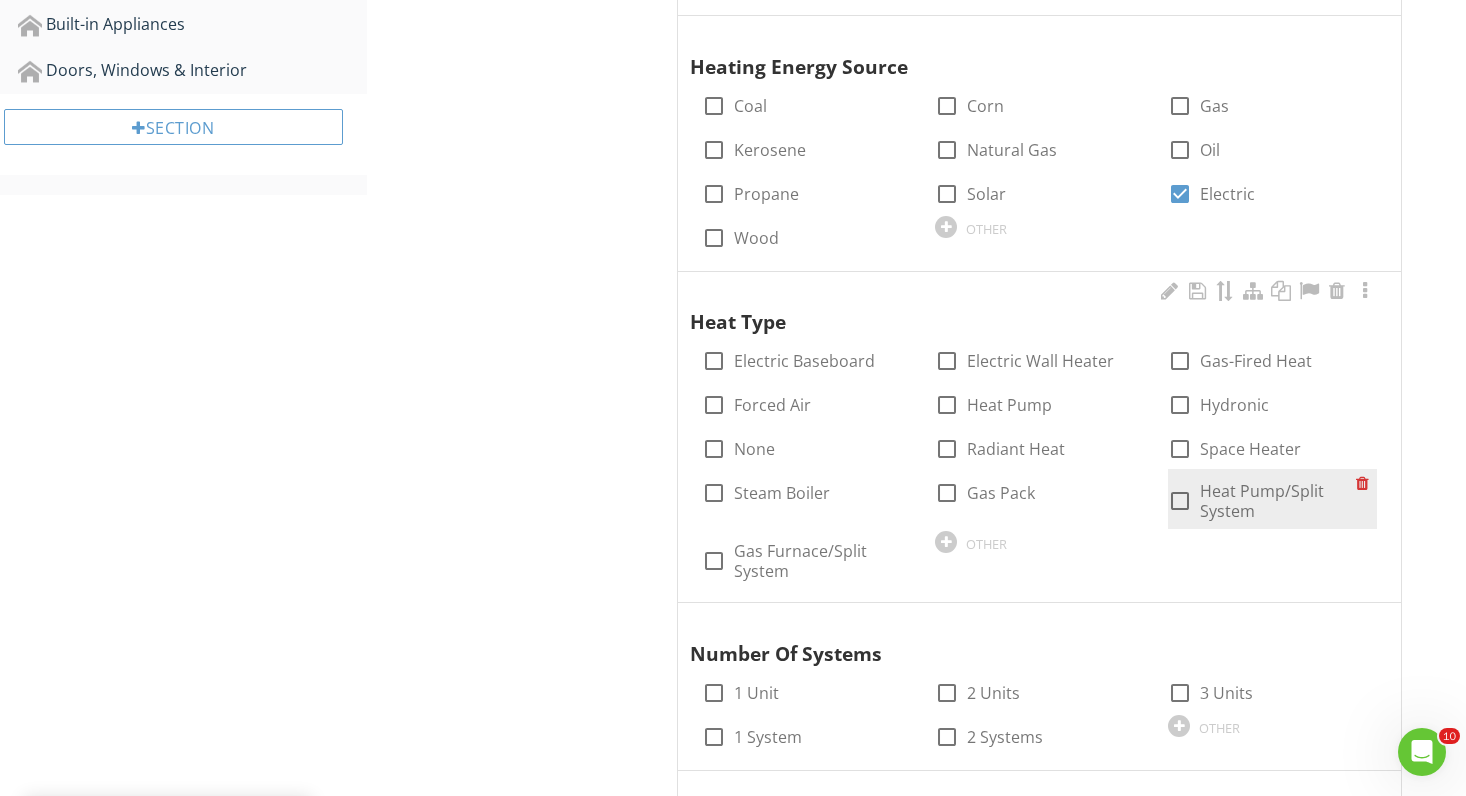 click at bounding box center [1180, 501] 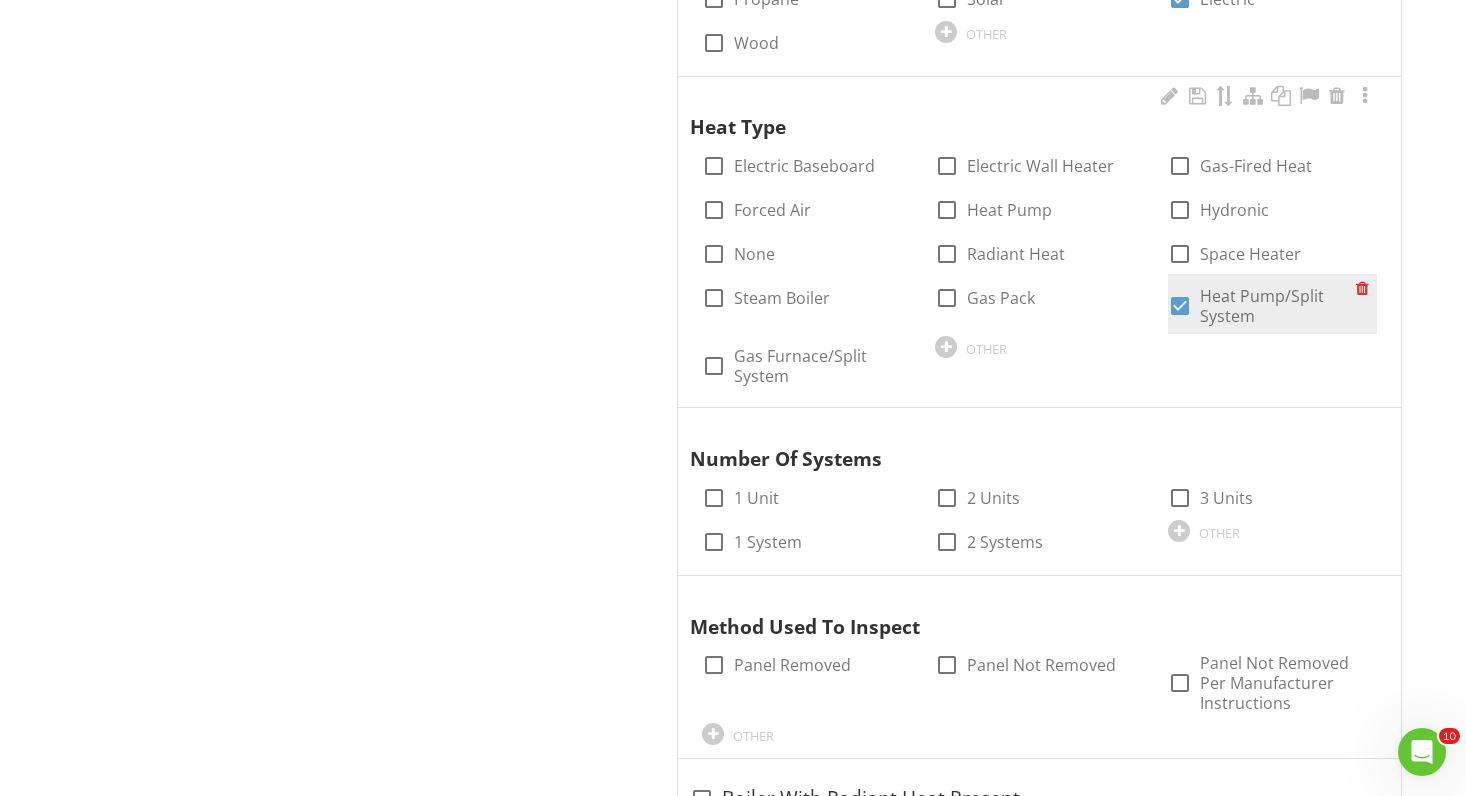 scroll, scrollTop: 1284, scrollLeft: 0, axis: vertical 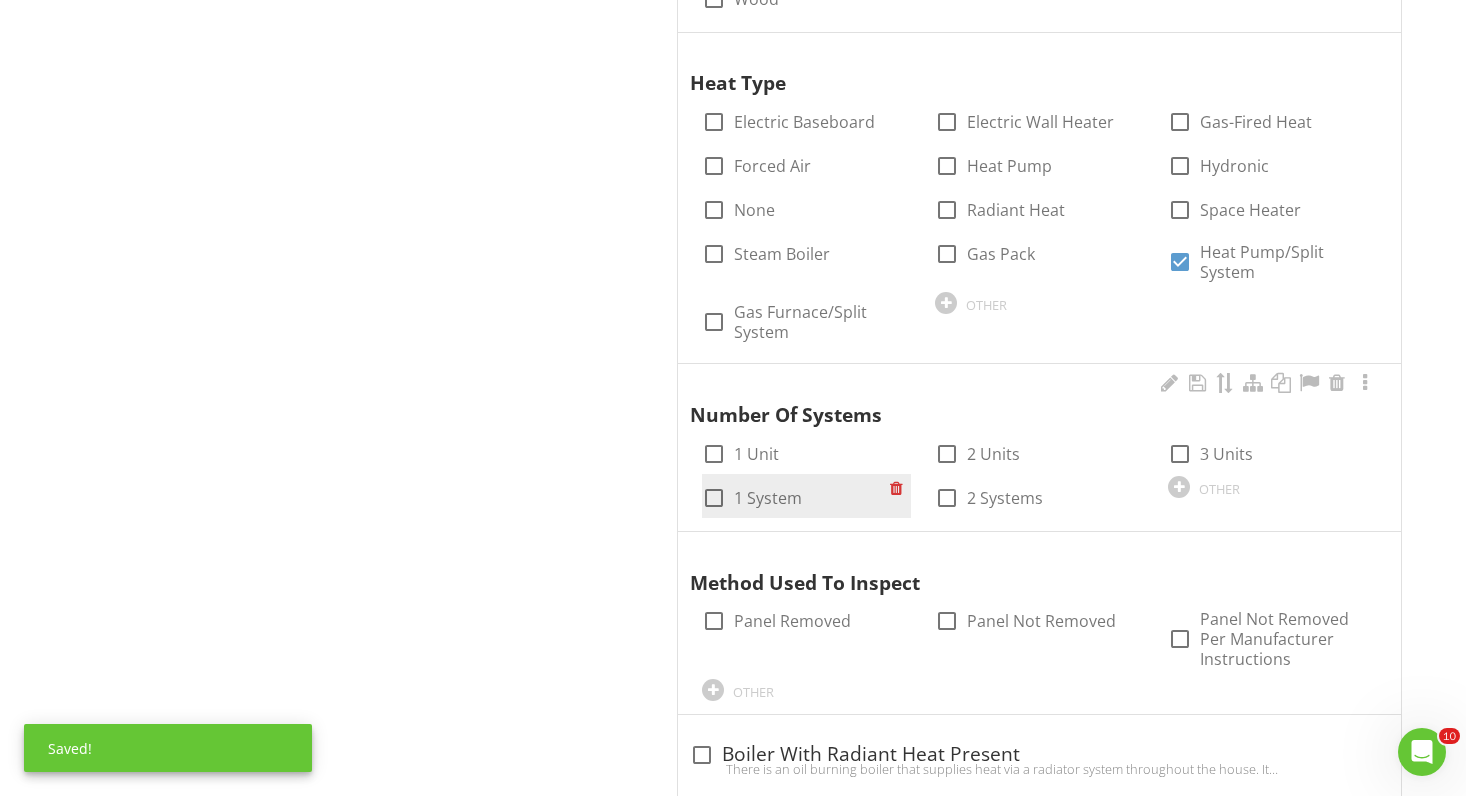 click at bounding box center [714, 498] 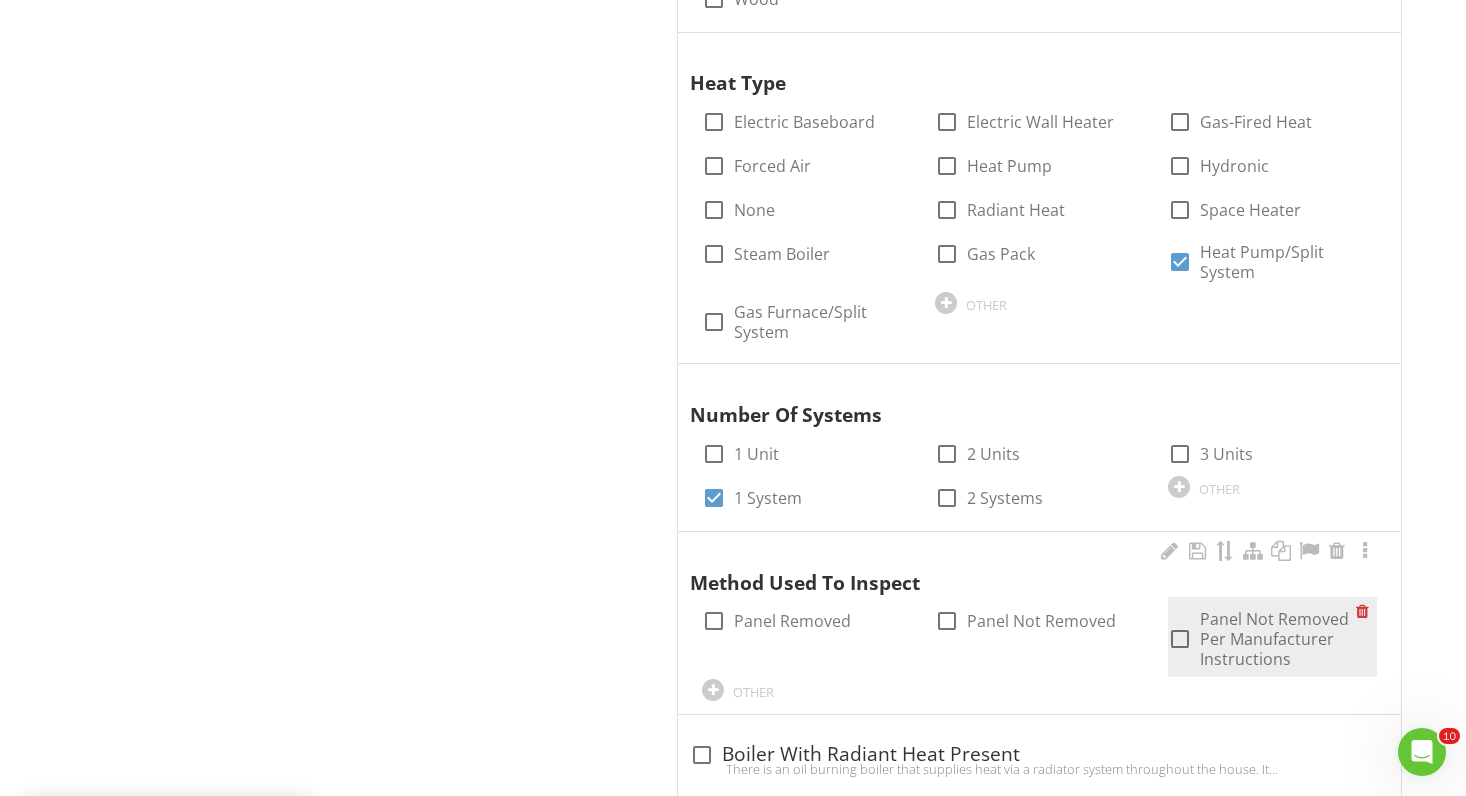 click at bounding box center (1180, 639) 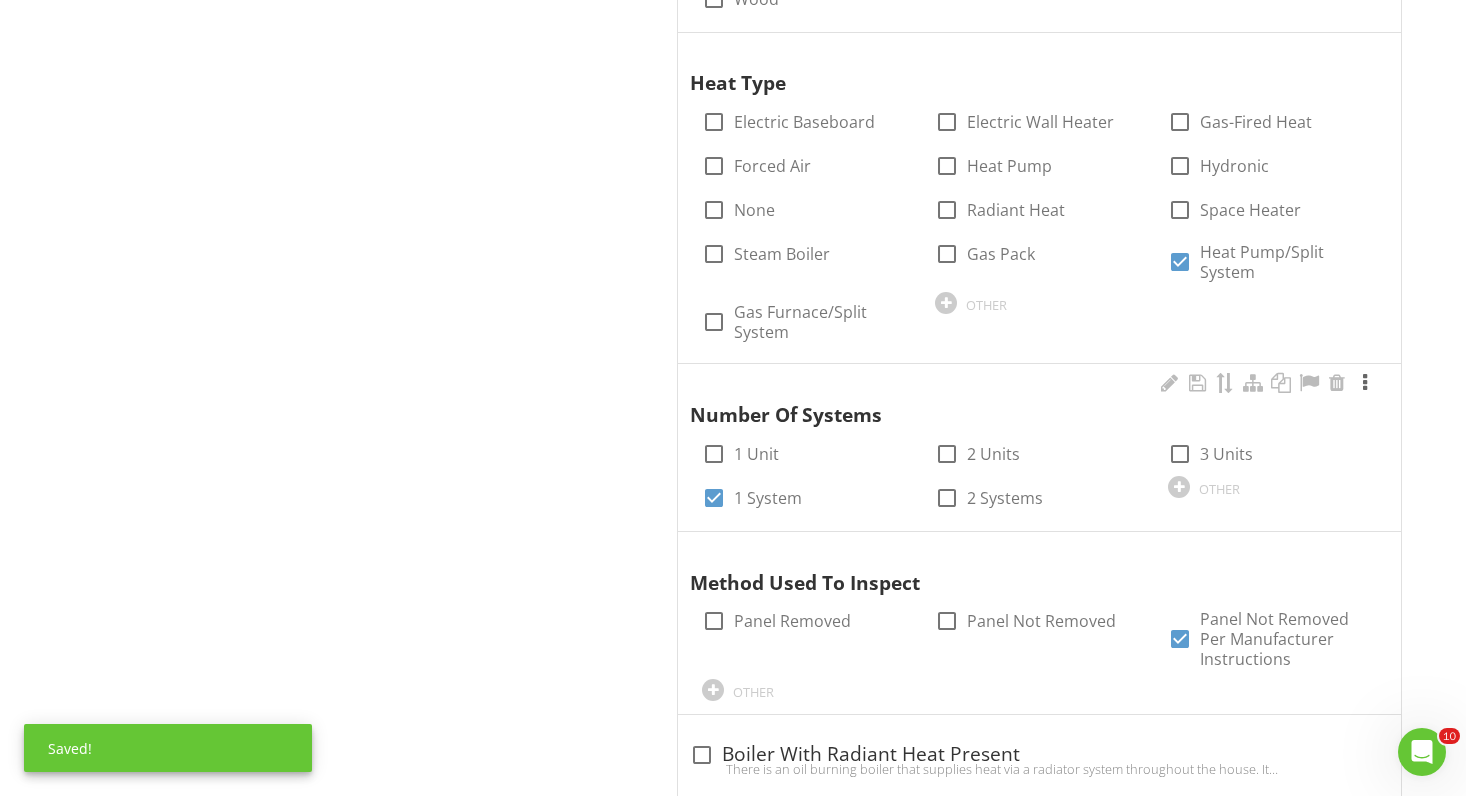 click at bounding box center [1365, 383] 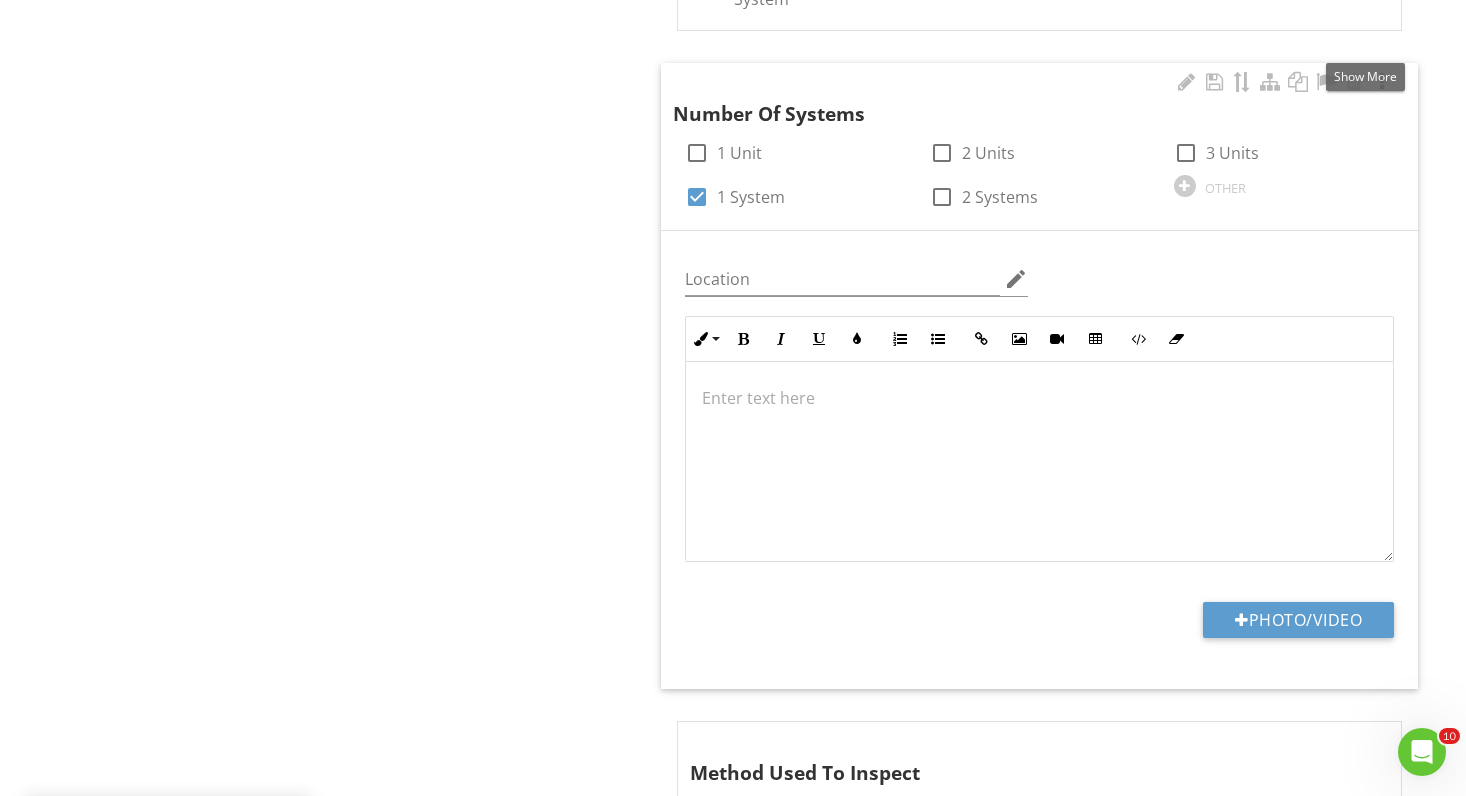 scroll, scrollTop: 1620, scrollLeft: 0, axis: vertical 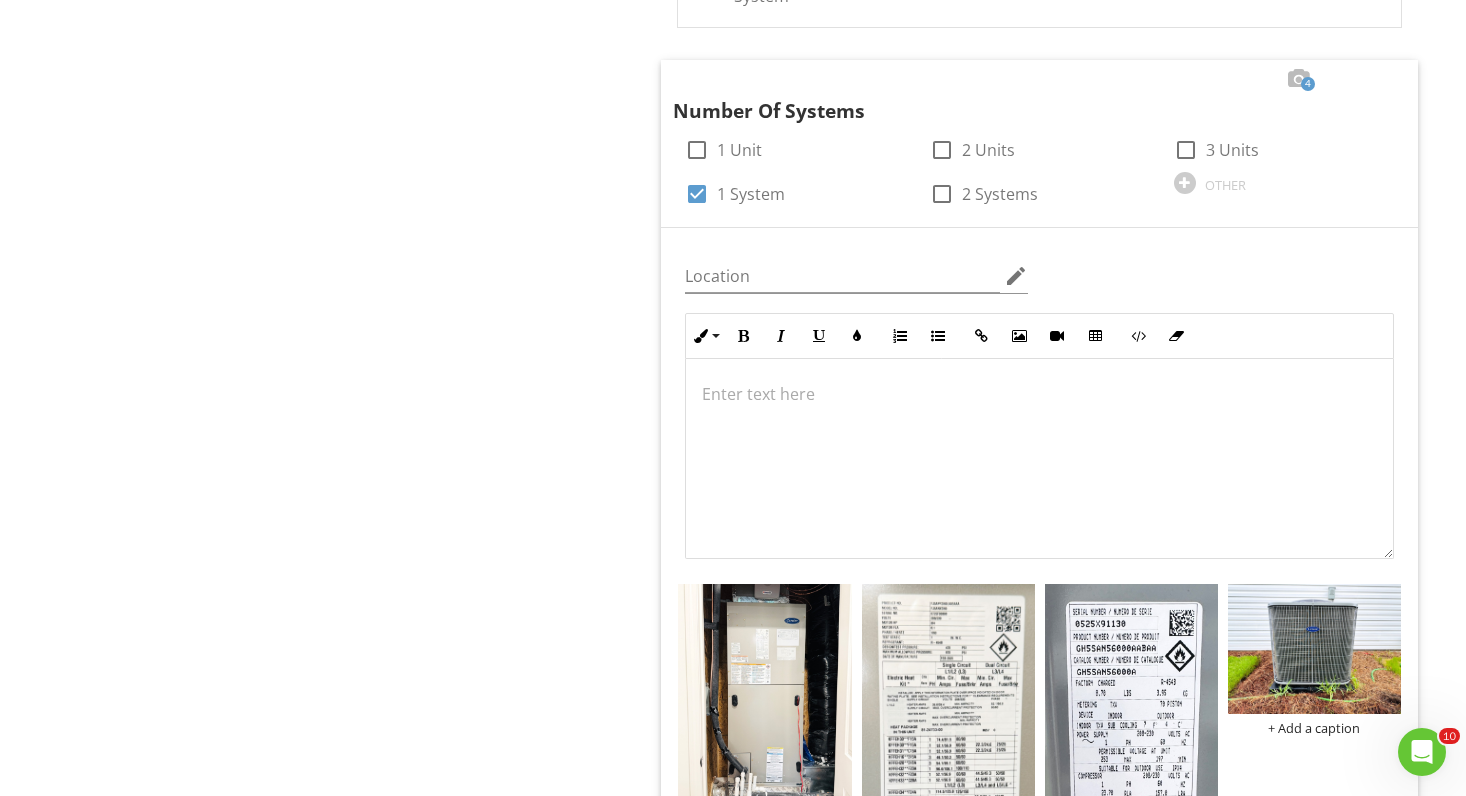 click on "Heating And Cooling
General
Equipment
Distribution Systems
Condensate Pump
Item
Equipment
Info
Information
Cooling Energy Source
check_box_outline_blank Coal   check_box_outline_blank Corn   check_box_outline_blank Gas   check_box_outline_blank Kerosene   check_box_outline_blank Natural Gas   check_box_outline_blank Oil   check_box_outline_blank Propane   check_box_outline_blank Solar   check_box Electric   check_box_outline_blank Wood         OTHER
Cooling Type
check_box_outline_blank Electric Baseboard   check_box_outline_blank Electric Wall Heater   check_box_outline_blank Gas-Fired Heat   check_box_outline_blank" at bounding box center [917, 1662] 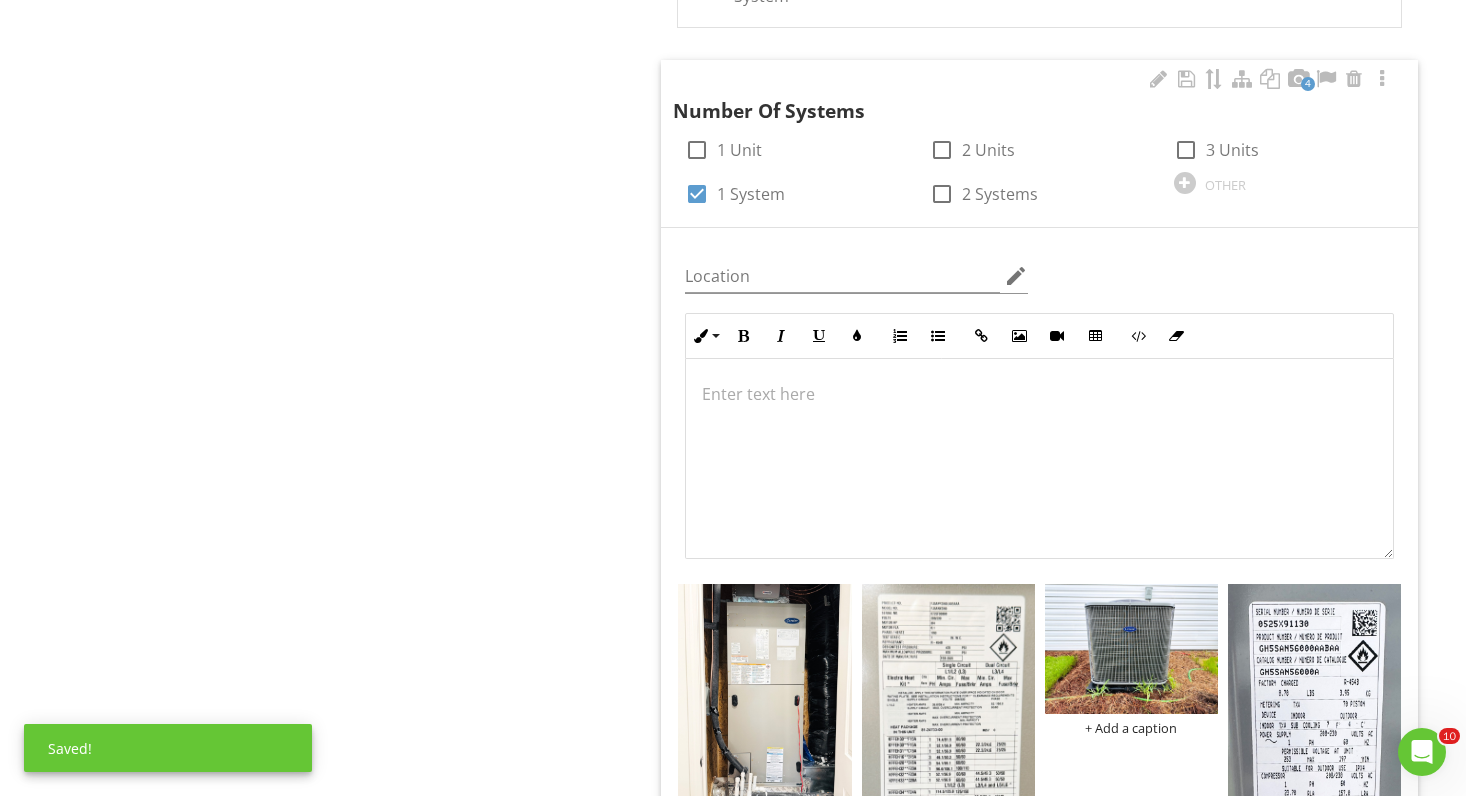 click on "Heating And Cooling
General
Equipment
Distribution Systems
Condensate Pump
Item
Equipment
Info
Information
Cooling Energy Source
check_box_outline_blank Coal   check_box_outline_blank Corn   check_box_outline_blank Gas   check_box_outline_blank Kerosene   check_box_outline_blank Natural Gas   check_box_outline_blank Oil   check_box_outline_blank Propane   check_box_outline_blank Solar   check_box Electric   check_box_outline_blank Wood         OTHER
Cooling Type
check_box_outline_blank Electric Baseboard   check_box_outline_blank Electric Wall Heater   check_box_outline_blank Gas-Fired Heat   check_box_outline_blank" at bounding box center (917, 1662) 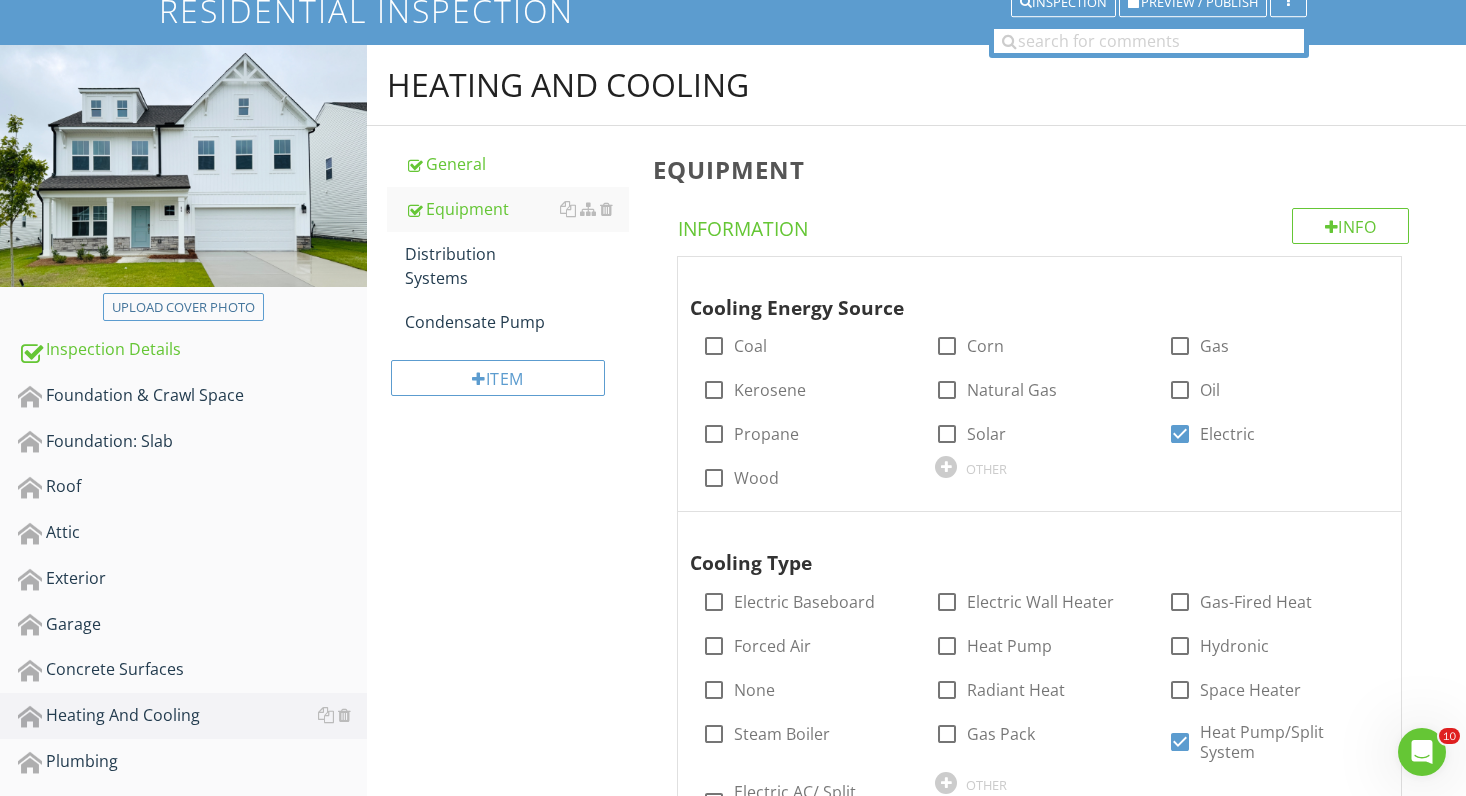 scroll, scrollTop: 210, scrollLeft: 0, axis: vertical 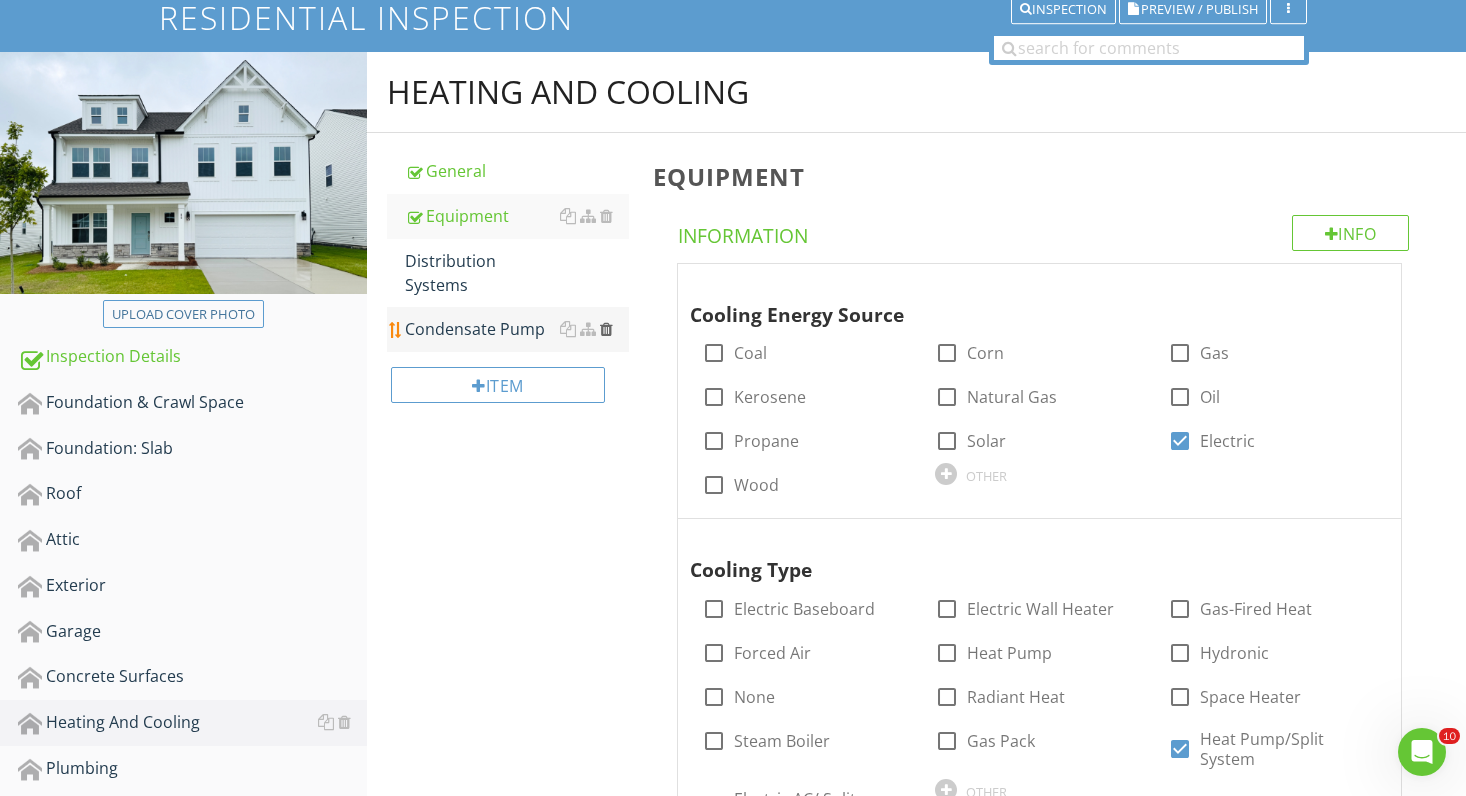 click at bounding box center [606, 329] 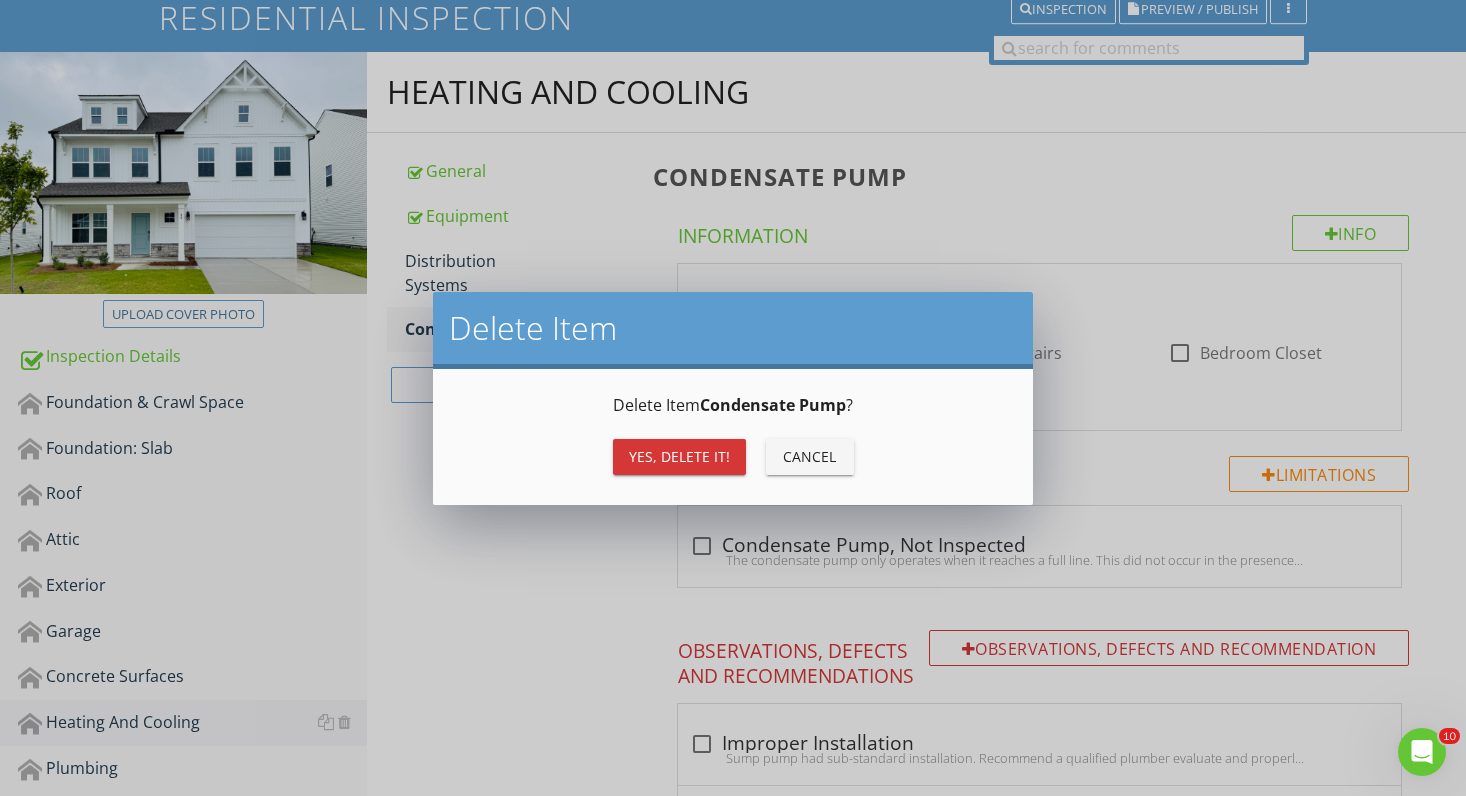click on "Yes, Delete it!" at bounding box center (679, 456) 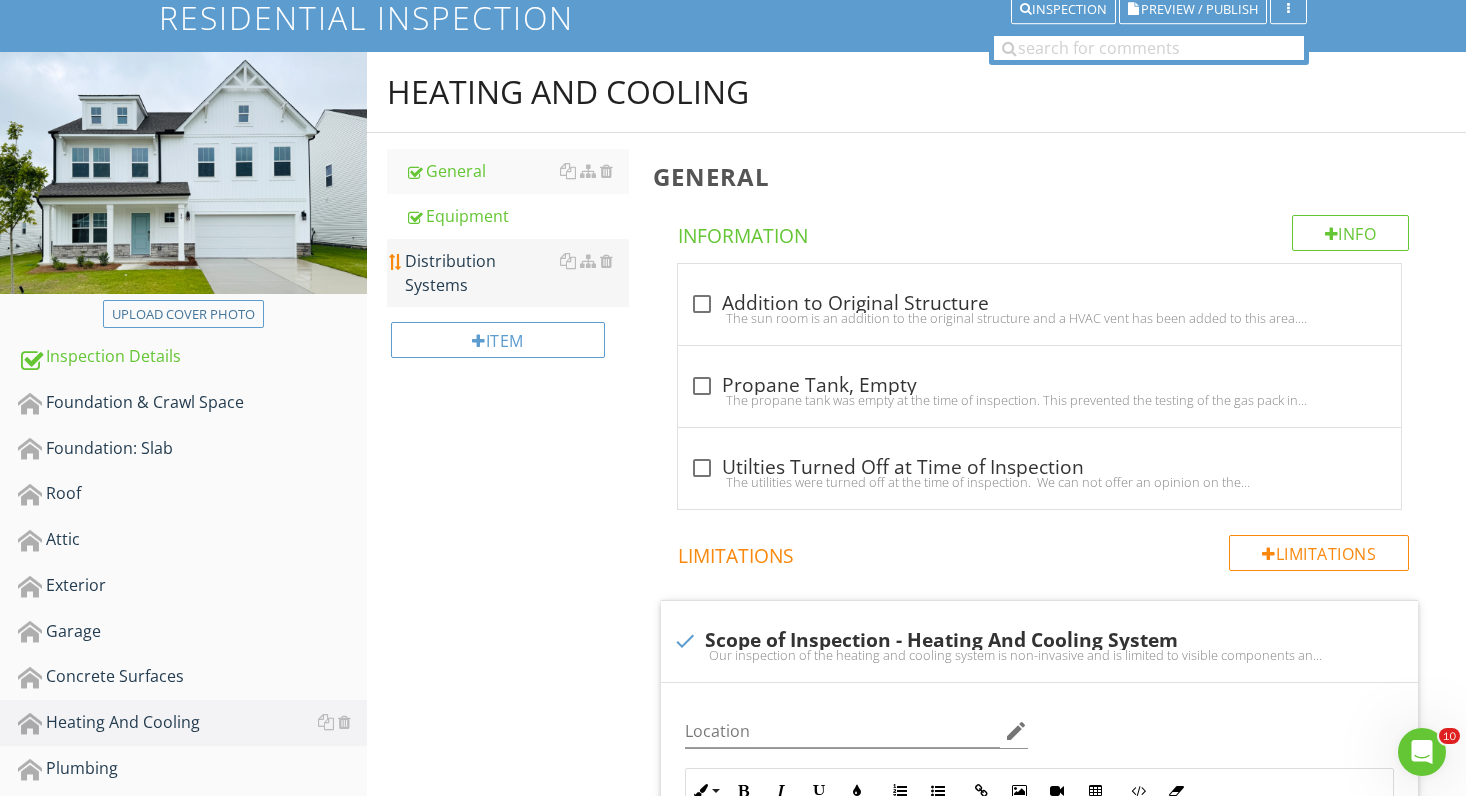 click on "Distribution Systems" at bounding box center [517, 273] 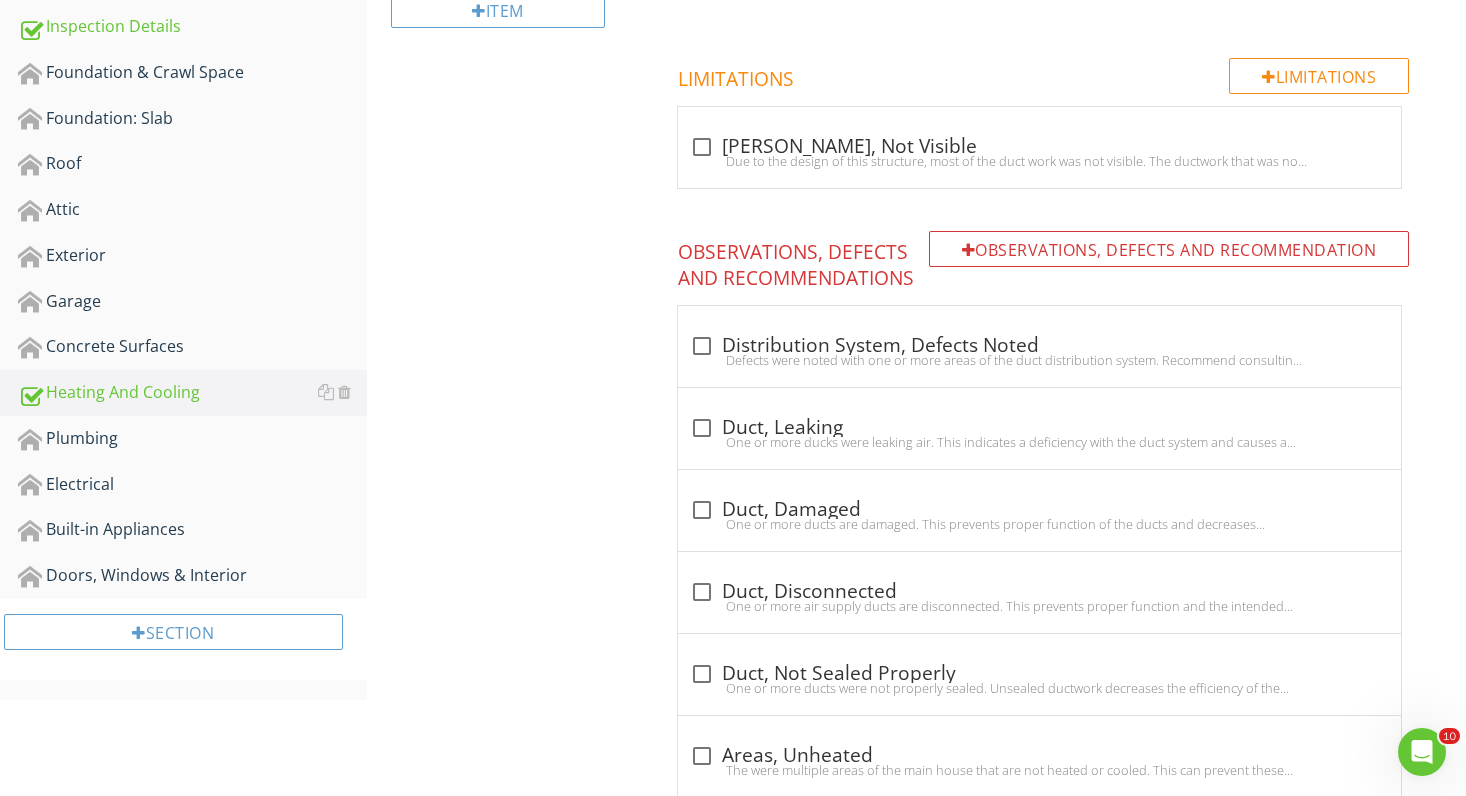 scroll, scrollTop: 559, scrollLeft: 0, axis: vertical 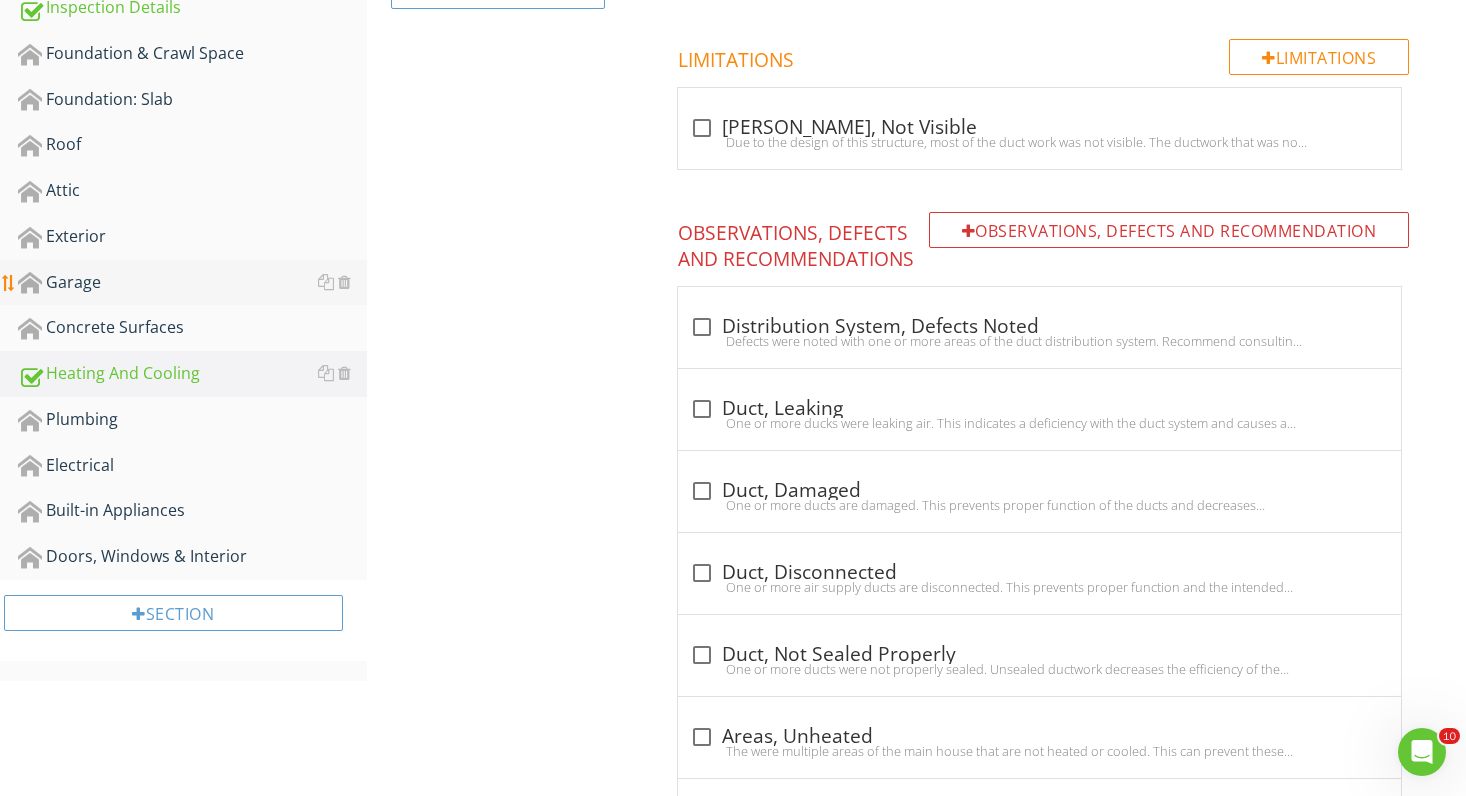 click on "Garage" at bounding box center [192, 283] 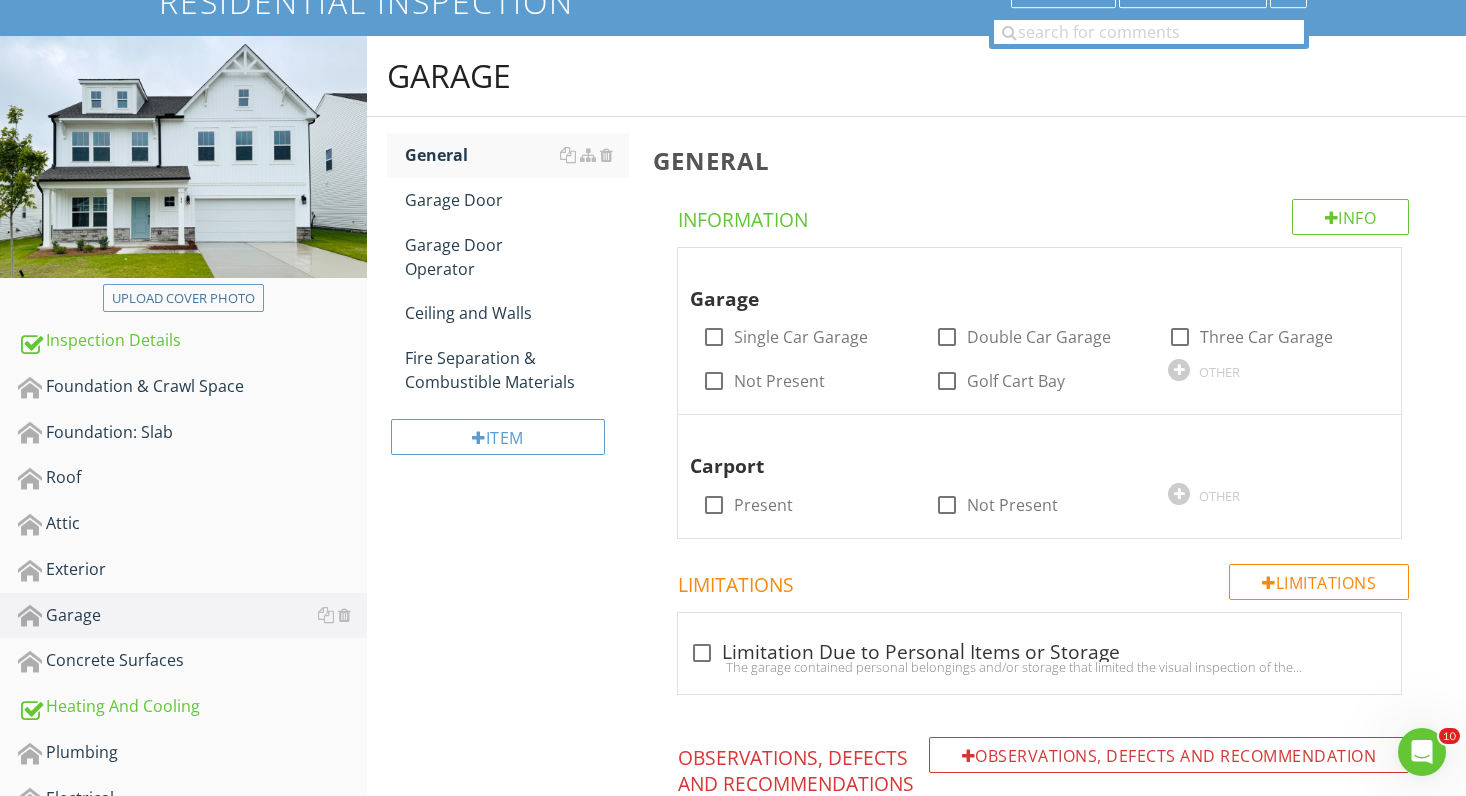 scroll, scrollTop: 126, scrollLeft: 0, axis: vertical 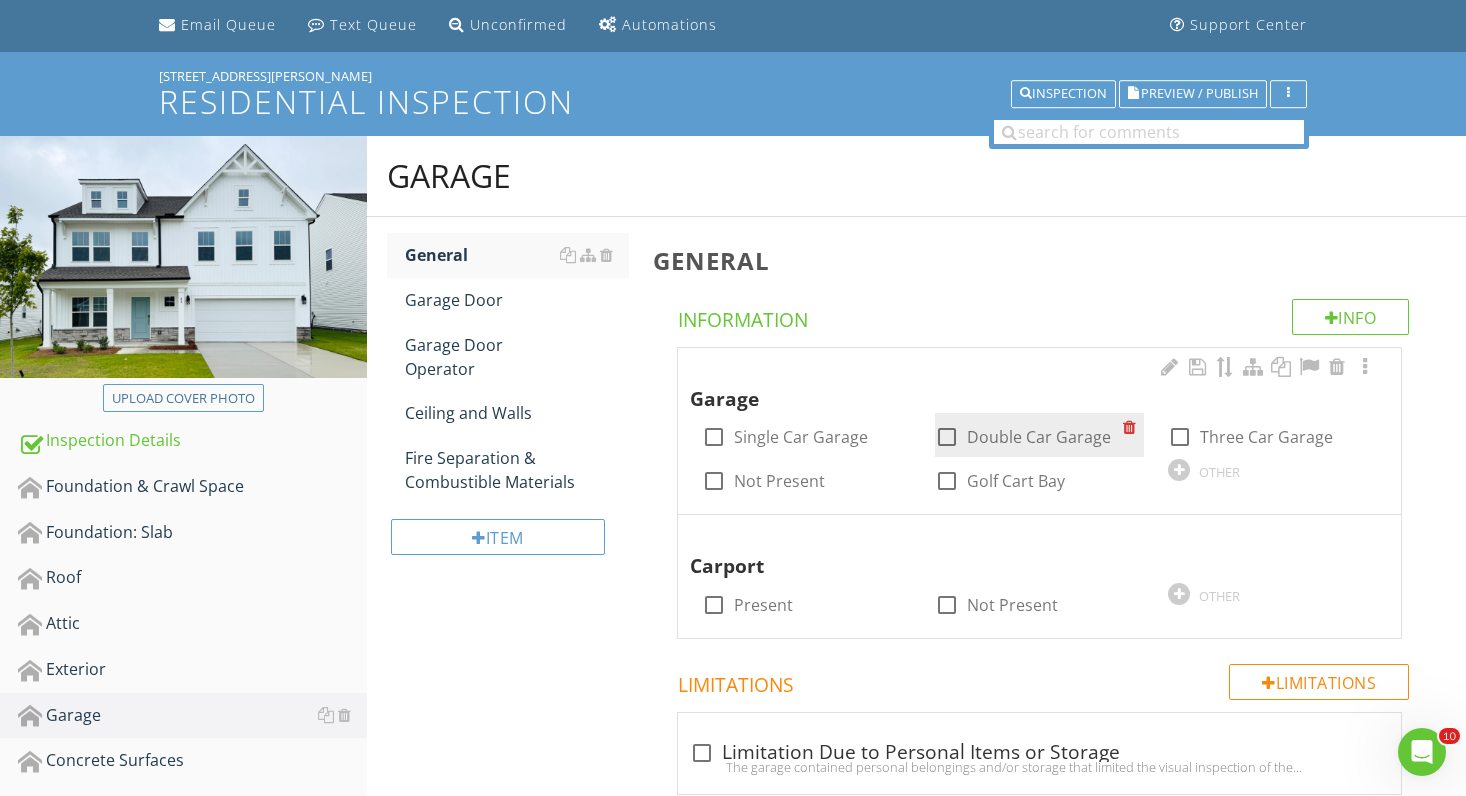 click at bounding box center (947, 437) 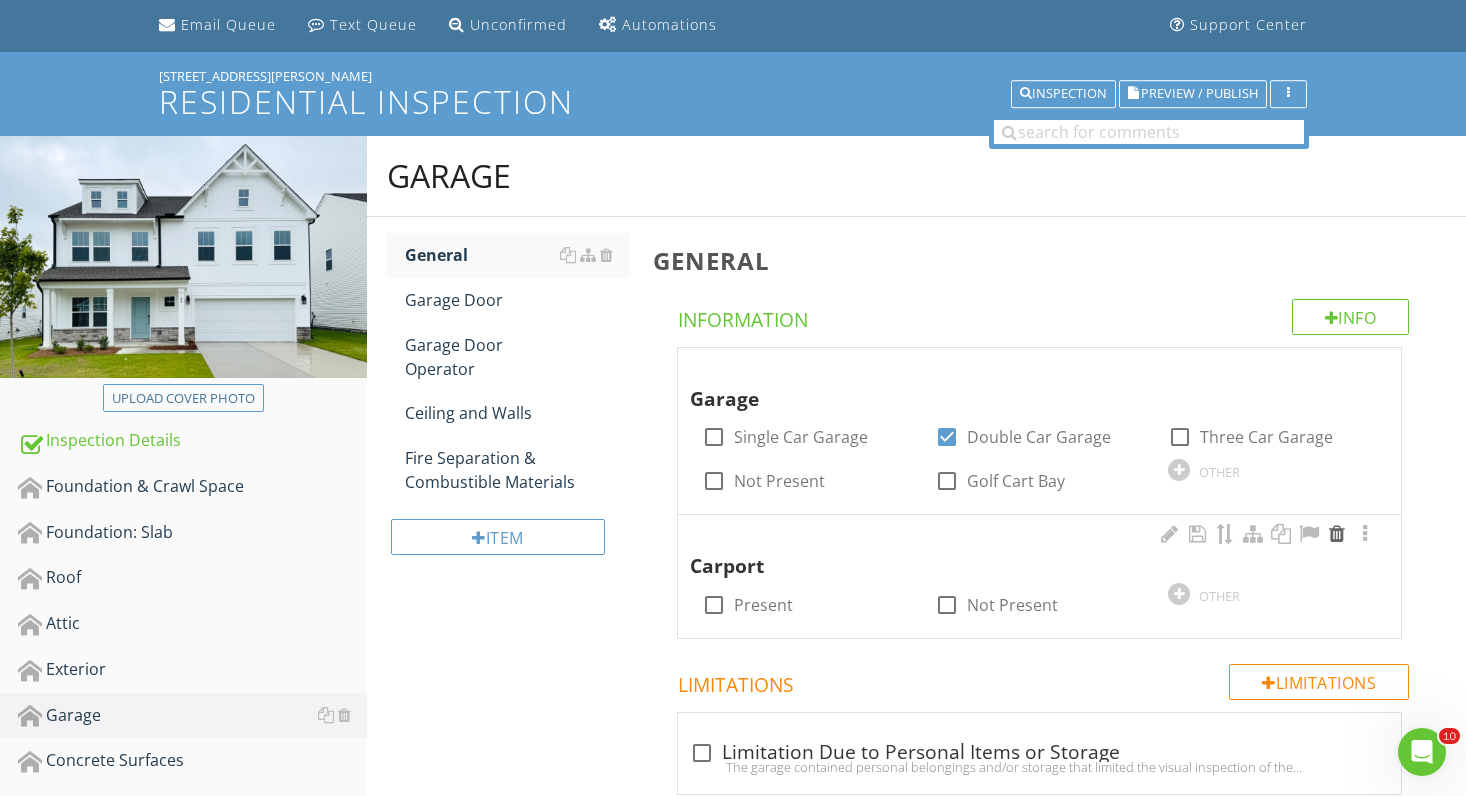 click at bounding box center (1337, 534) 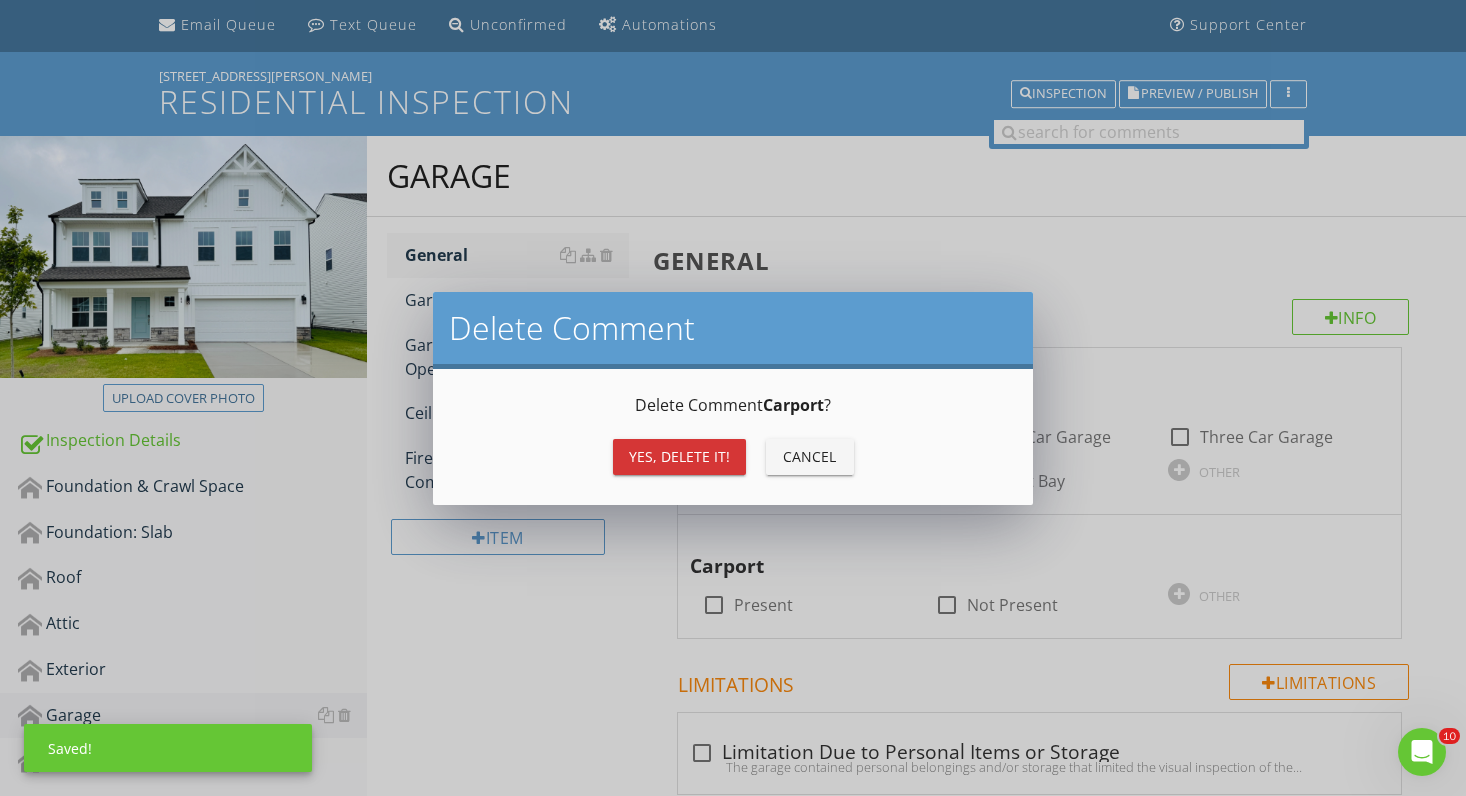 click on "Yes, Delete it!" at bounding box center (679, 457) 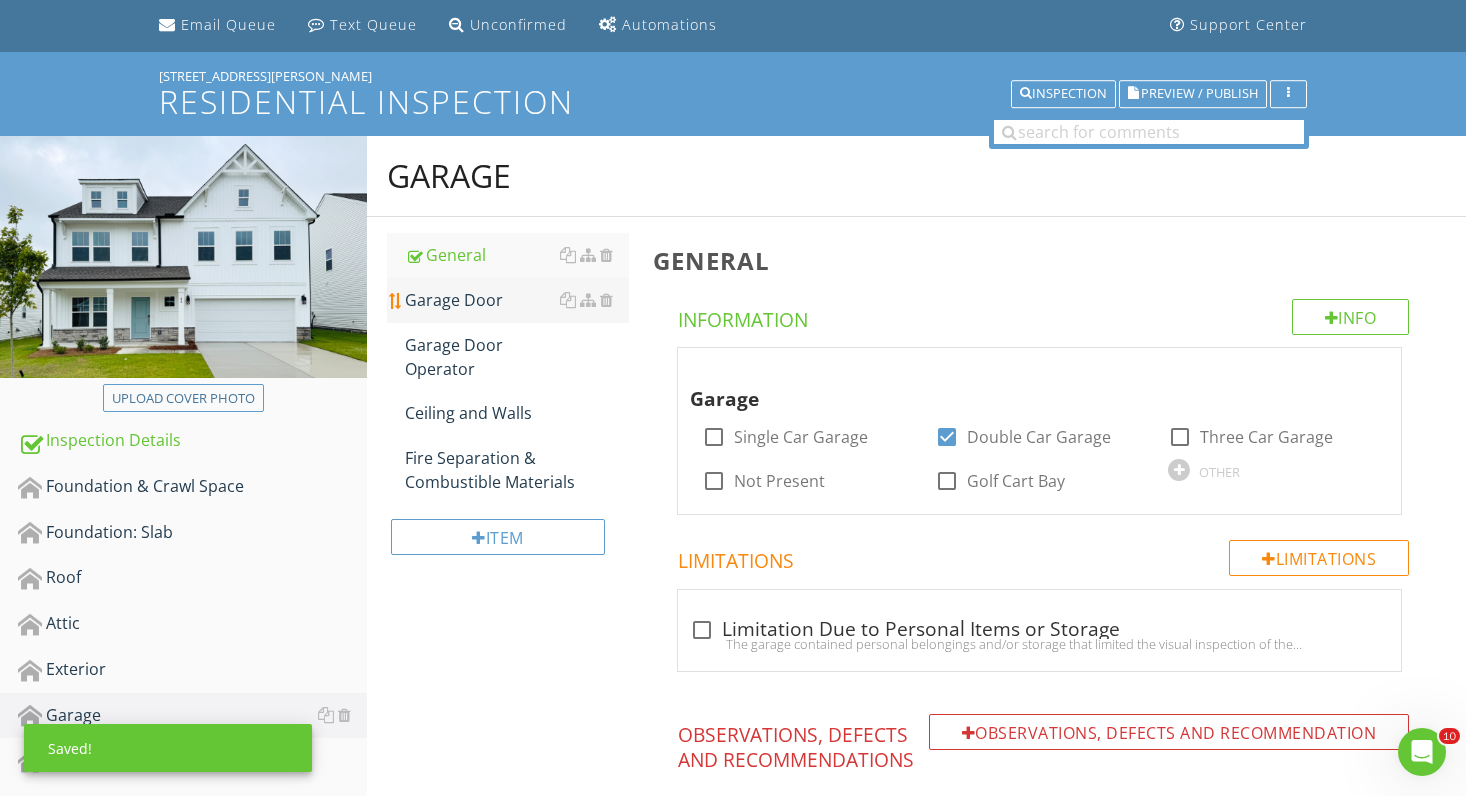 click on "Garage Door" at bounding box center (517, 300) 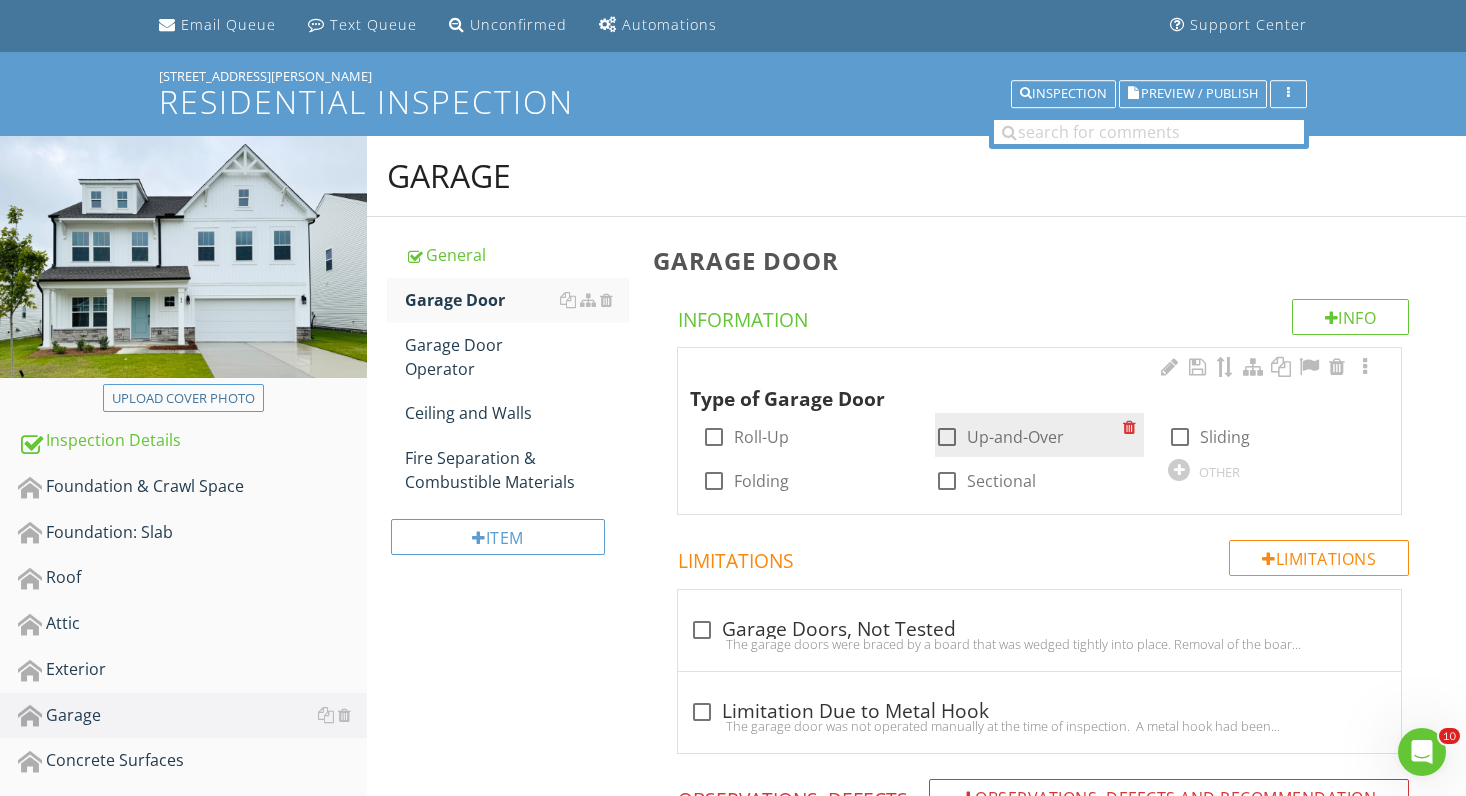 click at bounding box center (947, 437) 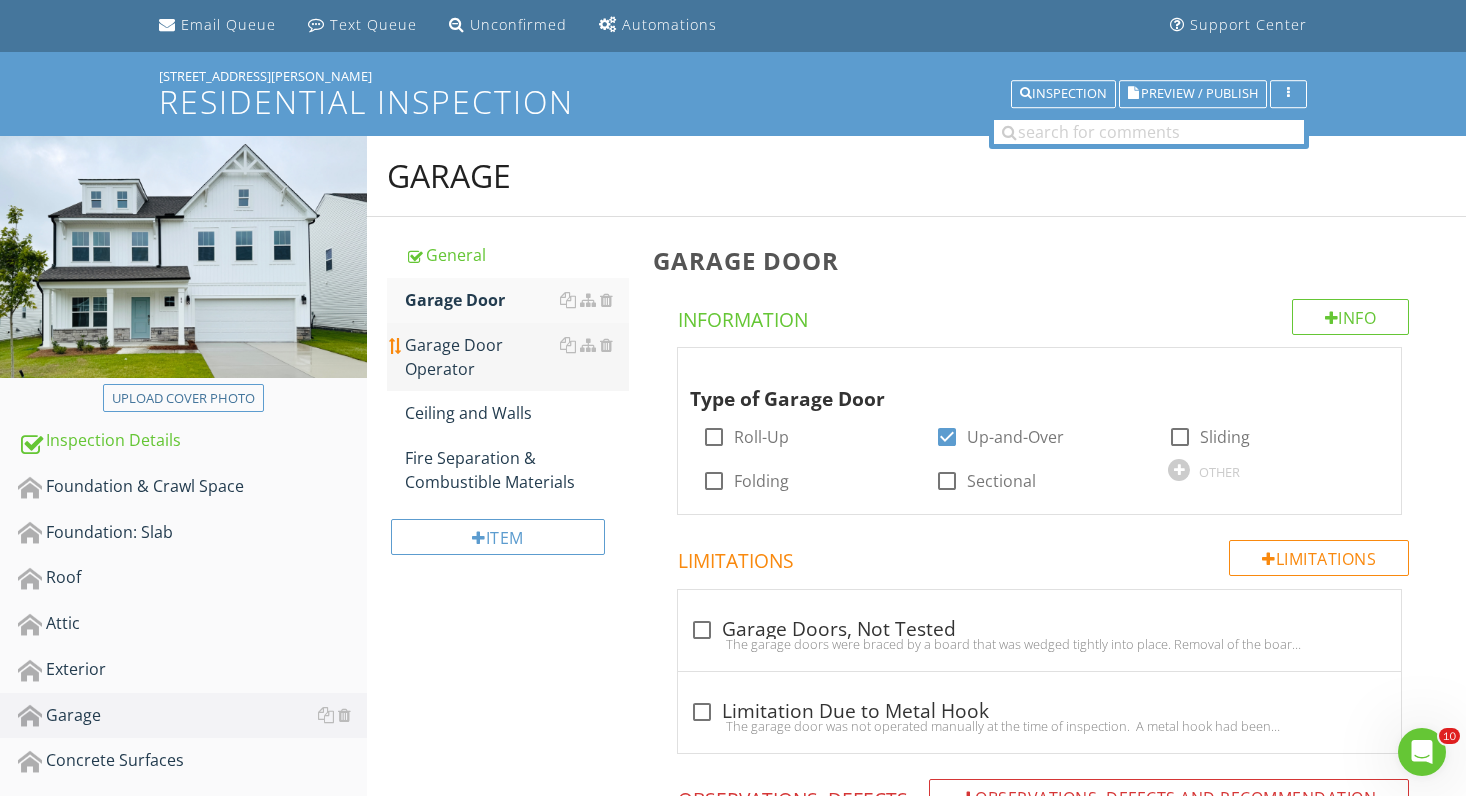 click on "Garage Door Operator" at bounding box center [517, 357] 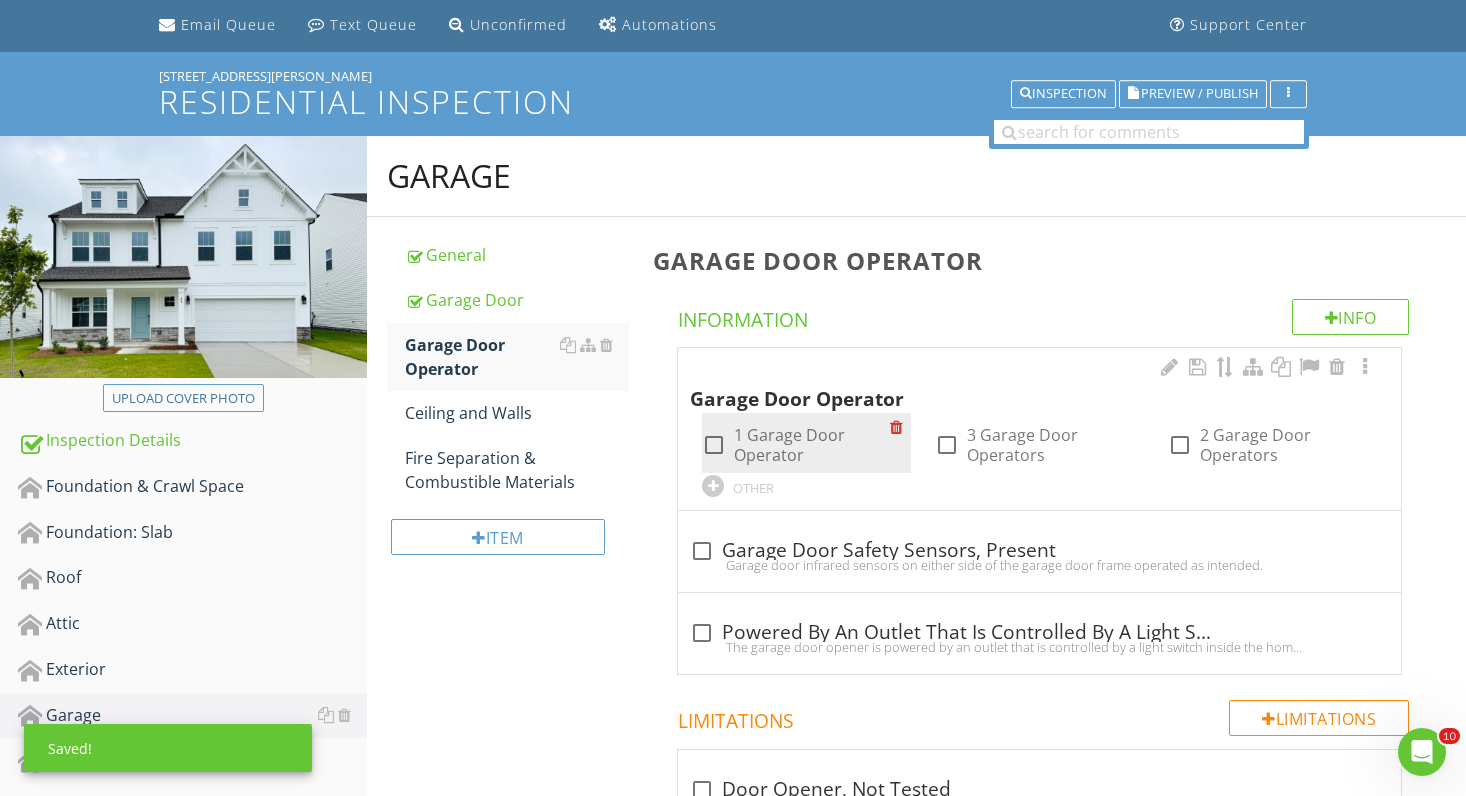 click at bounding box center (714, 445) 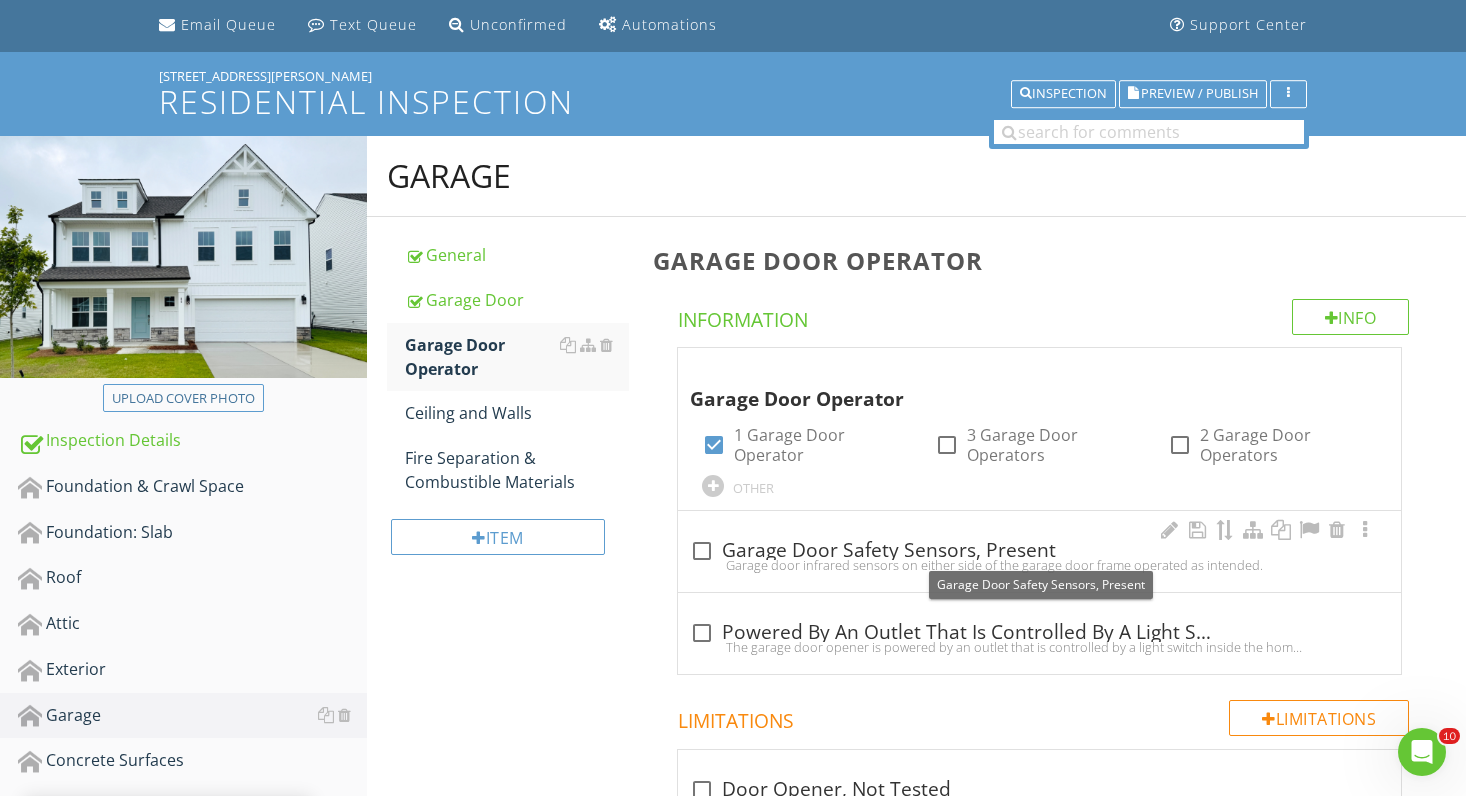 click at bounding box center (702, 551) 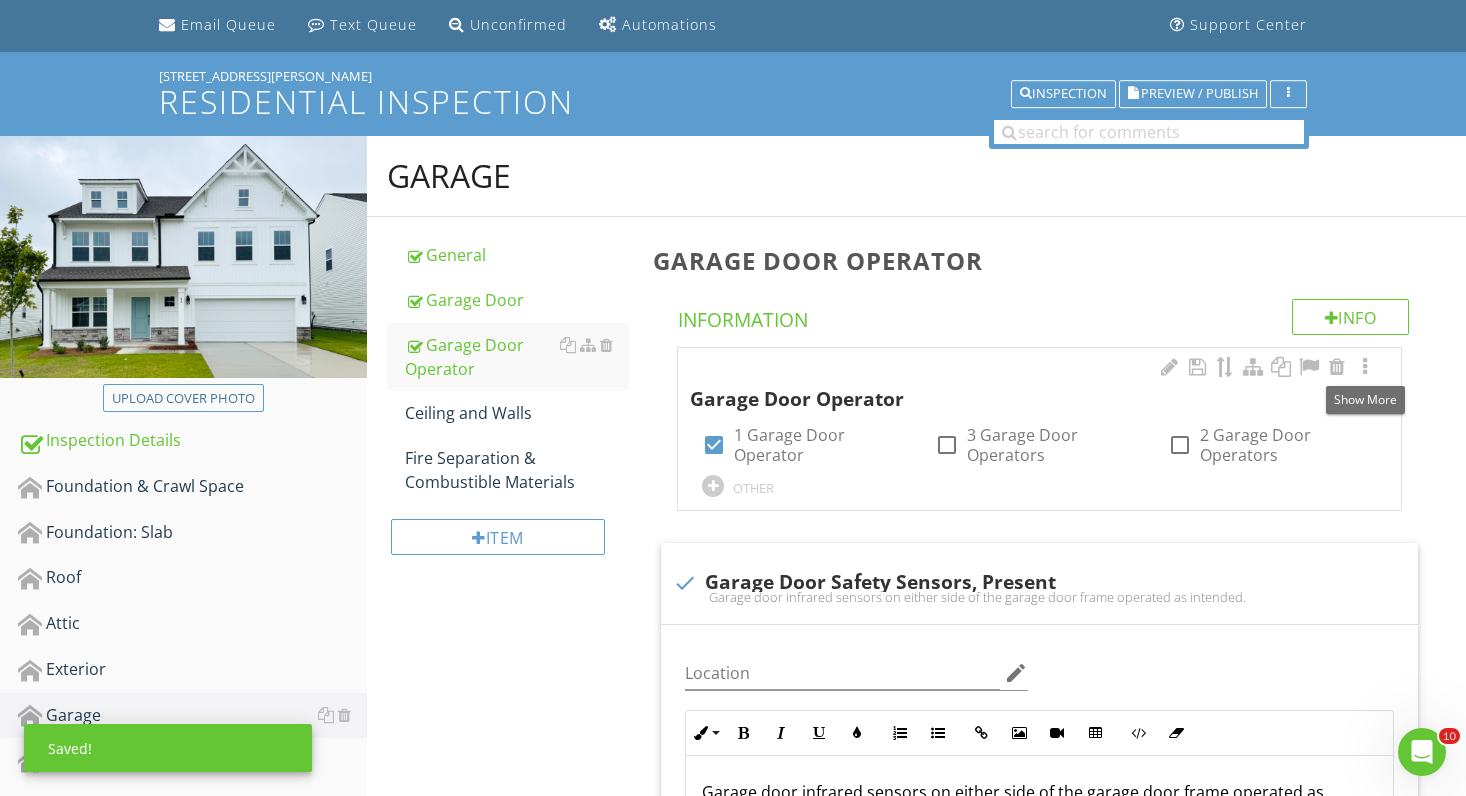 click at bounding box center [1267, 368] 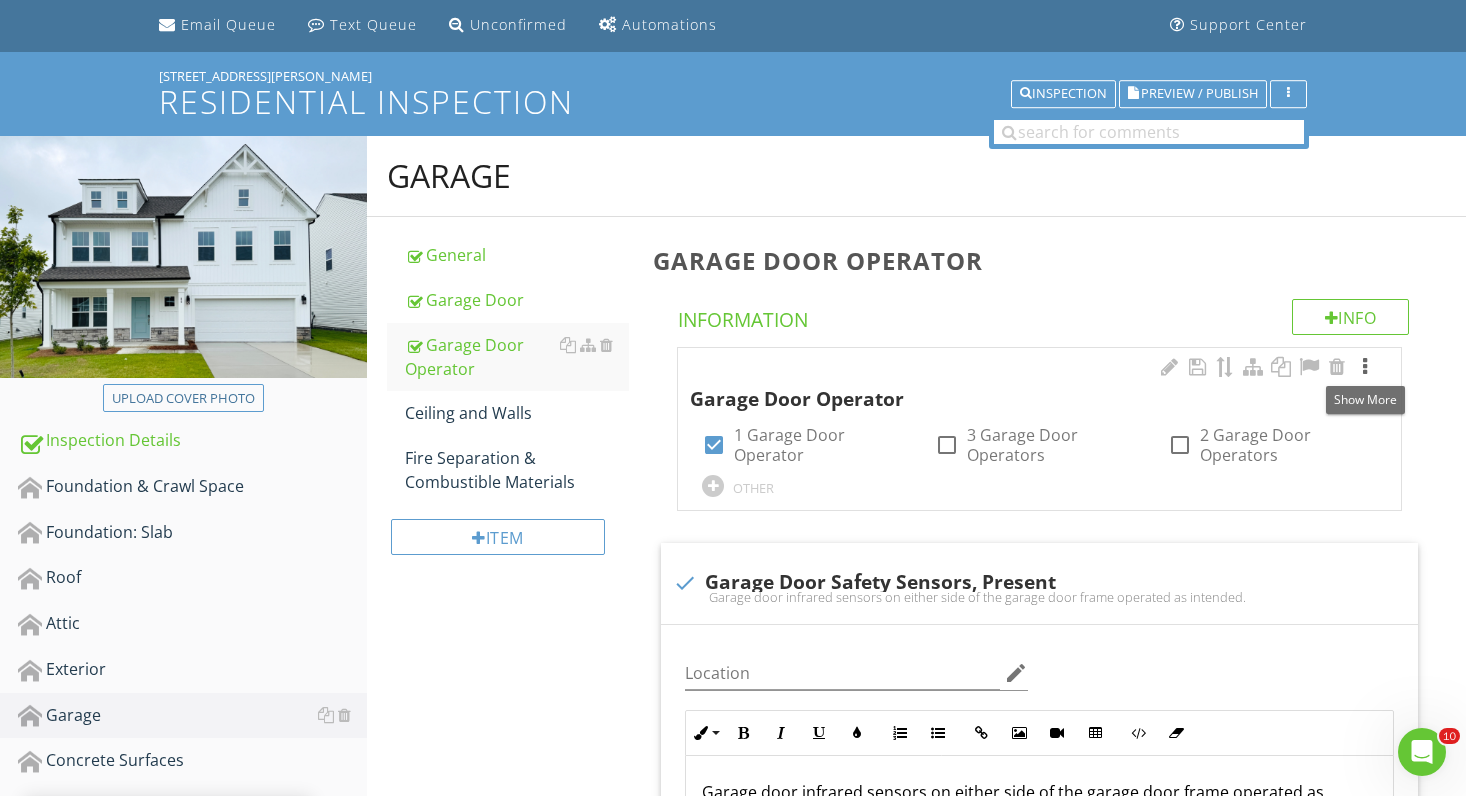 click at bounding box center (1365, 367) 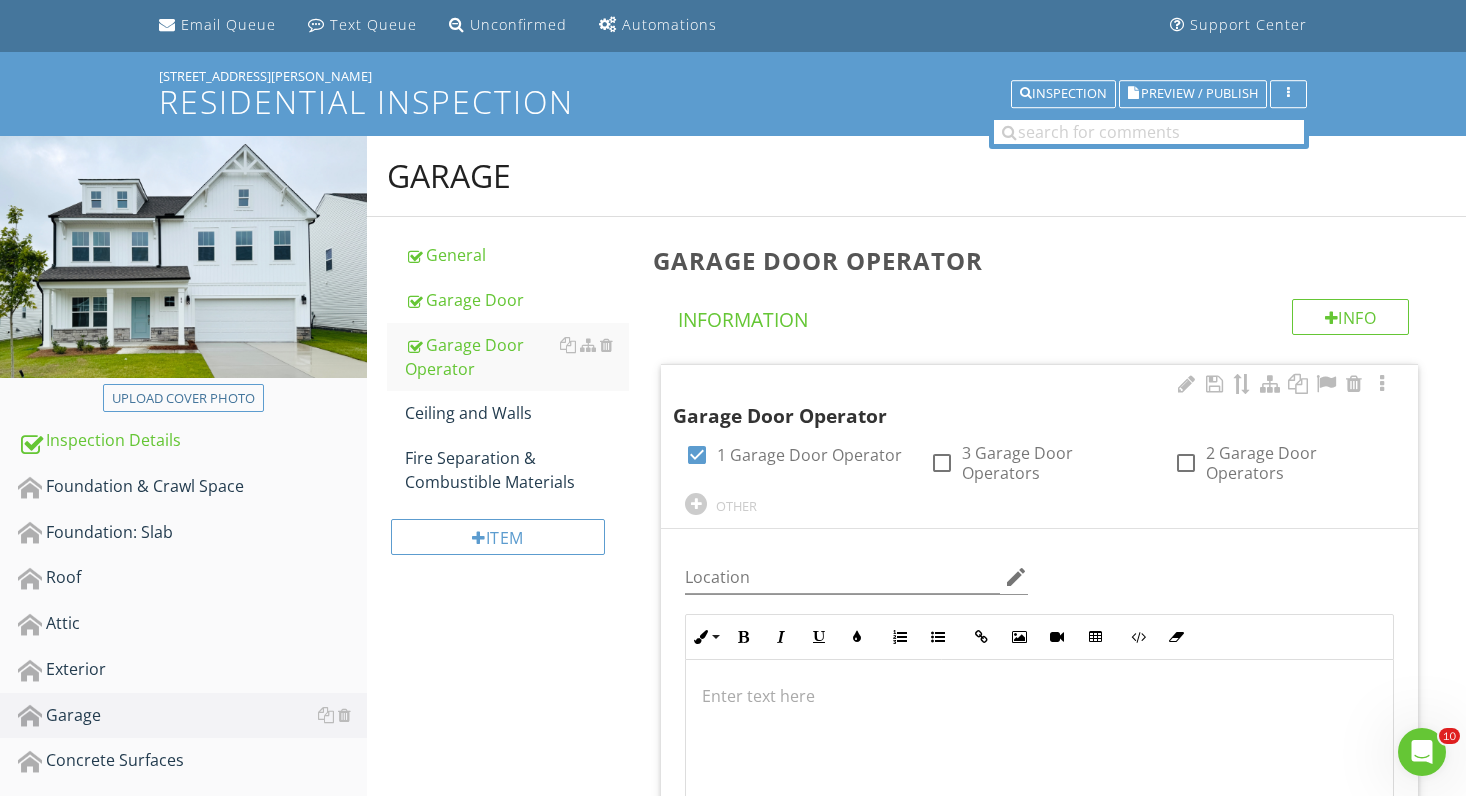 click at bounding box center (1039, 696) 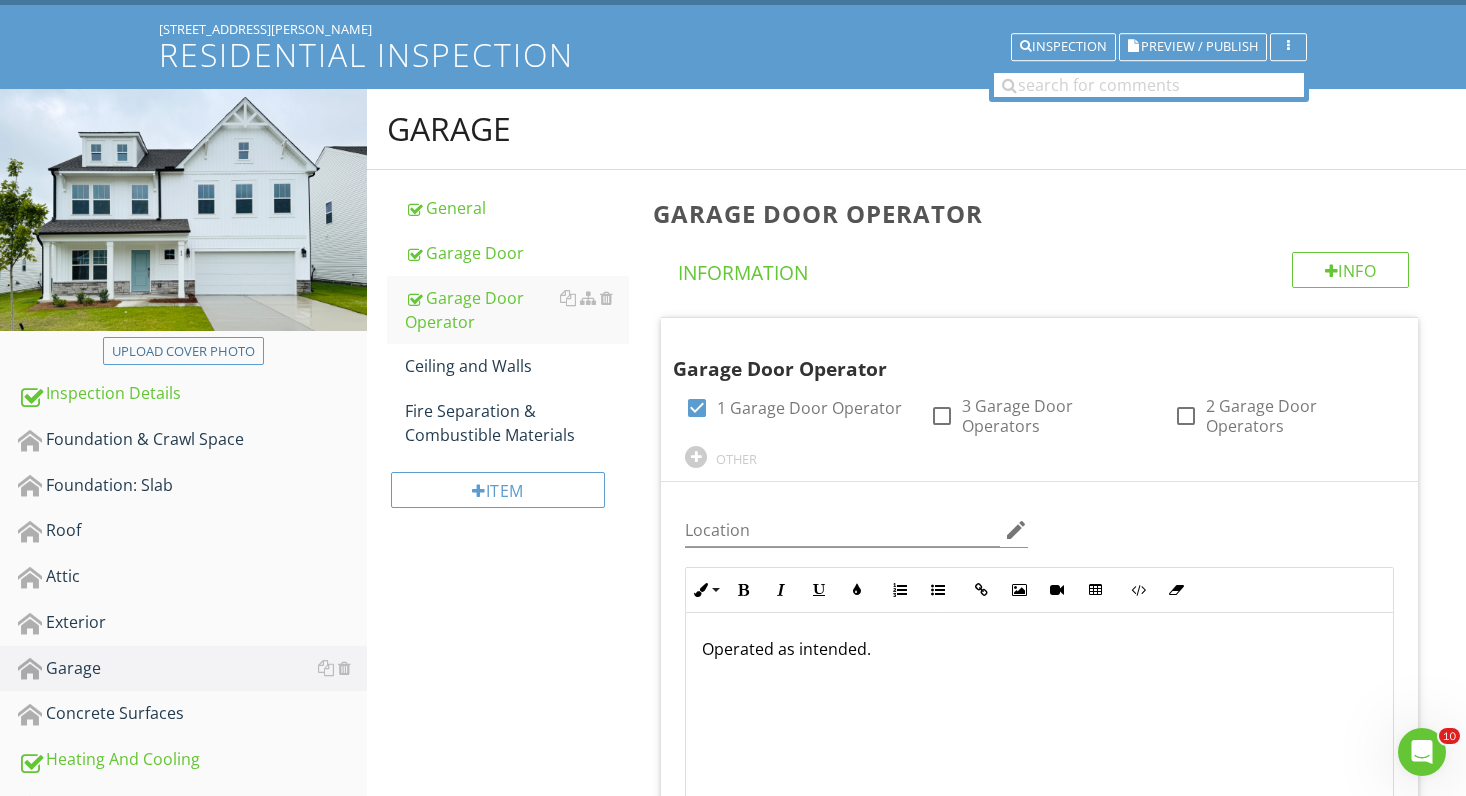 click on "Garage
General
Garage Door
Garage Door Operator
Ceiling and Walls
Fire Separation & Combustible Materials
Item
Garage Door Operator
Info
Information
Garage Door Operator
check_box 1 Garage Door Operator   check_box_outline_blank 3 Garage Door Operators   check_box_outline_blank 2 Garage Door Operators         OTHER                   Location edit       Inline Style XLarge Large Normal Small Light Small/Light Bold Italic Underline Colors Ordered List Unordered List Insert Link Insert Image Insert Video Insert Table Code View Clear Formatting Operated as intended. Enter text here <p>Operated as intended.</p>
Photo/Video" at bounding box center [917, 1553] 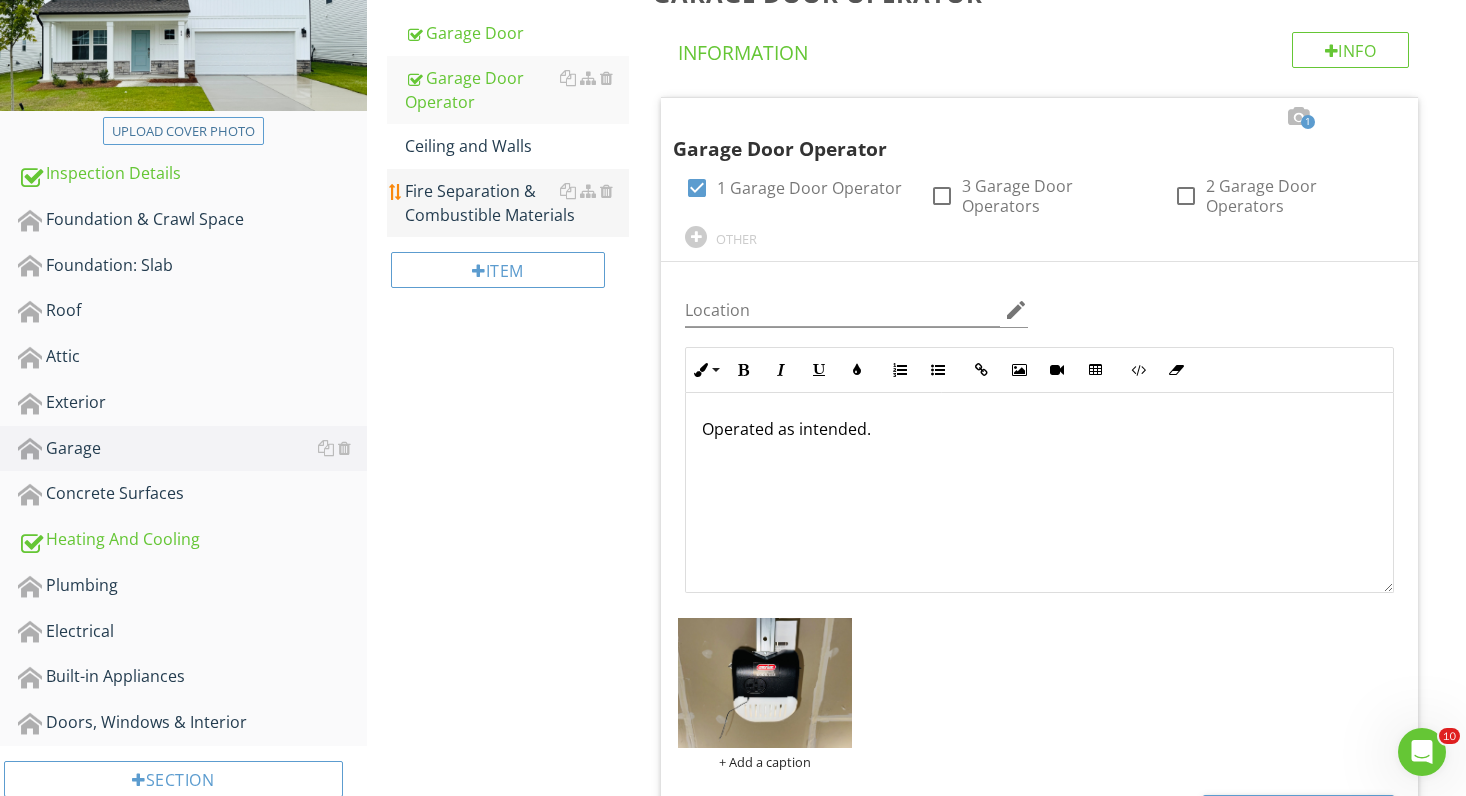 scroll, scrollTop: 392, scrollLeft: 0, axis: vertical 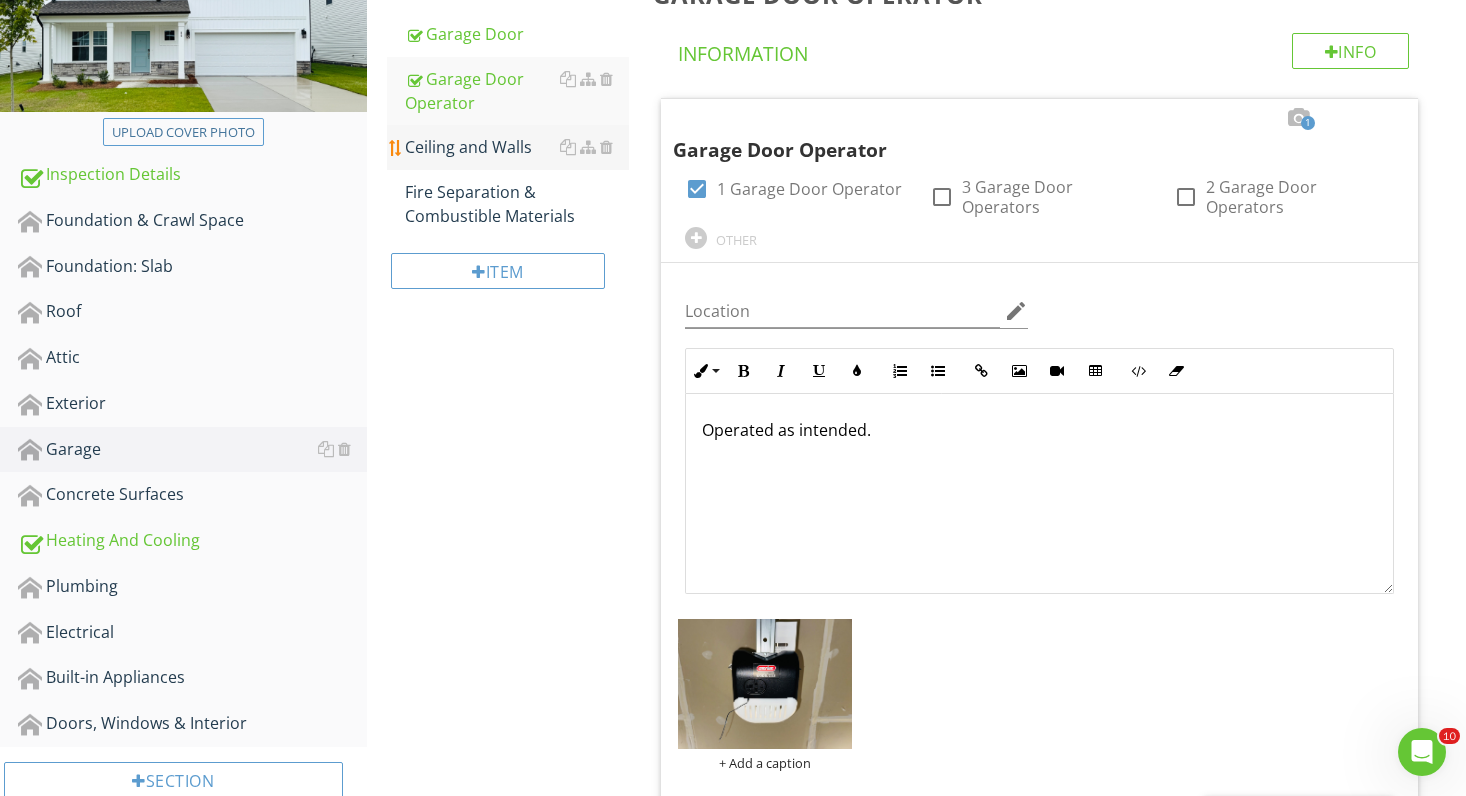 click on "Ceiling and Walls" at bounding box center [517, 147] 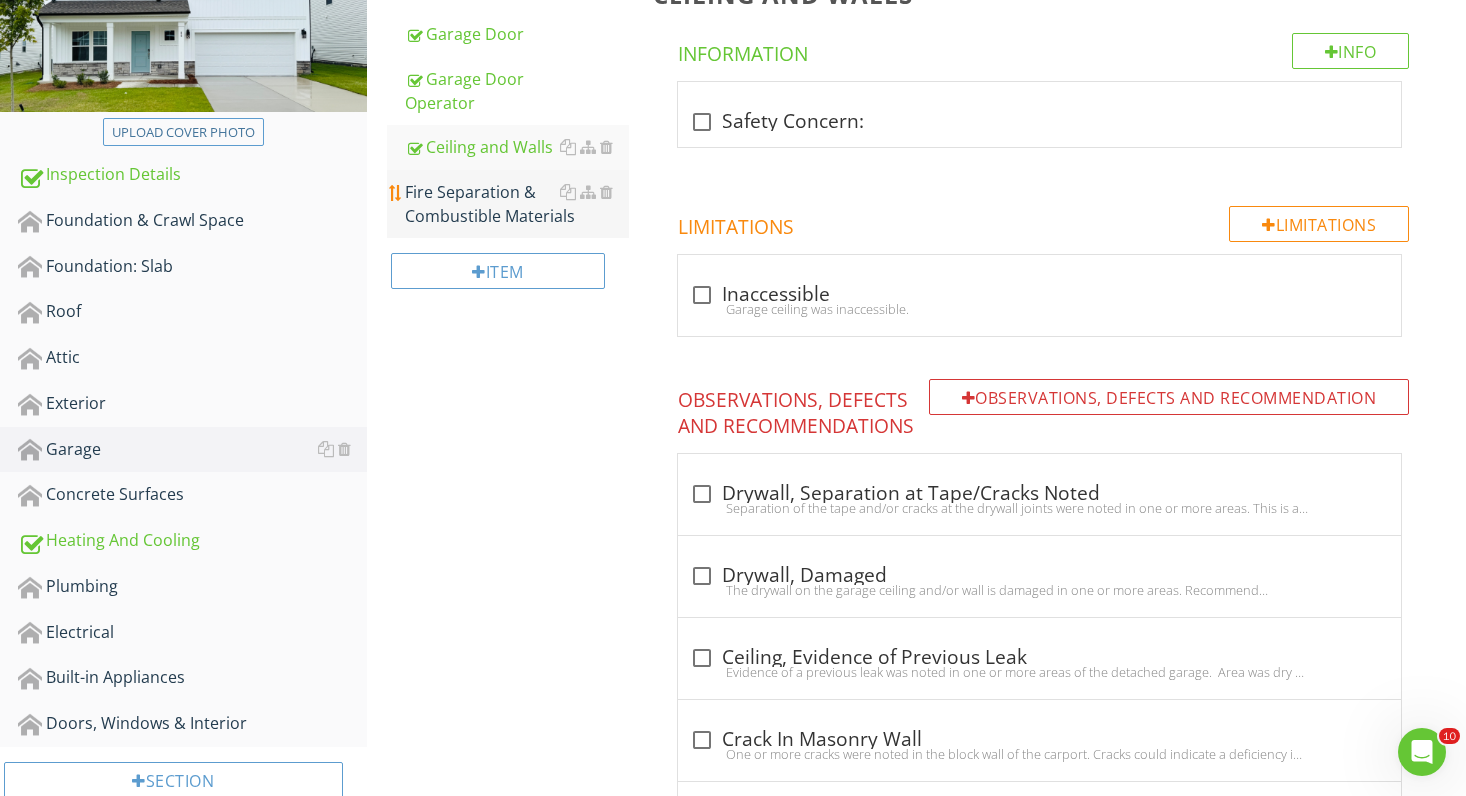 click on "Fire Separation & Combustible Materials" at bounding box center [517, 204] 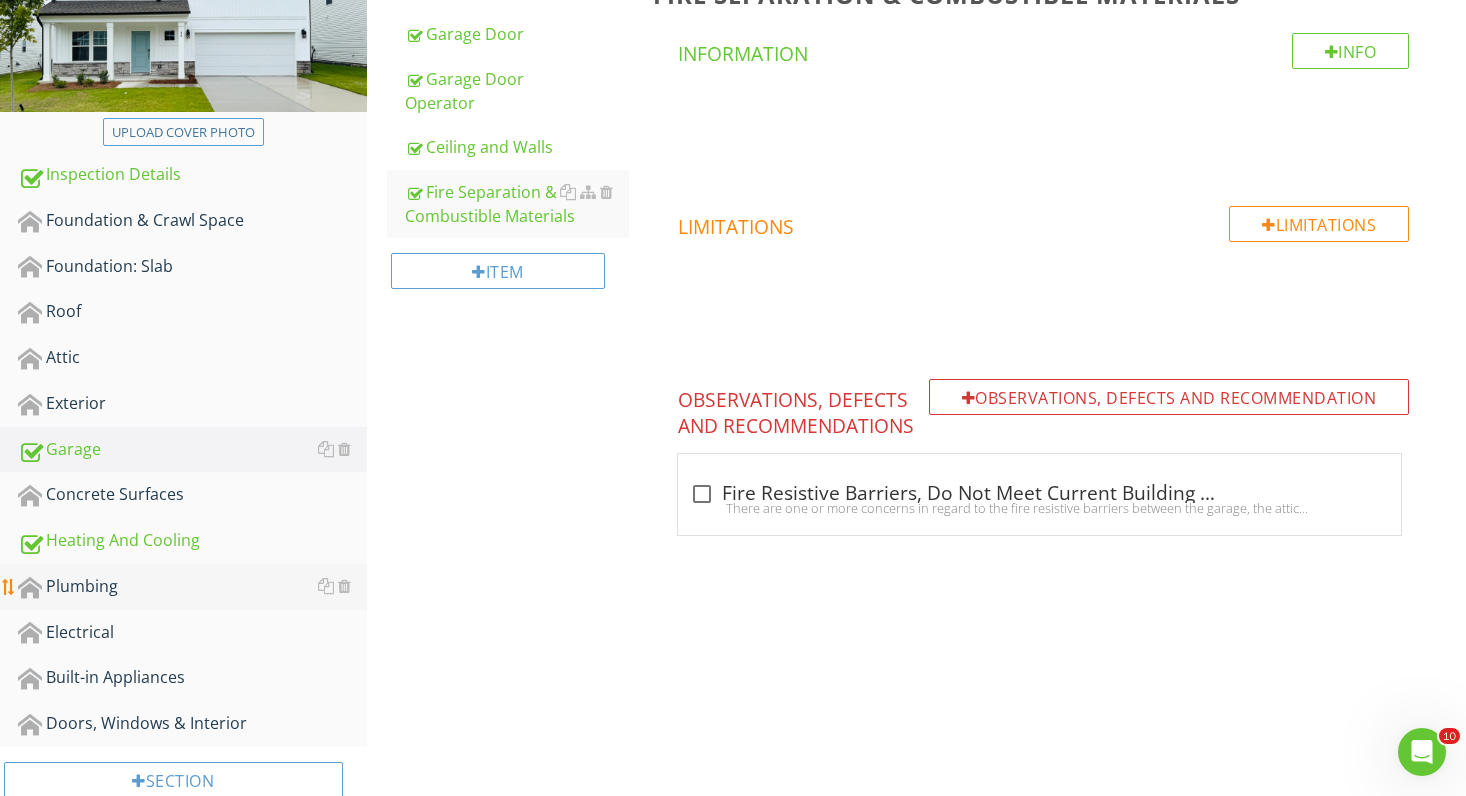 click on "Plumbing" at bounding box center [192, 587] 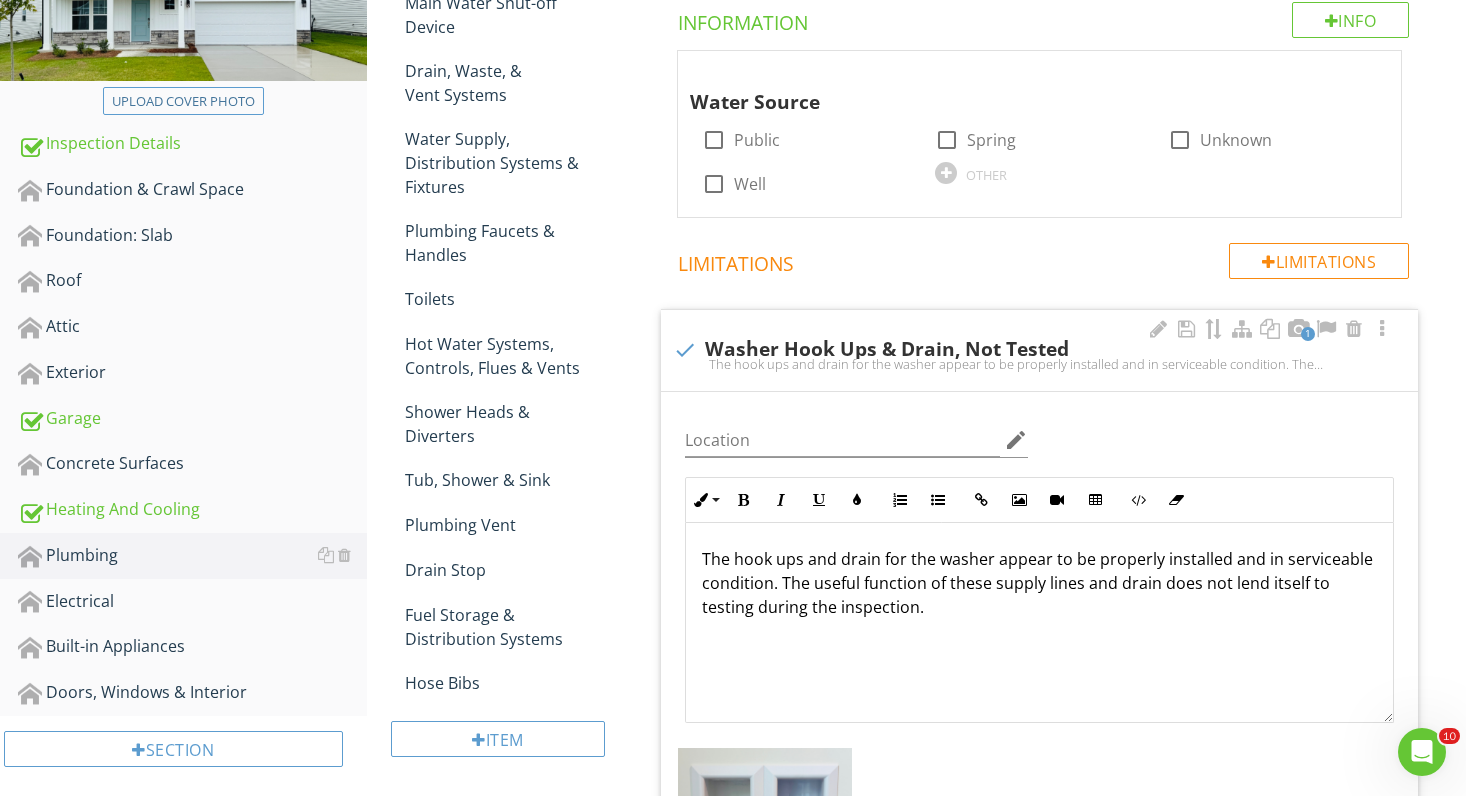 scroll, scrollTop: 375, scrollLeft: 0, axis: vertical 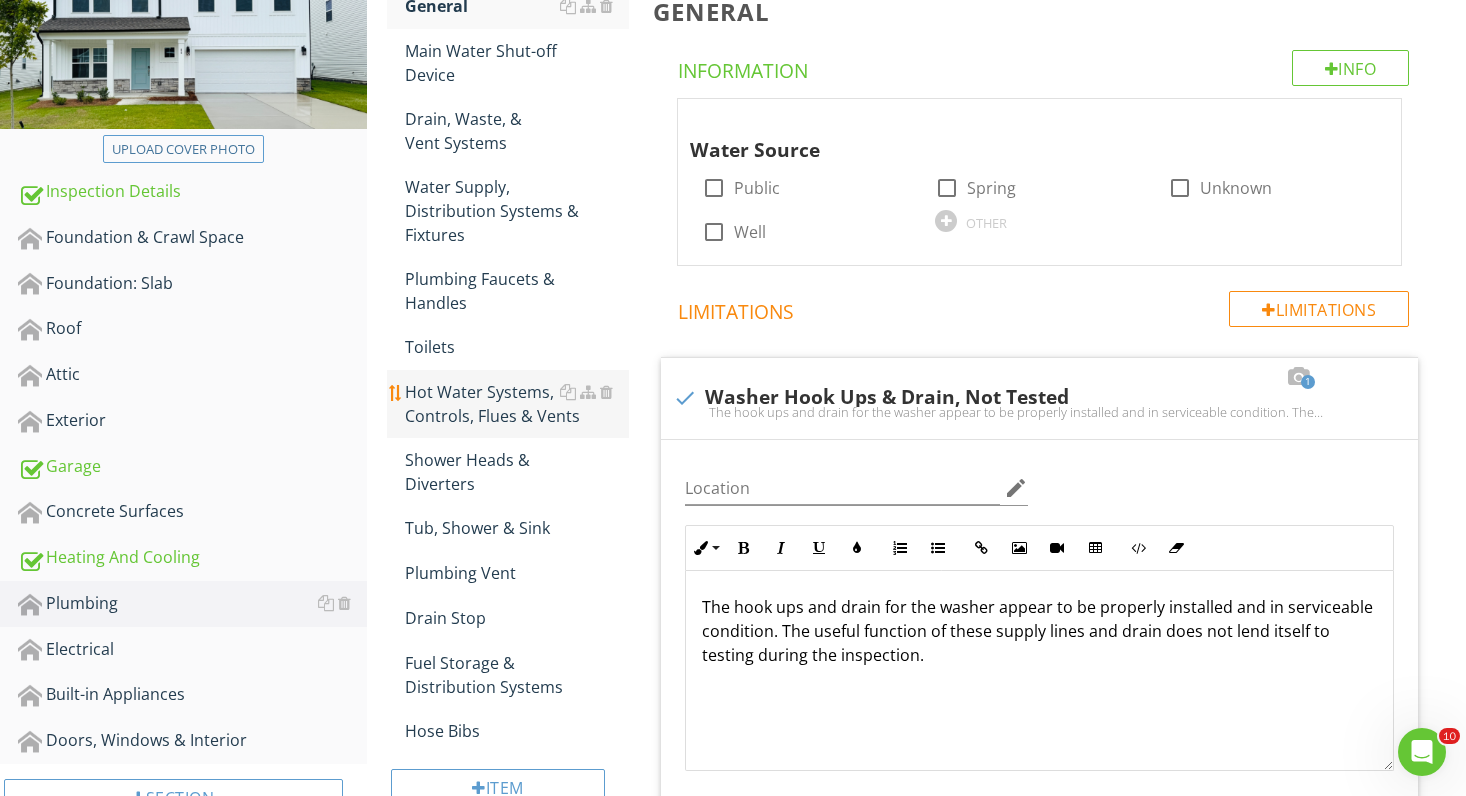 click on "Hot Water Systems, Controls, Flues & Vents" at bounding box center (517, 404) 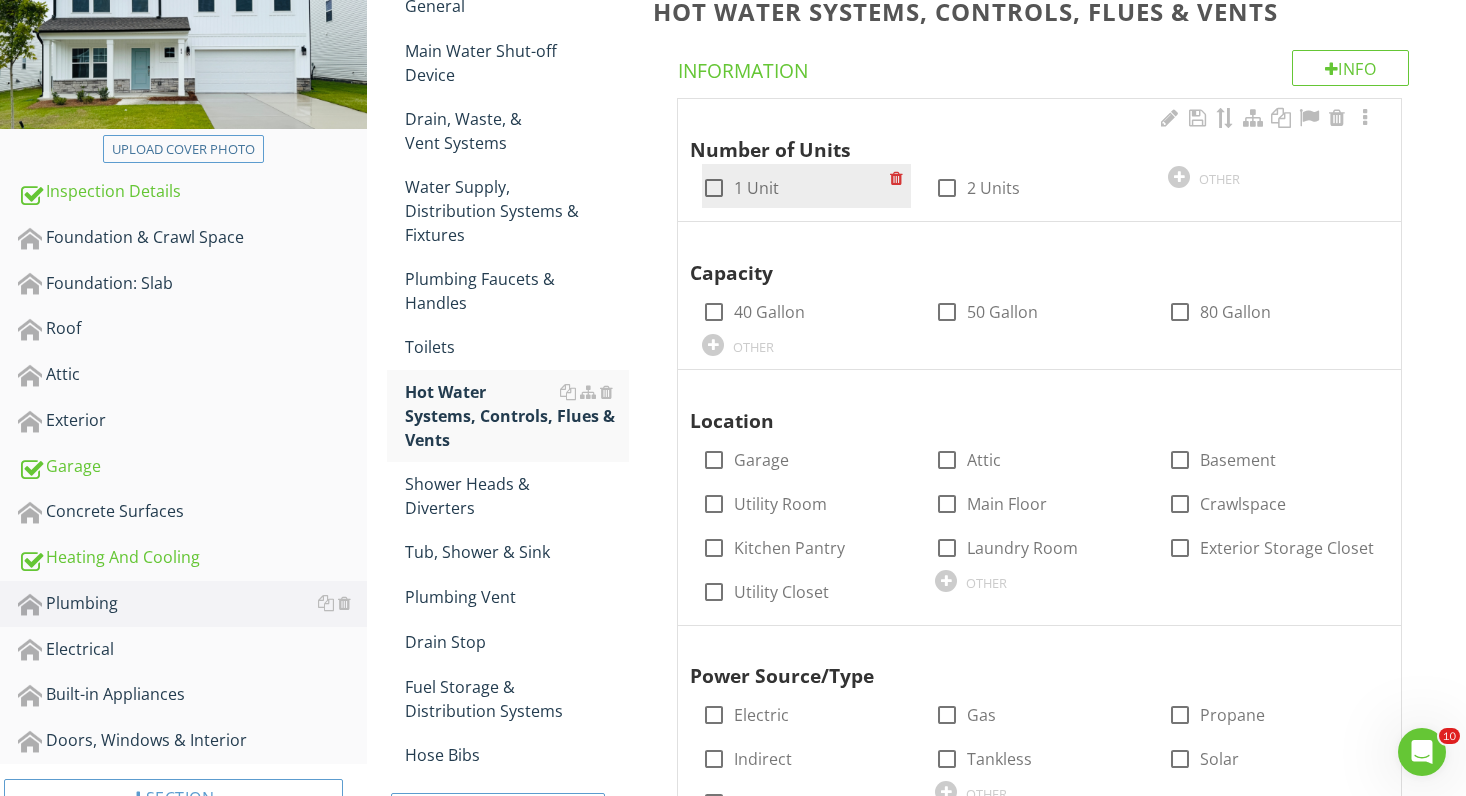 click at bounding box center [714, 188] 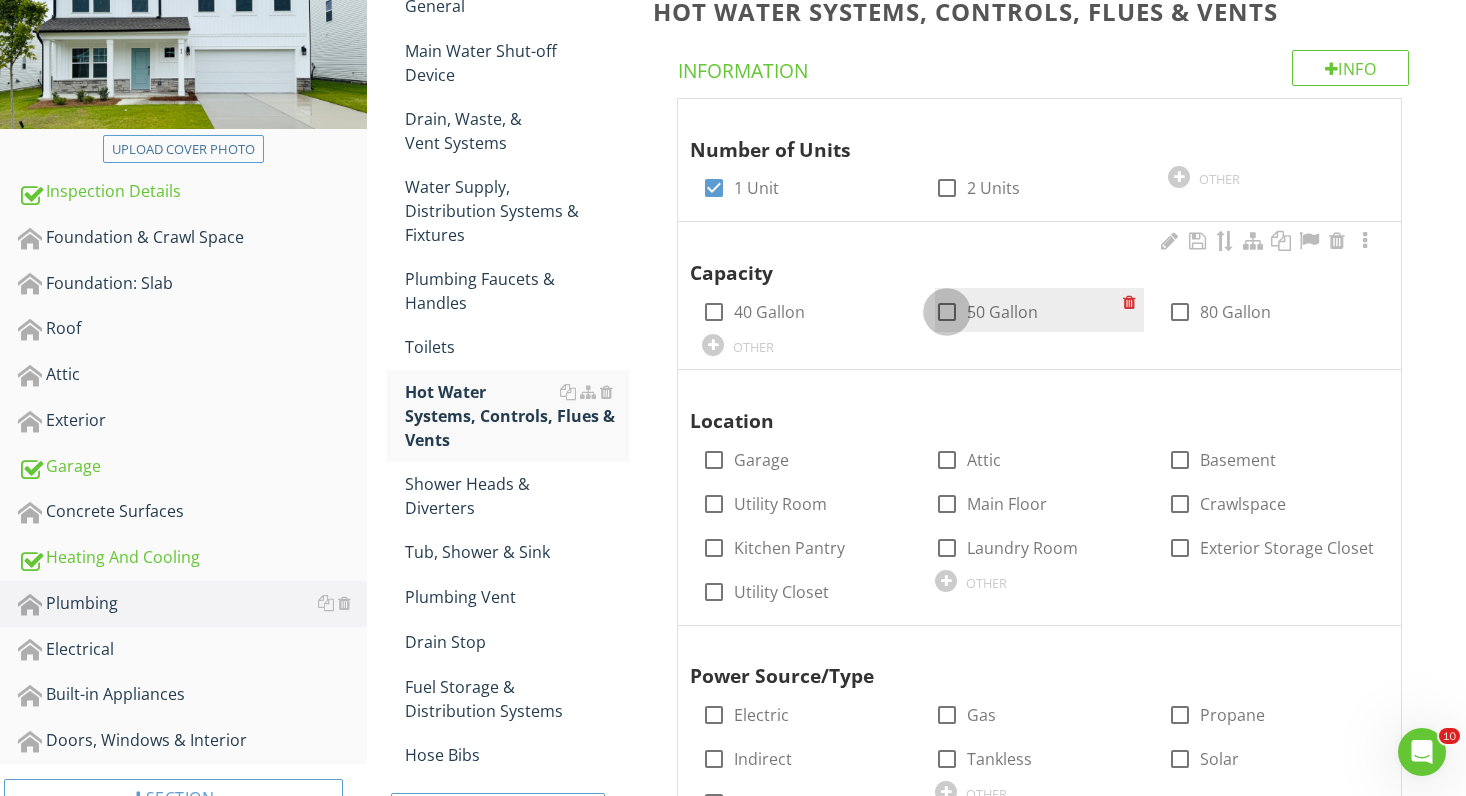 click at bounding box center [947, 312] 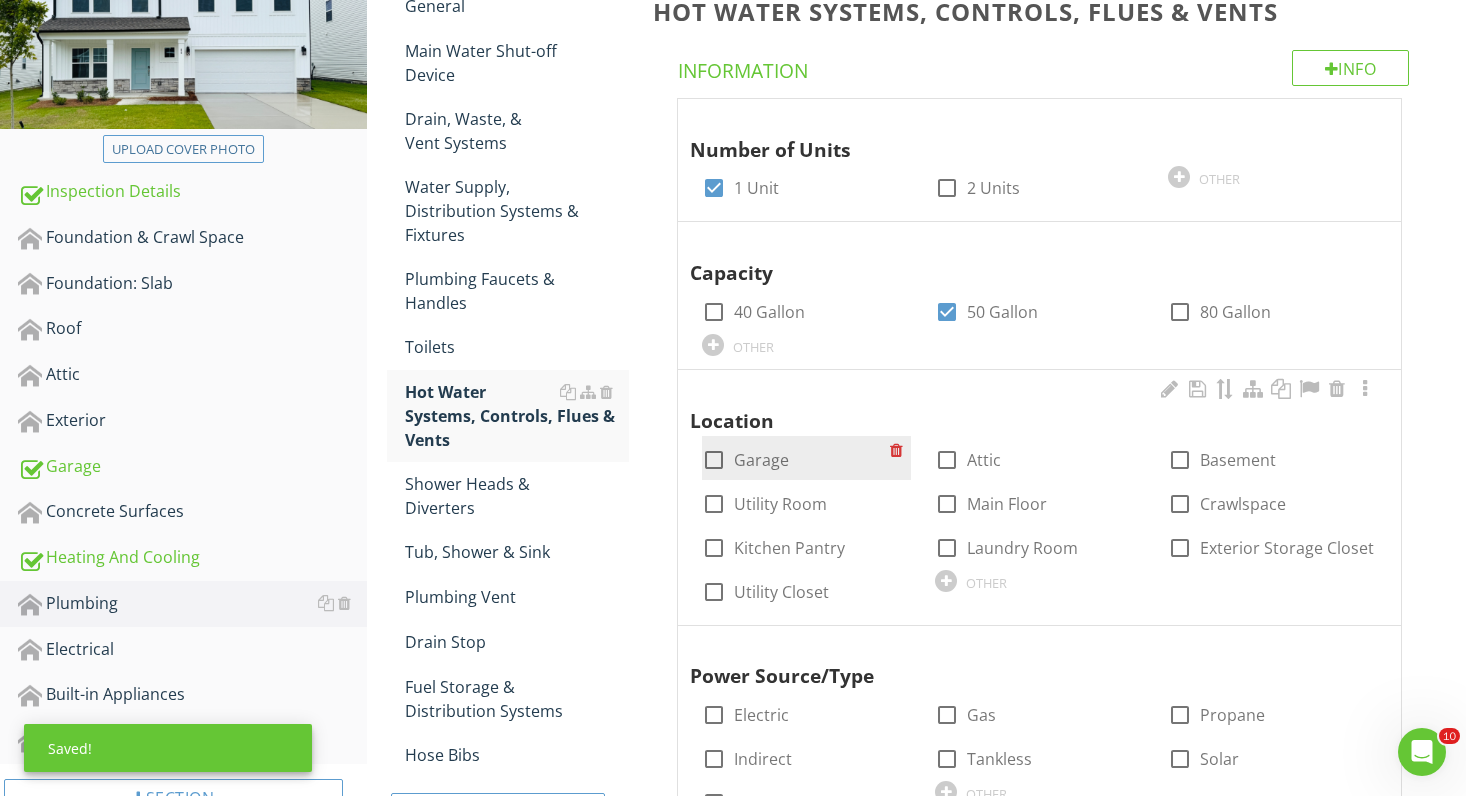 click at bounding box center [714, 460] 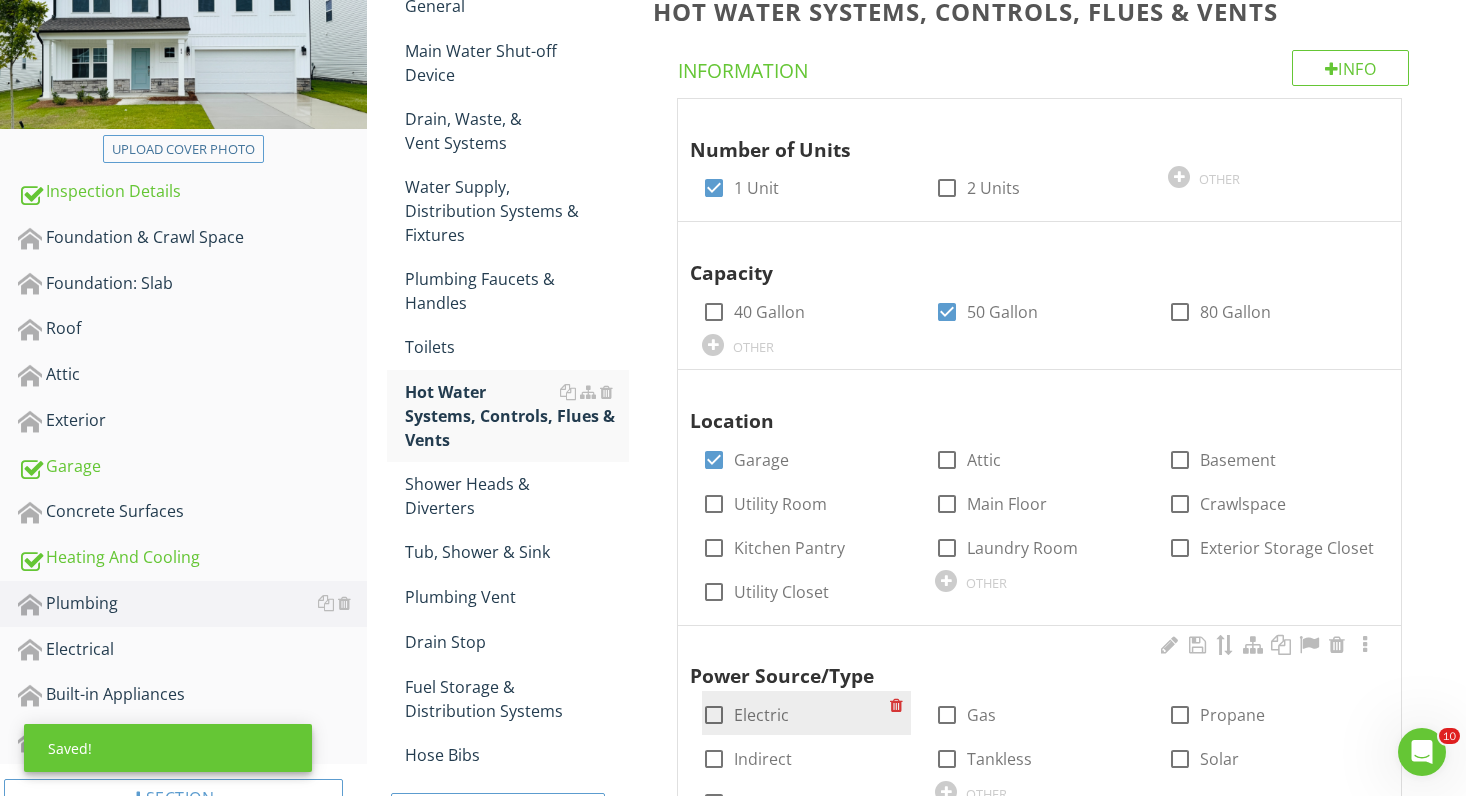click at bounding box center (714, 715) 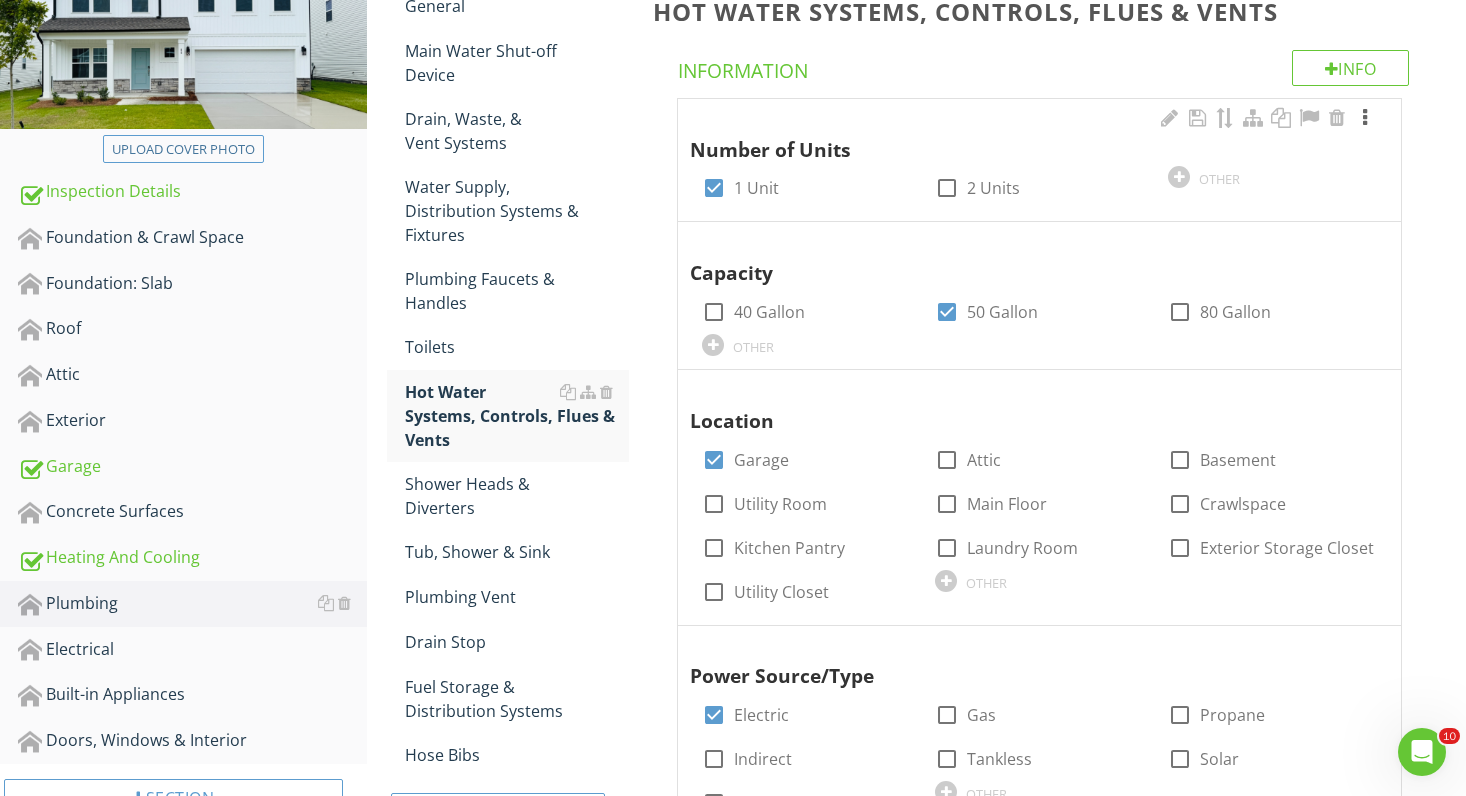 click at bounding box center (1365, 118) 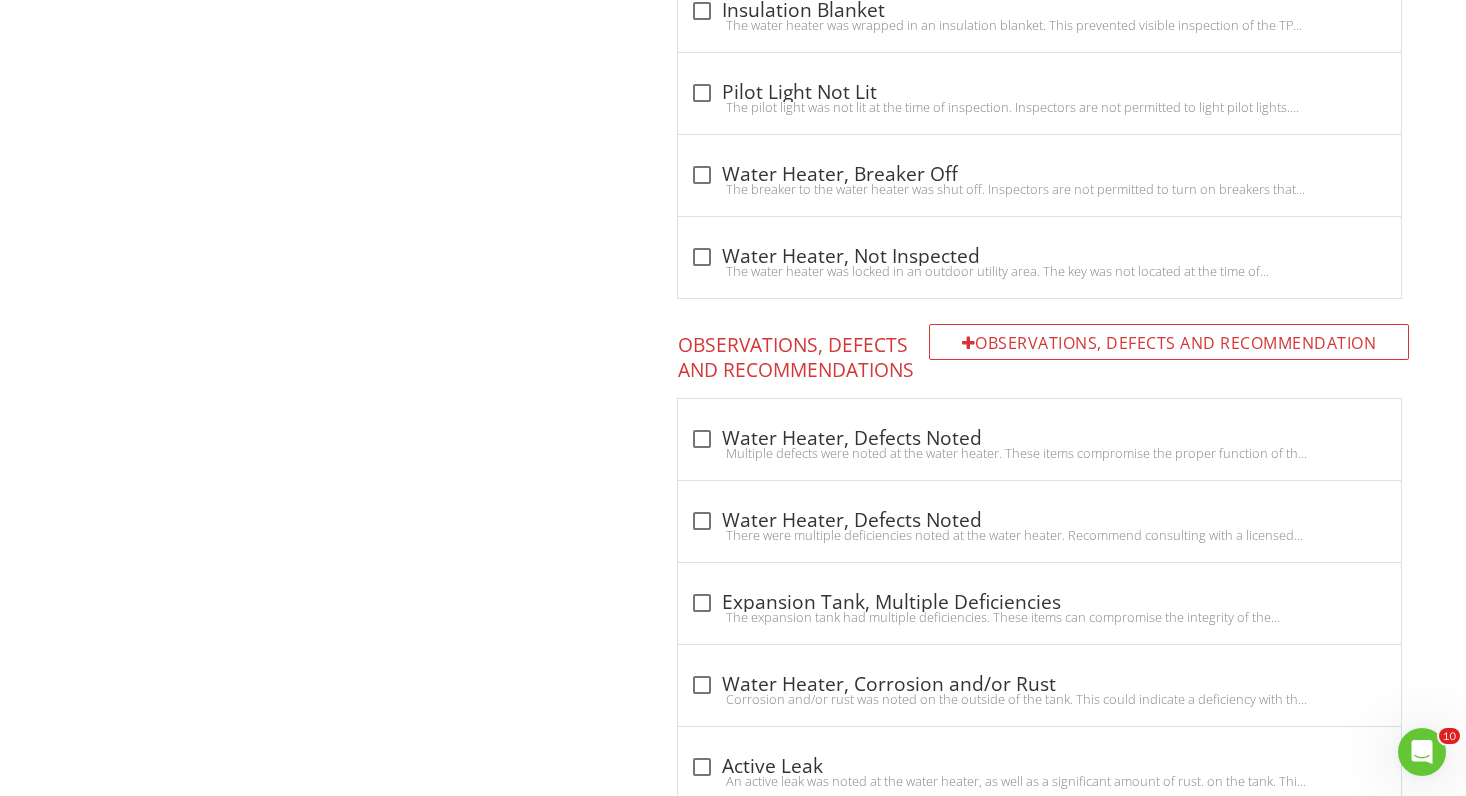 scroll, scrollTop: 2359, scrollLeft: 0, axis: vertical 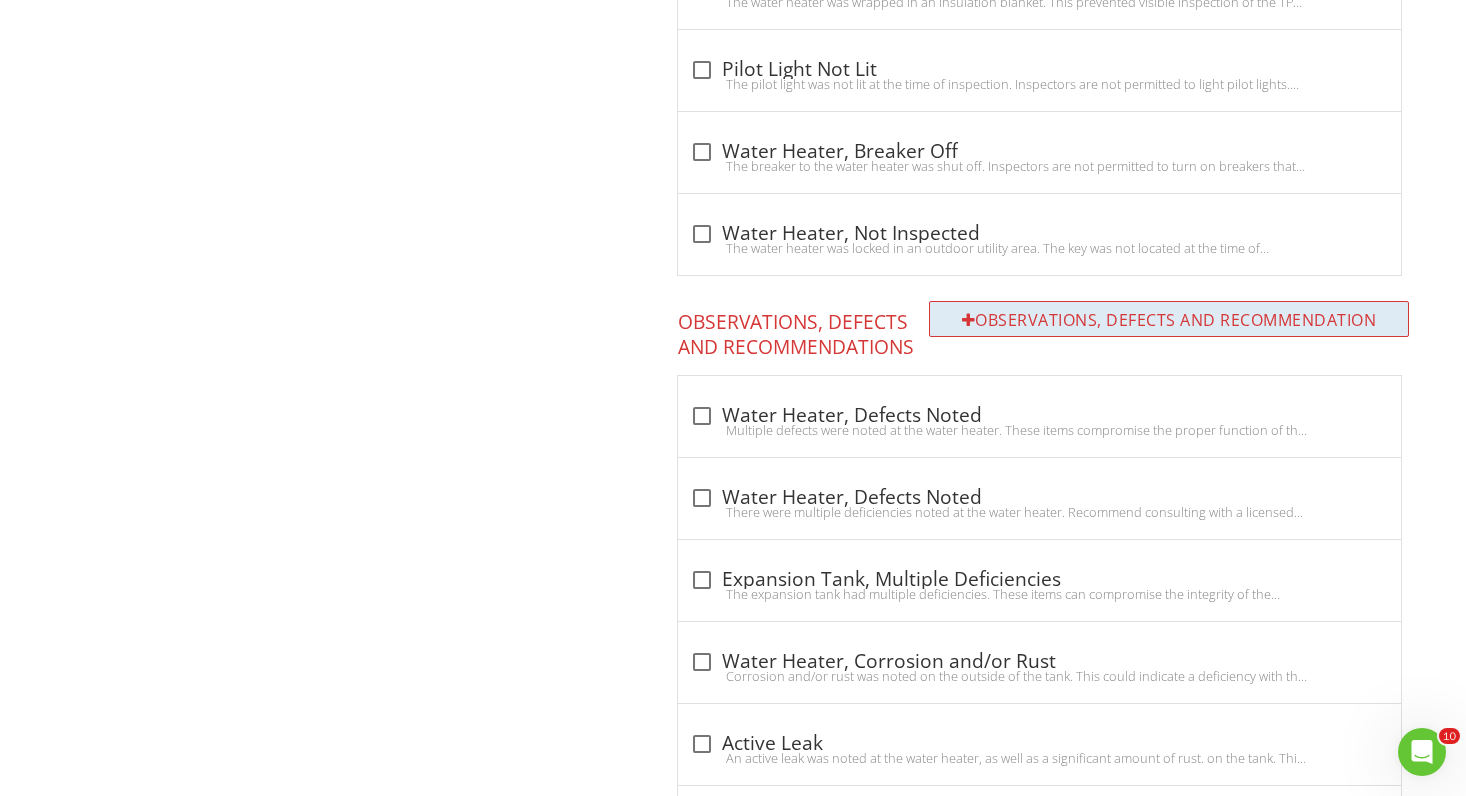 click on "Observations, Defects and Recommendation" at bounding box center [1169, 319] 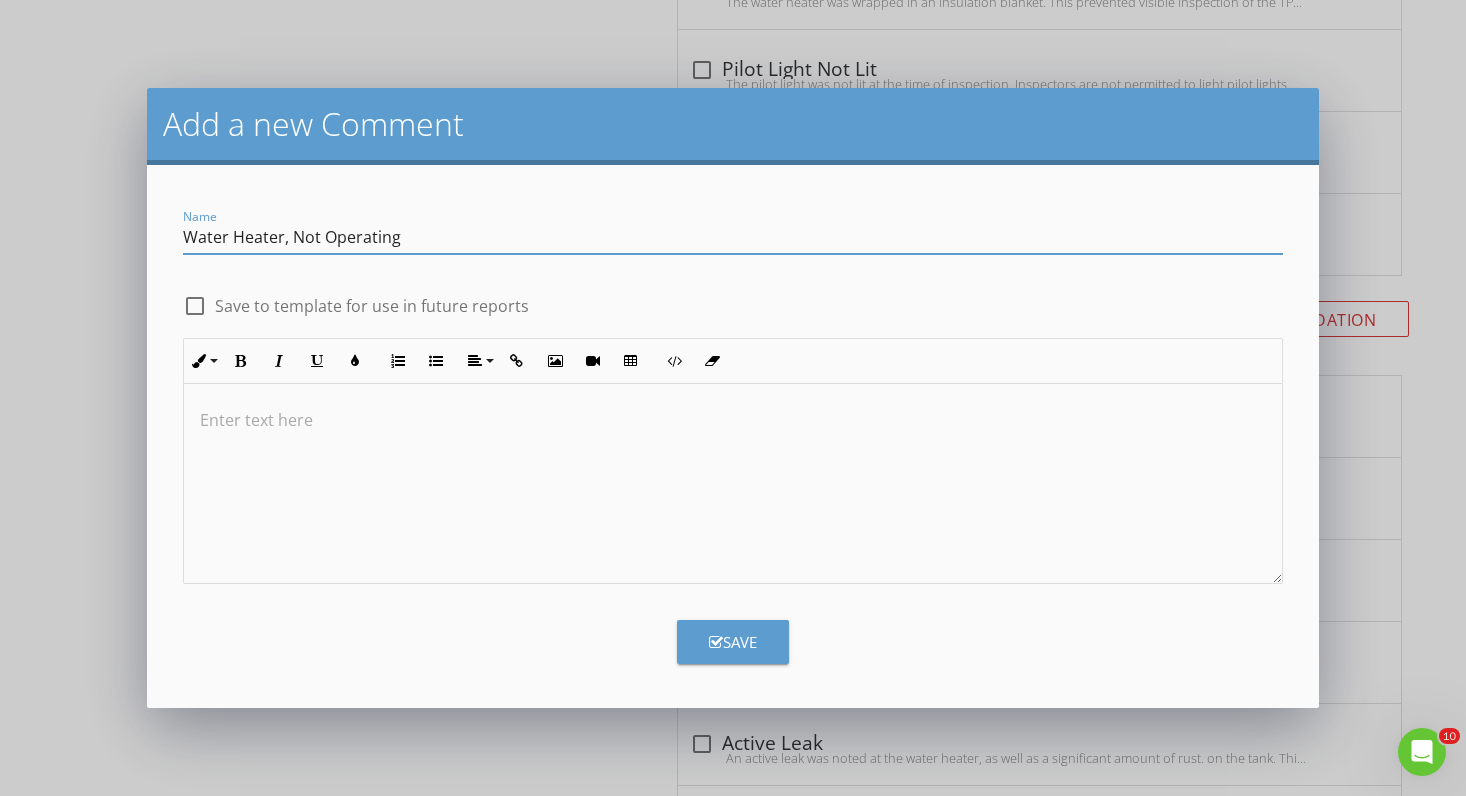 type on "Water Heater, Not Operating" 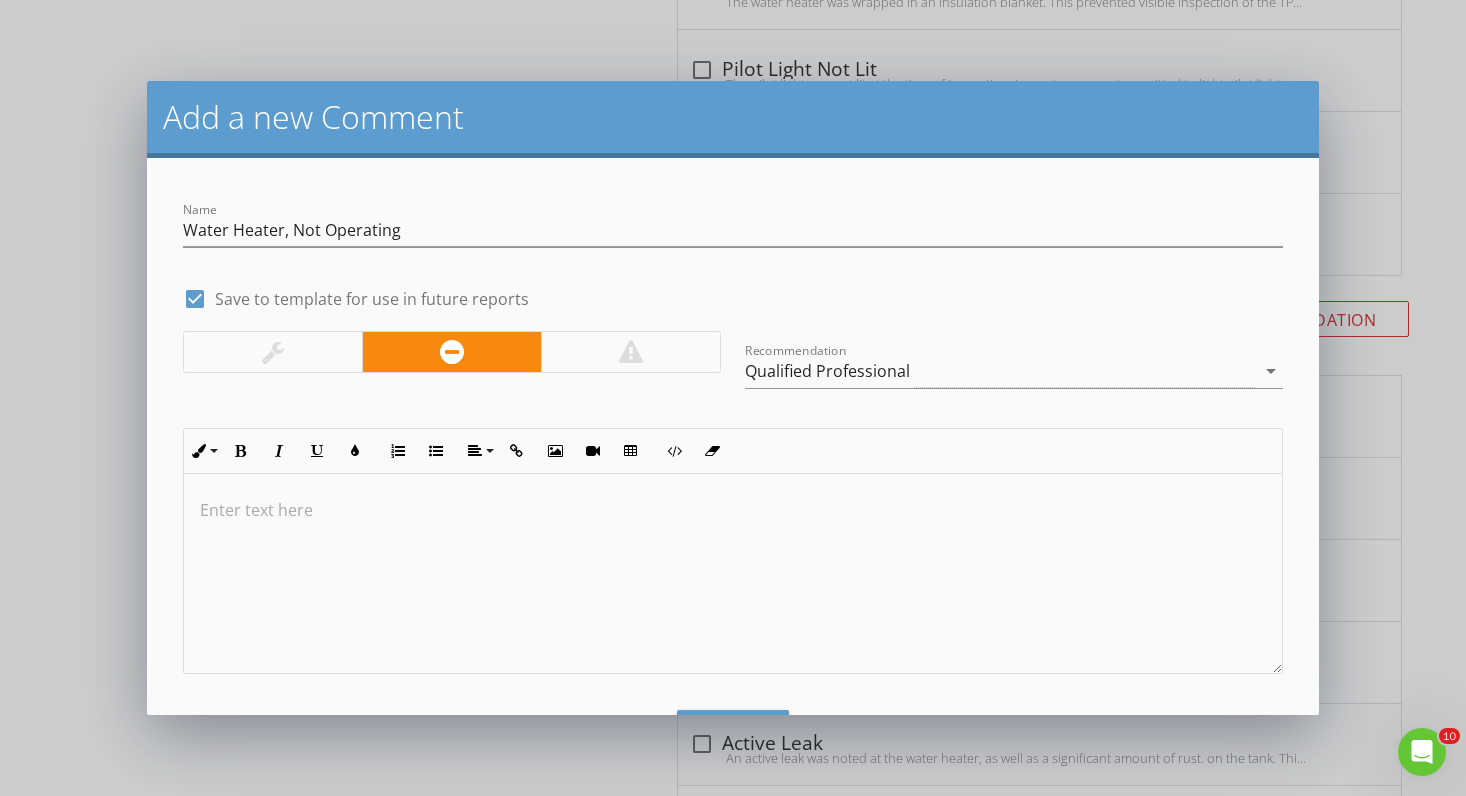 click at bounding box center [273, 352] 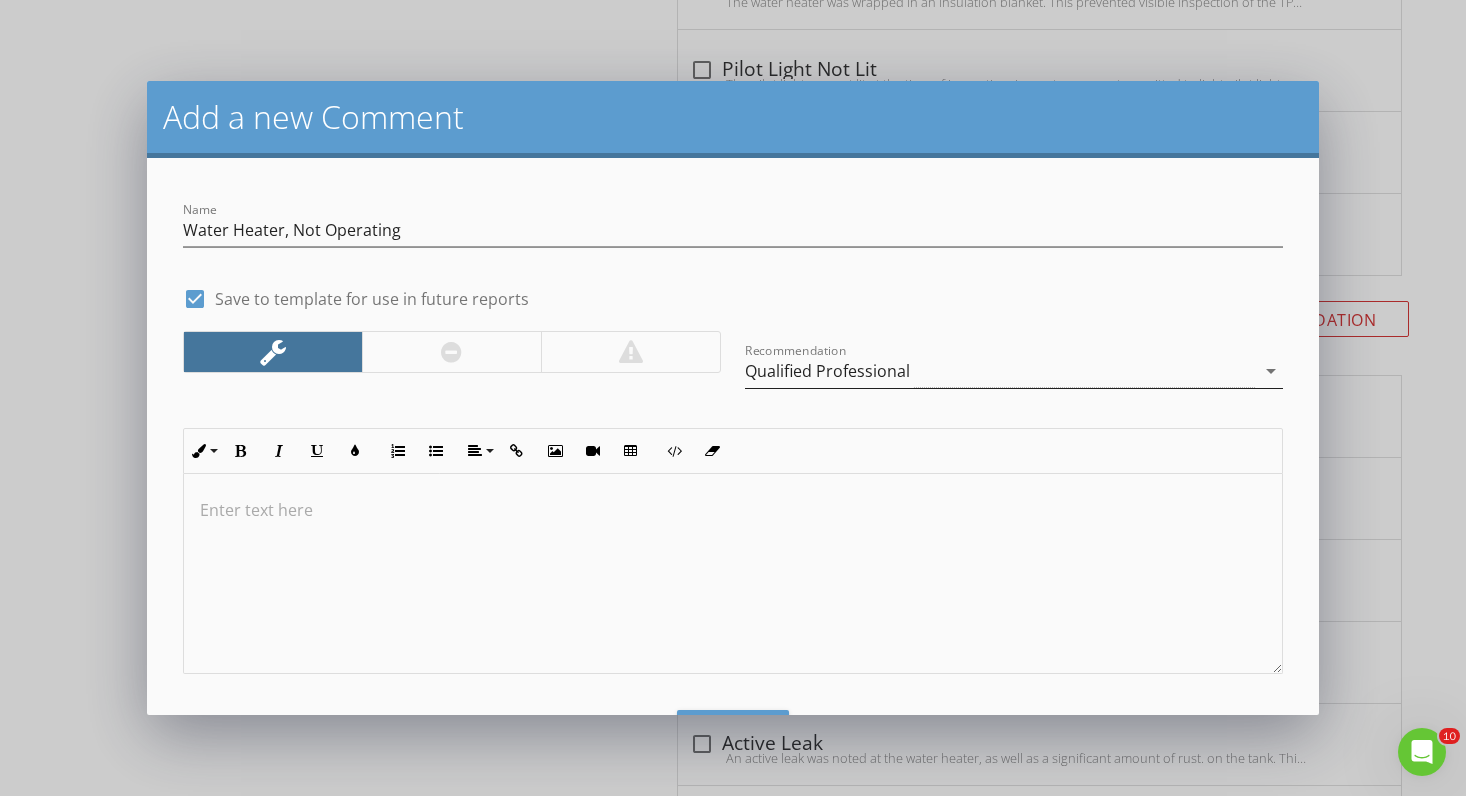 click on "arrow_drop_down" at bounding box center (1271, 371) 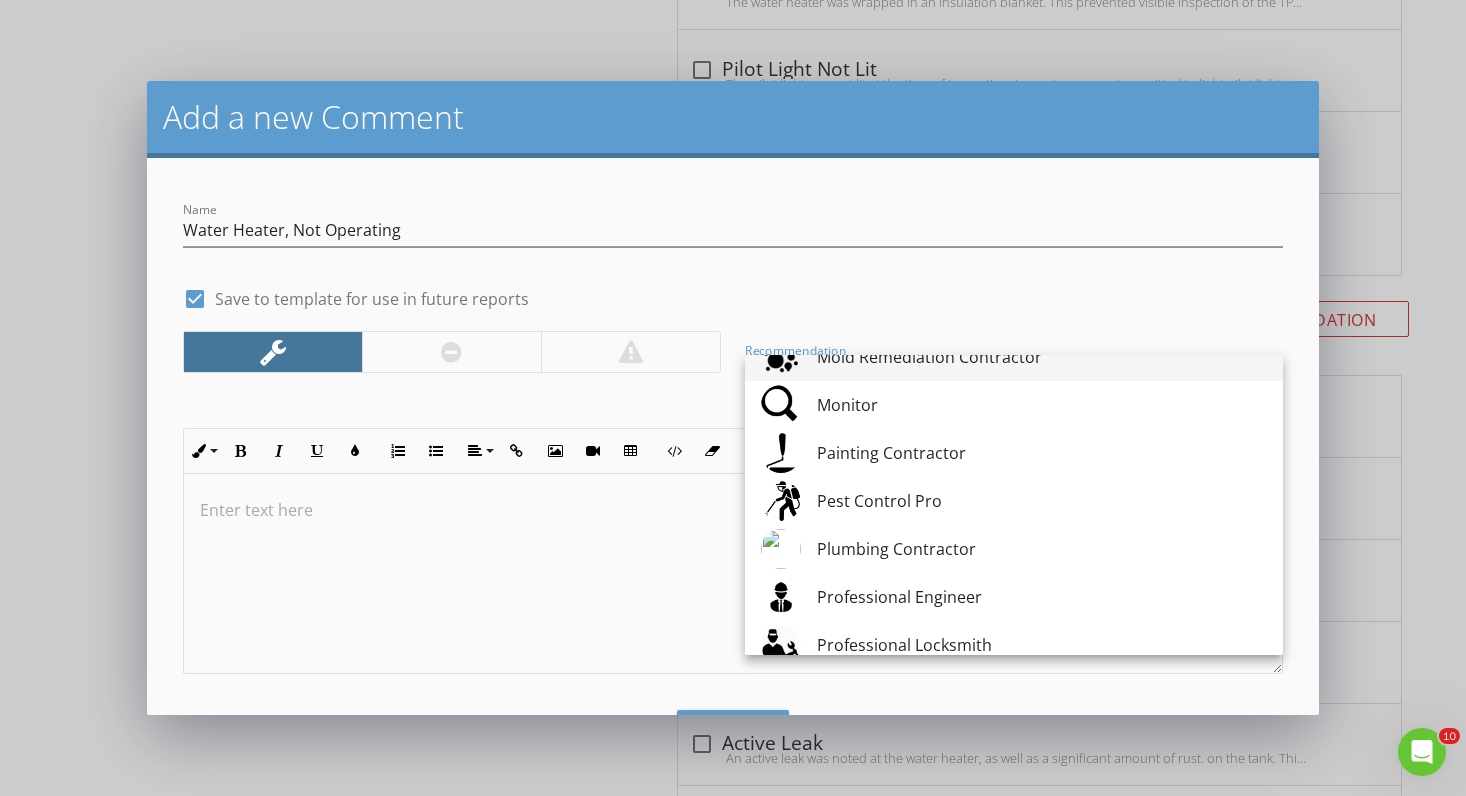 scroll, scrollTop: 2367, scrollLeft: 0, axis: vertical 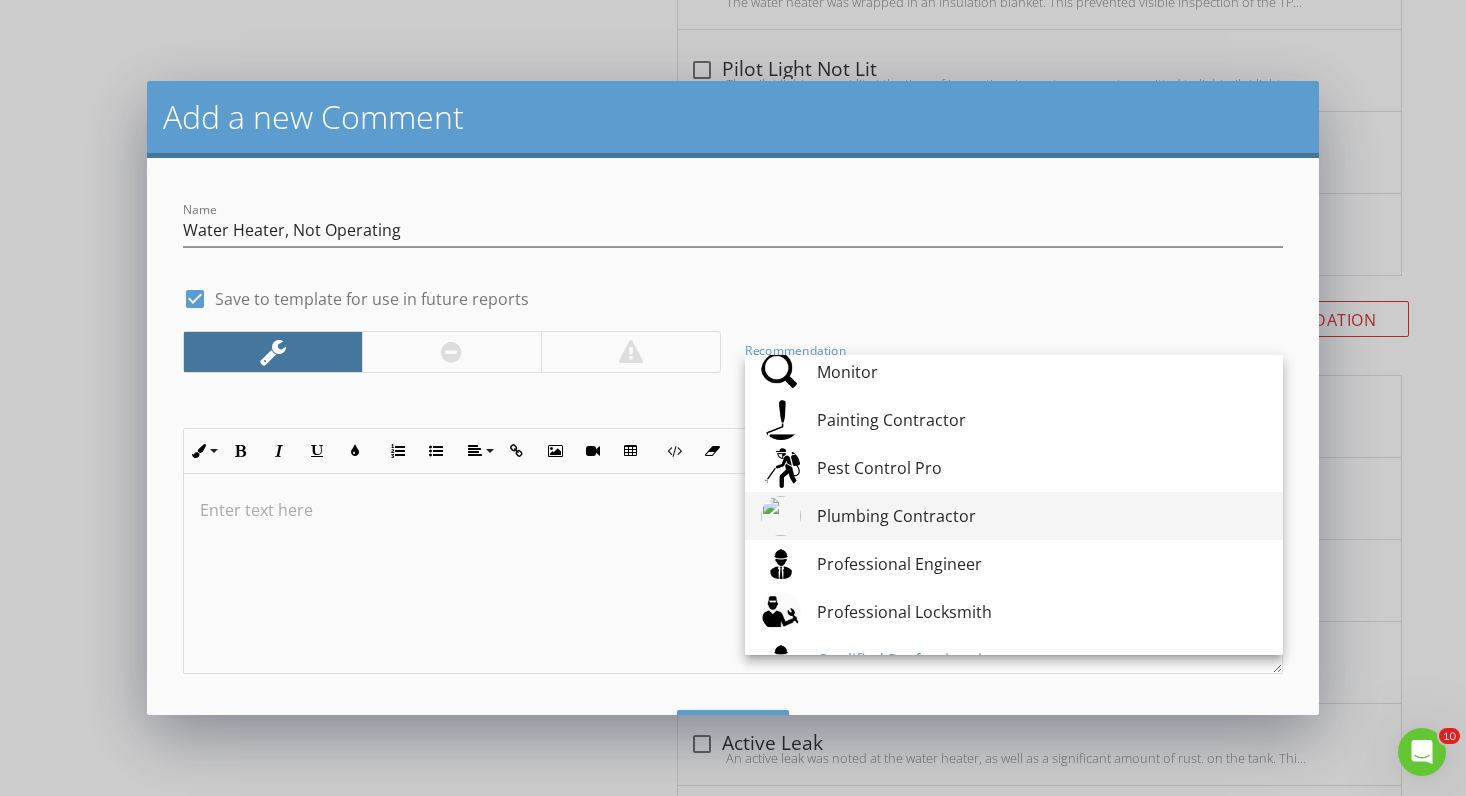 click on "Plumbing Contractor" at bounding box center [1042, 516] 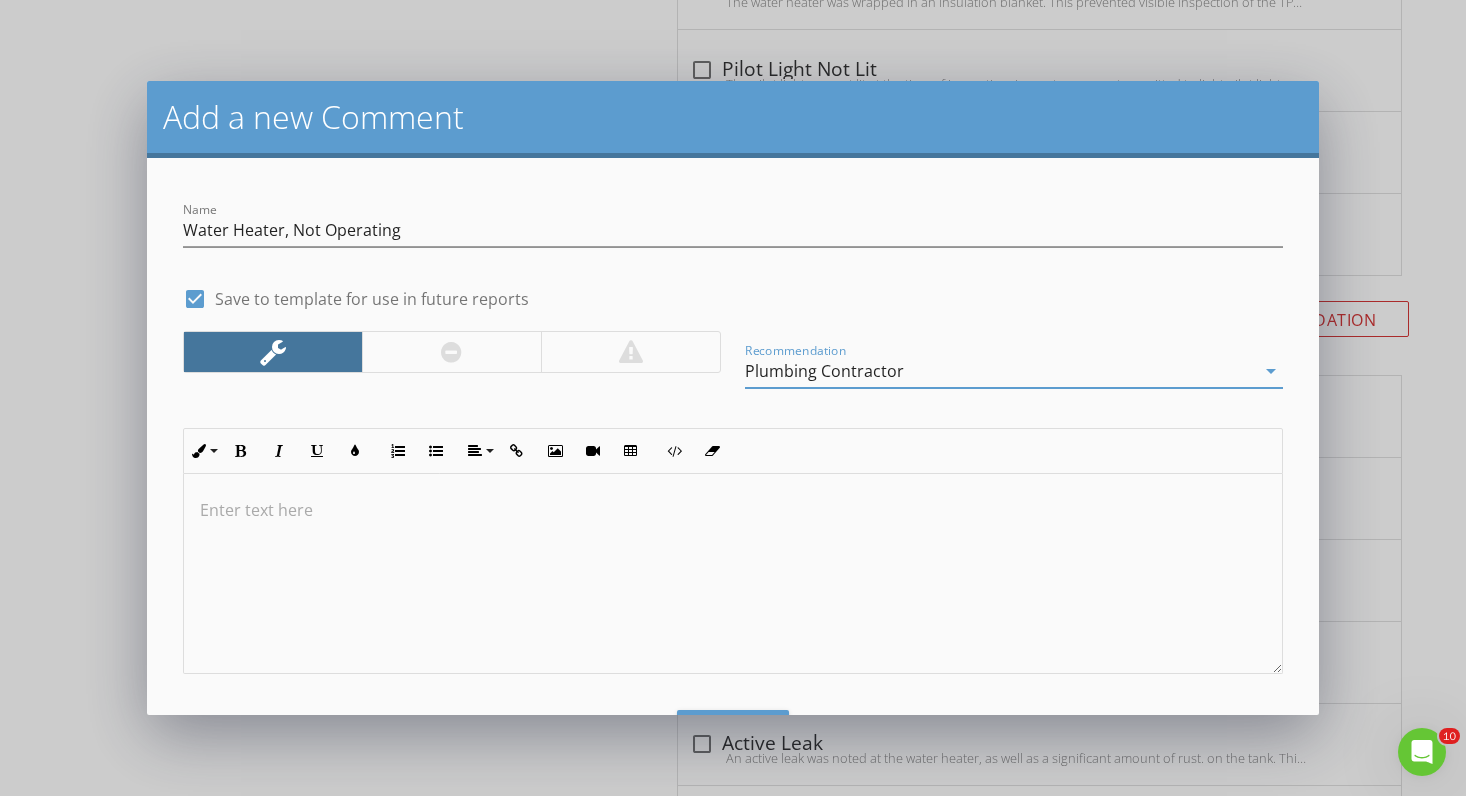 click at bounding box center [733, 574] 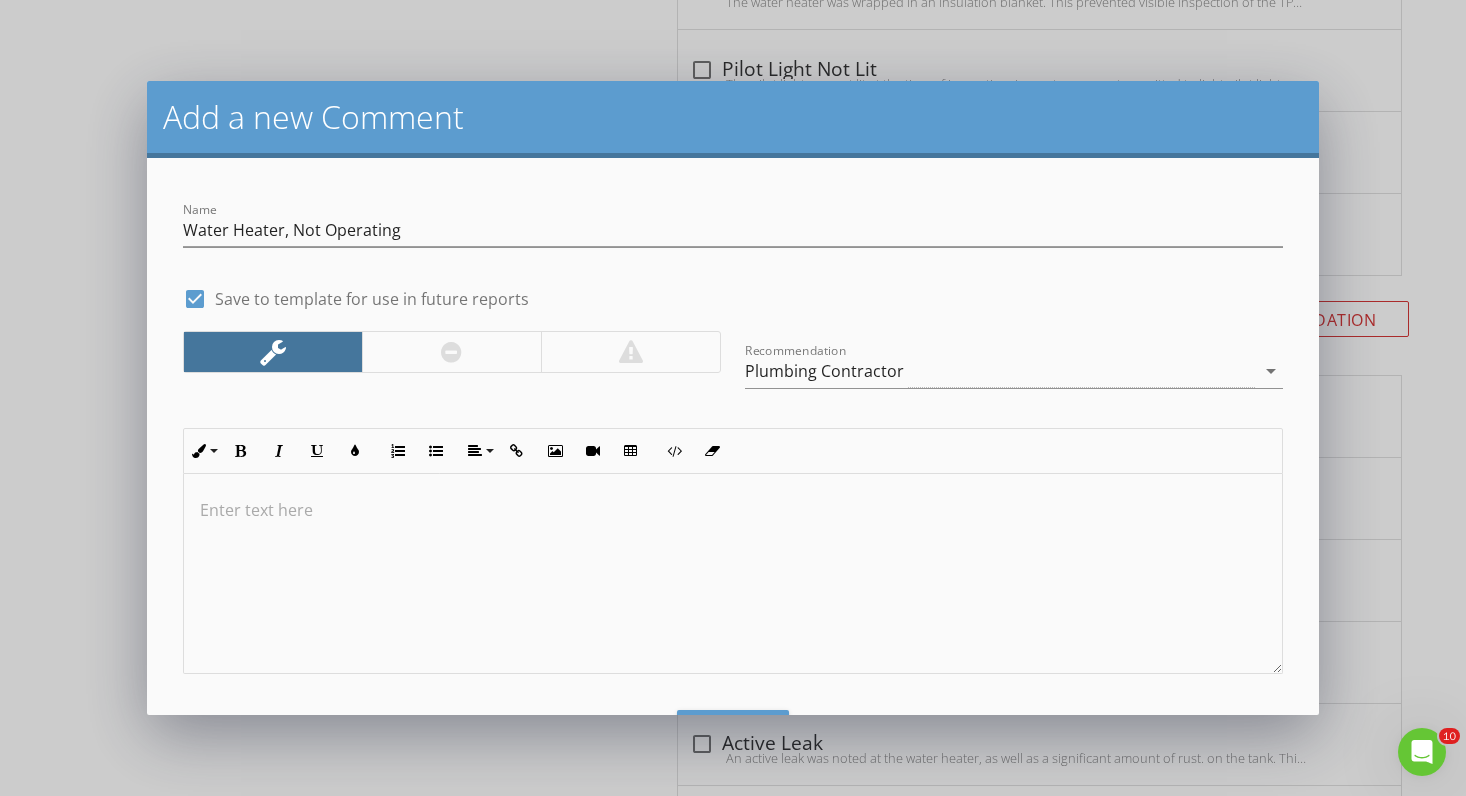 type 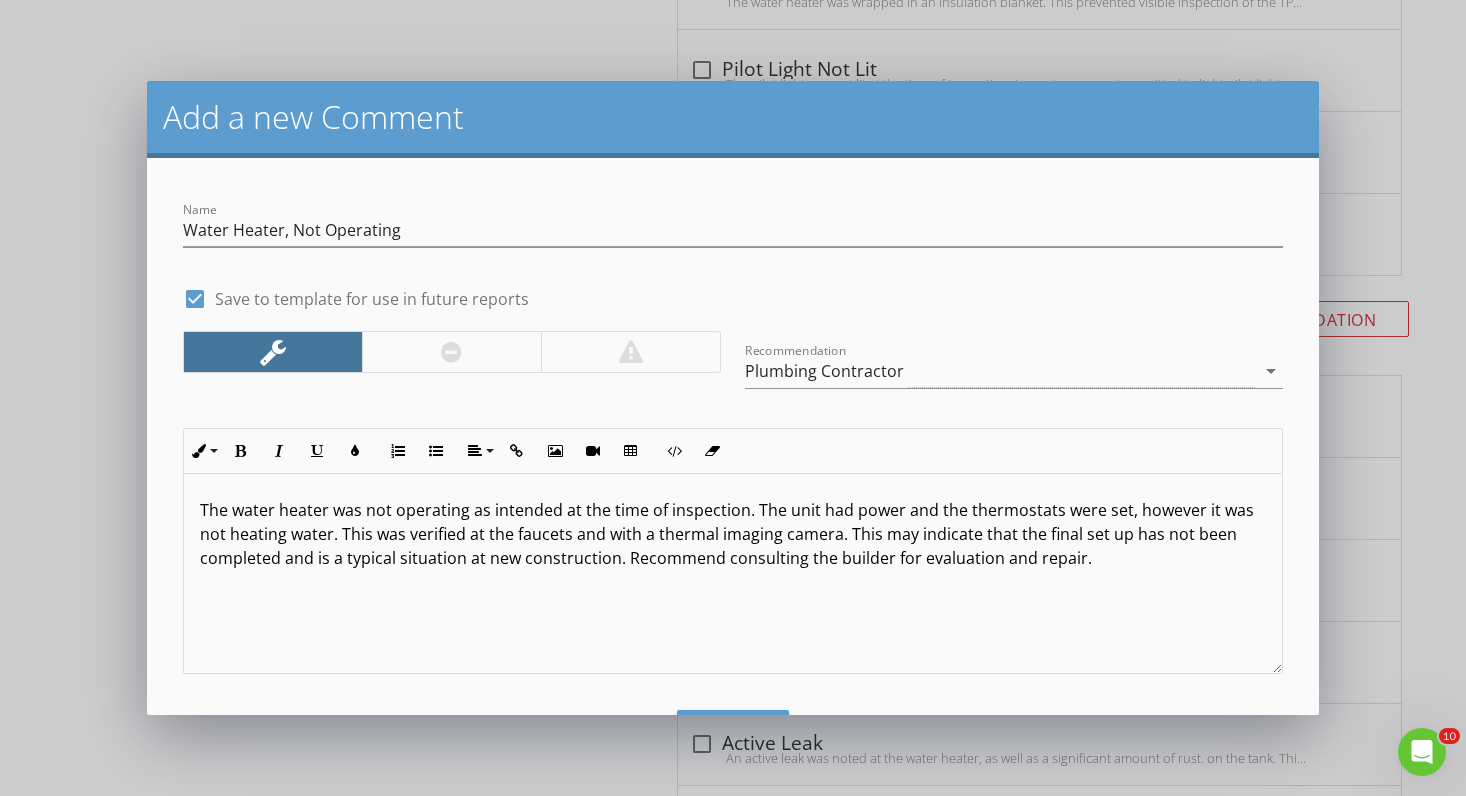 click on "The water heater was not operating as intended at the time of inspection. The unit had power and the thermostats were set, however it was not heating water. This was verified at the faucets and with a thermal imaging camera. This may indicate that the final set up has not been completed and is a typical situation at new construction. Recommend consulting the builder for evaluation and repair." at bounding box center (733, 534) 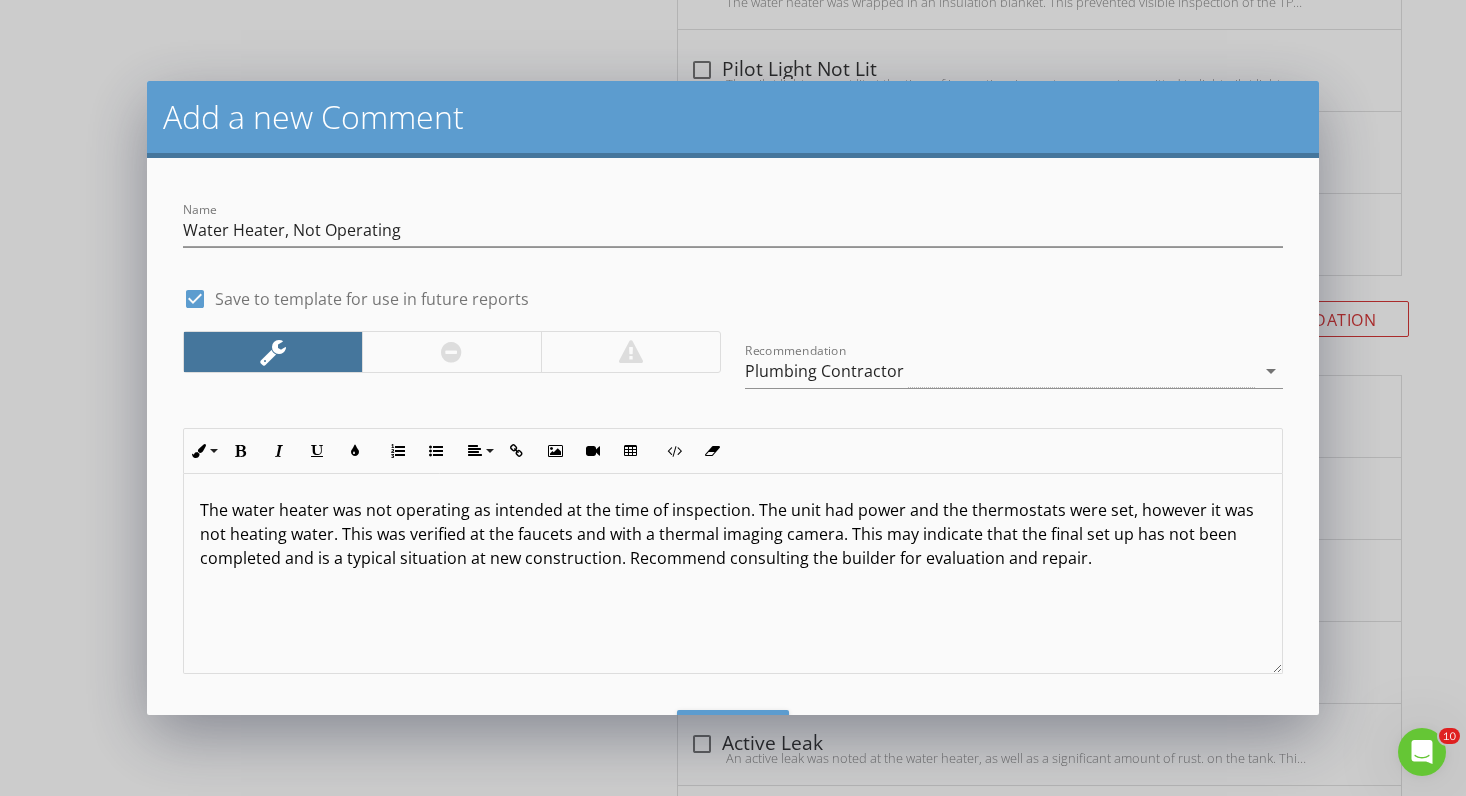 click on "The water heater was not operating as intended at the time of inspection. The unit had power and the thermostats were set, however it was not heating water. This was verified at the faucets and with a thermal imaging camera. This may indicate that the final set up has not been completed and is a typical situation at new construction. Recommend consulting the builder for evaluation and repair." at bounding box center (733, 534) 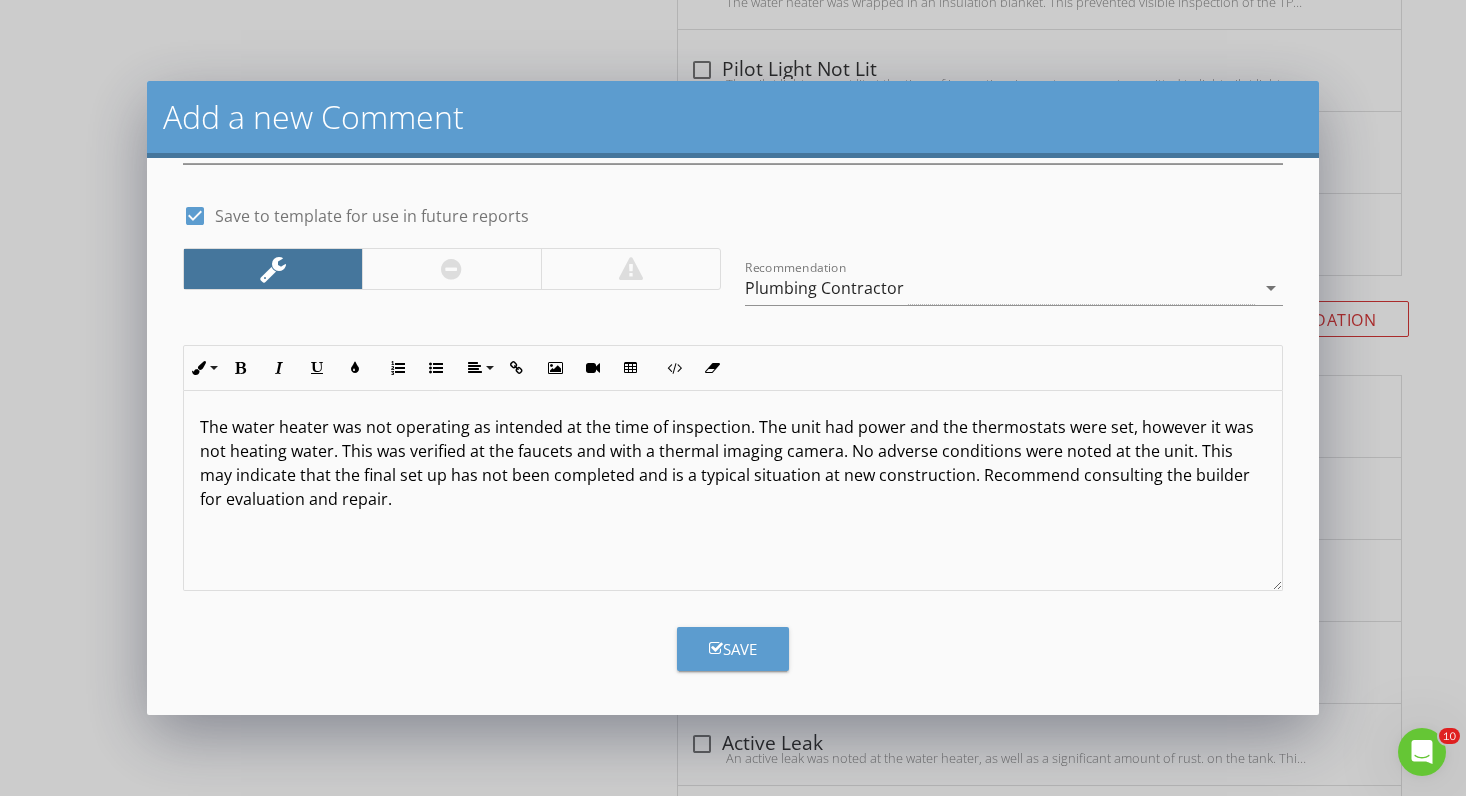 scroll, scrollTop: 83, scrollLeft: 0, axis: vertical 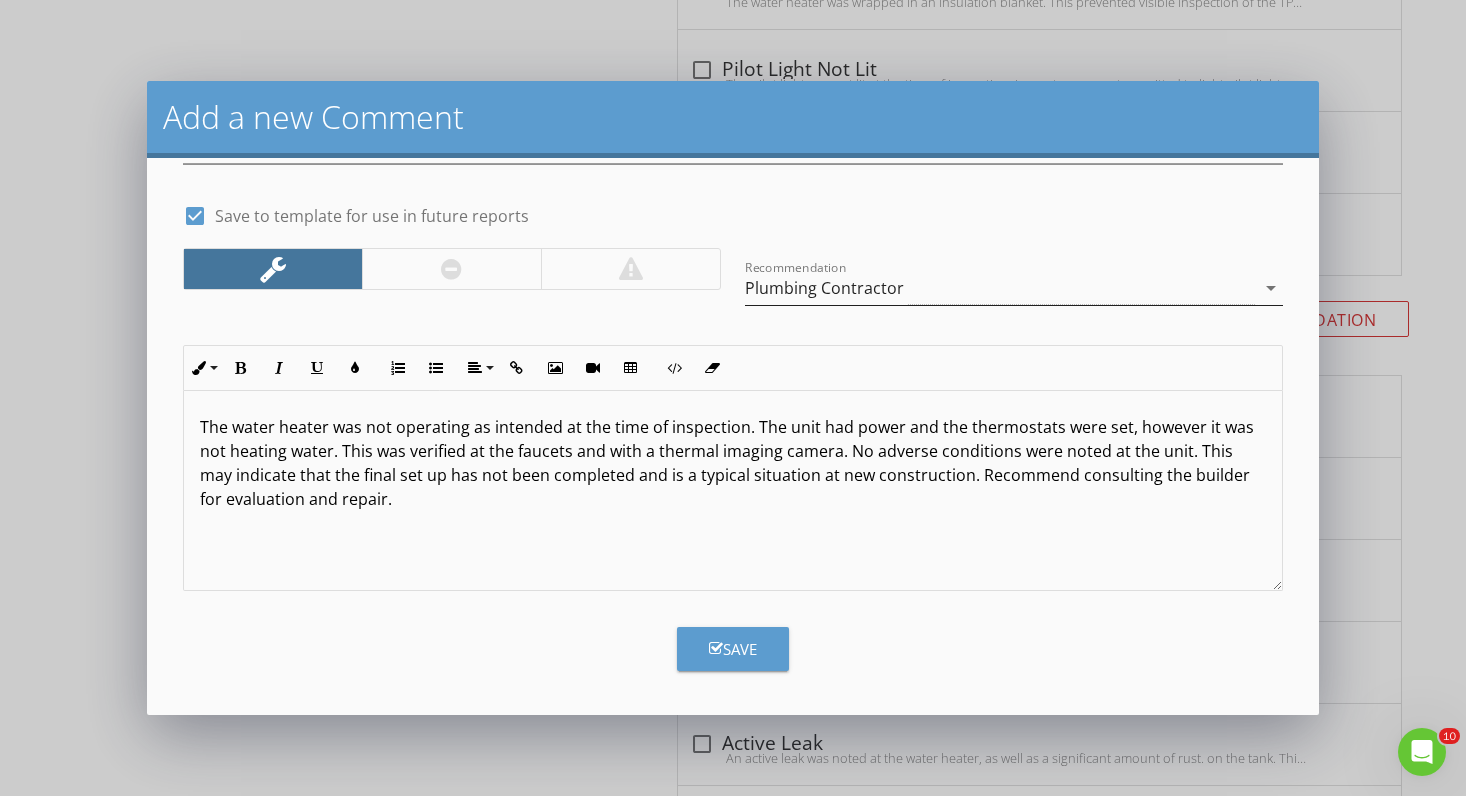 click on "arrow_drop_down" at bounding box center (1271, 288) 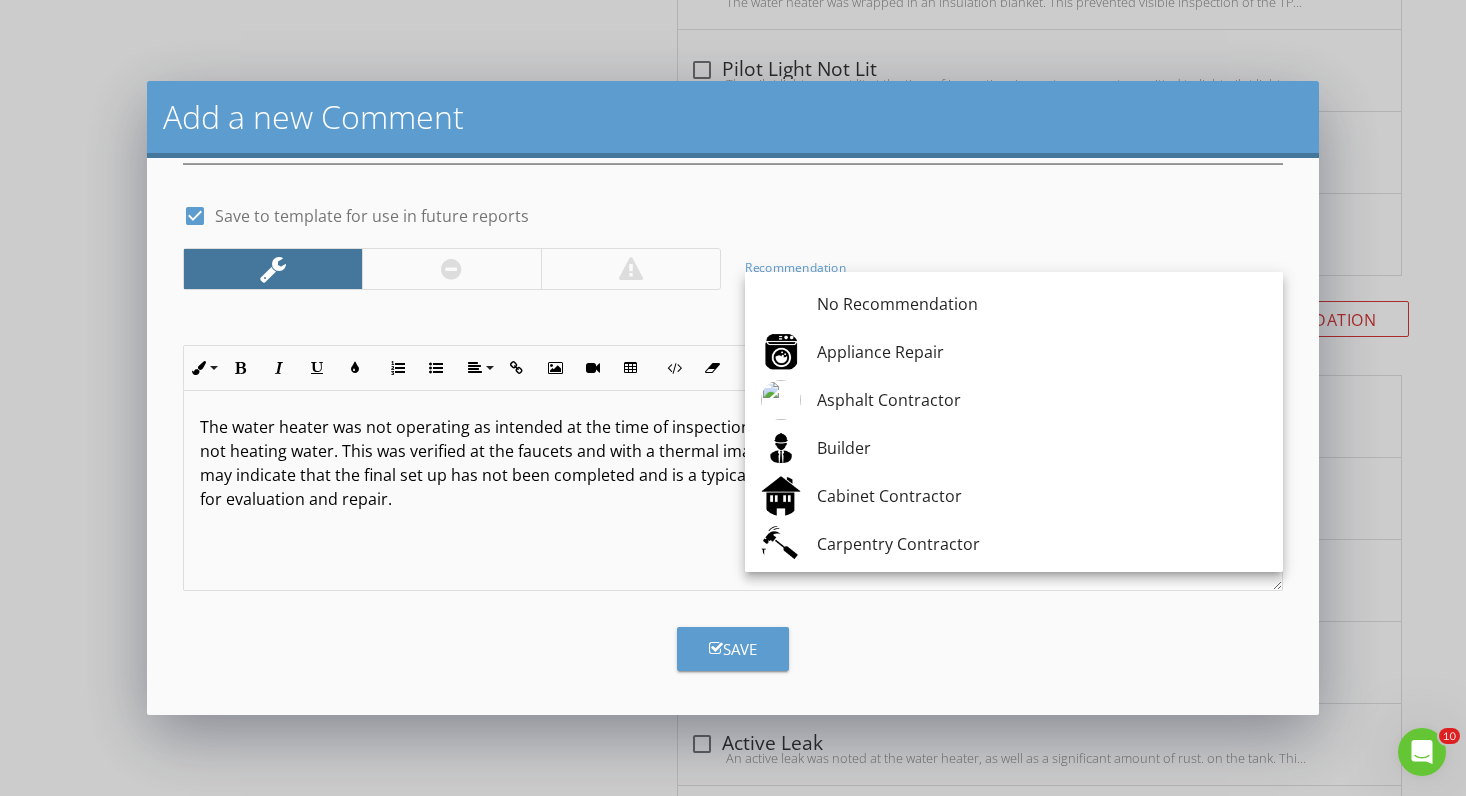 scroll, scrollTop: 0, scrollLeft: 0, axis: both 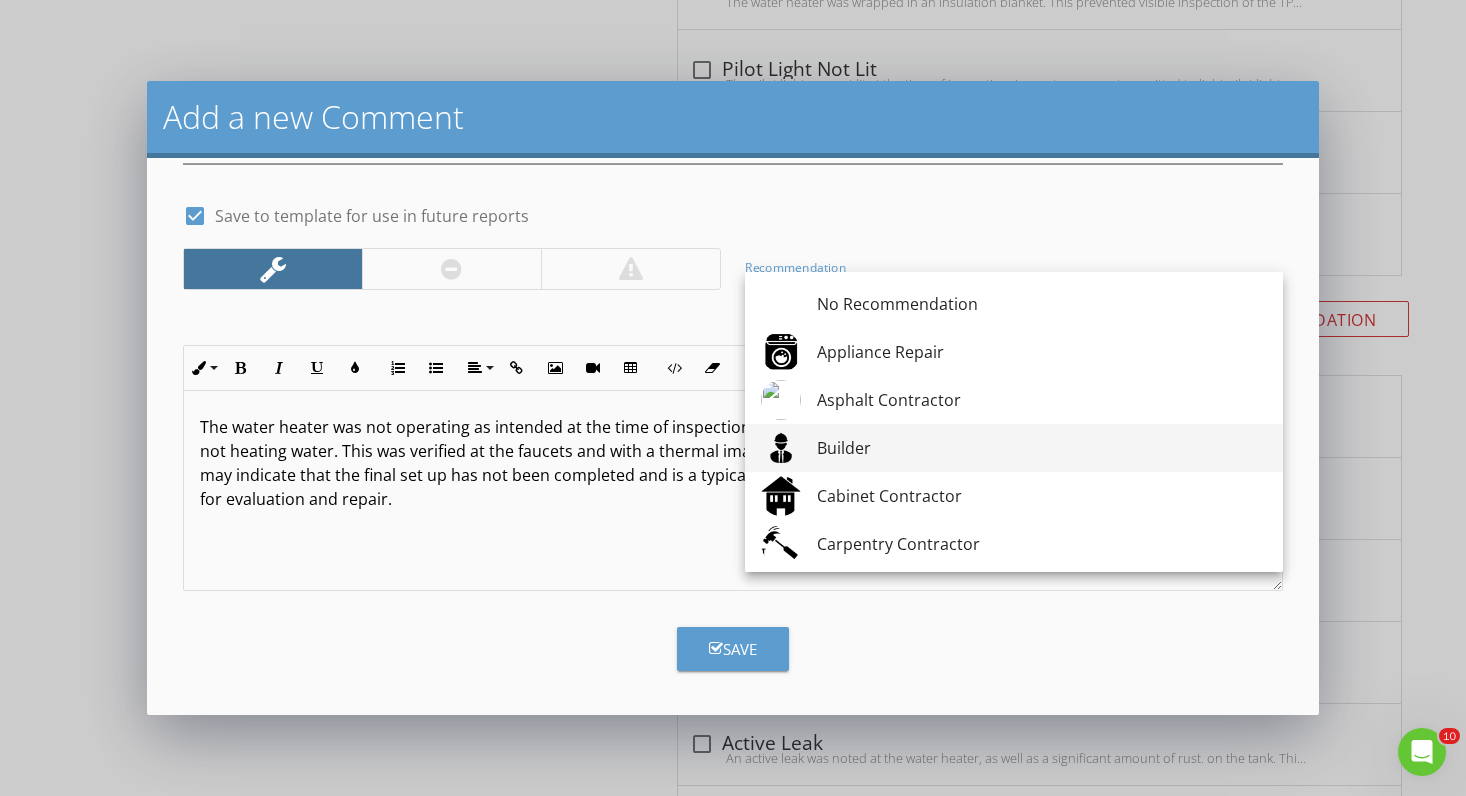click on "Builder" at bounding box center (1042, 448) 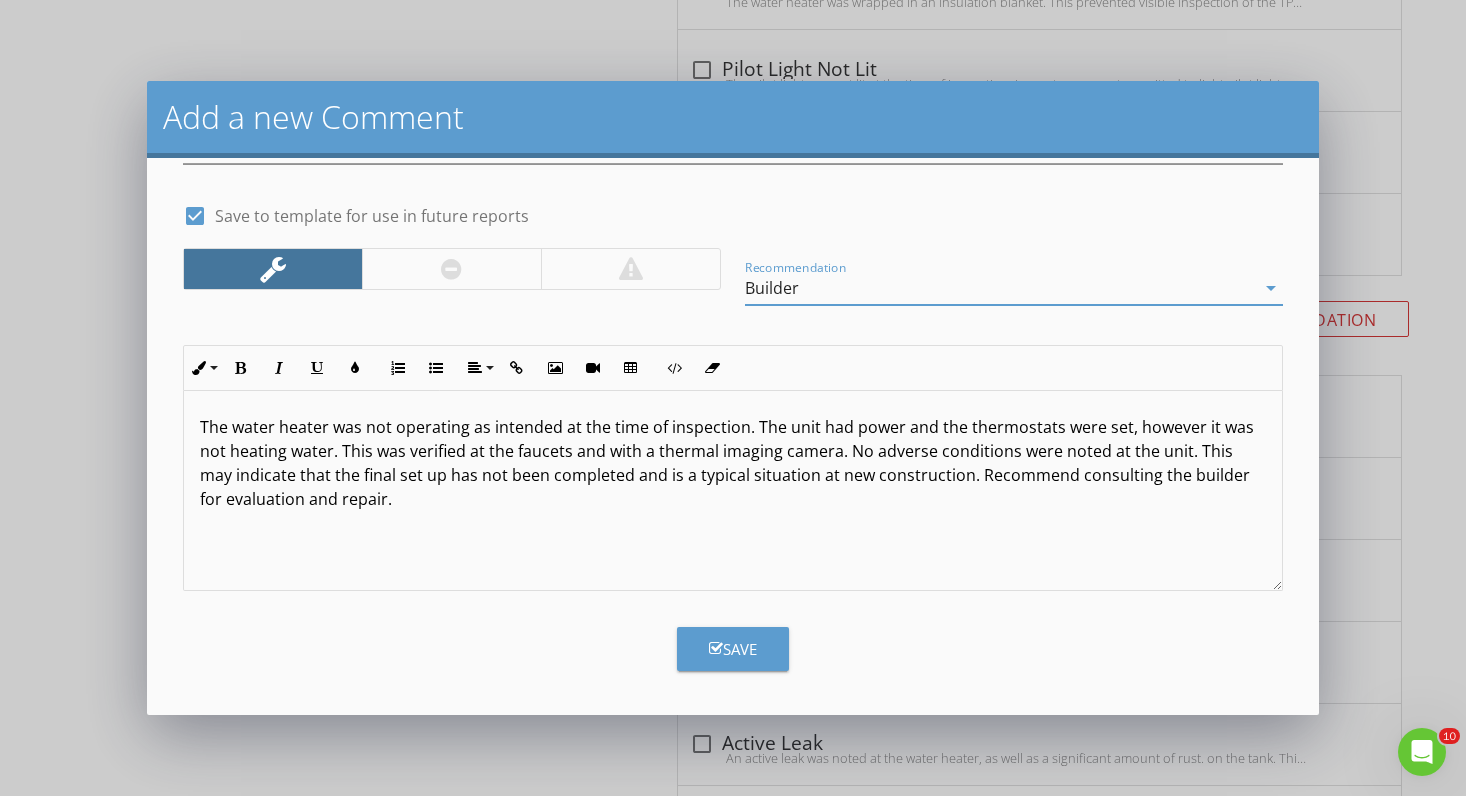 click on "Save" at bounding box center (733, 649) 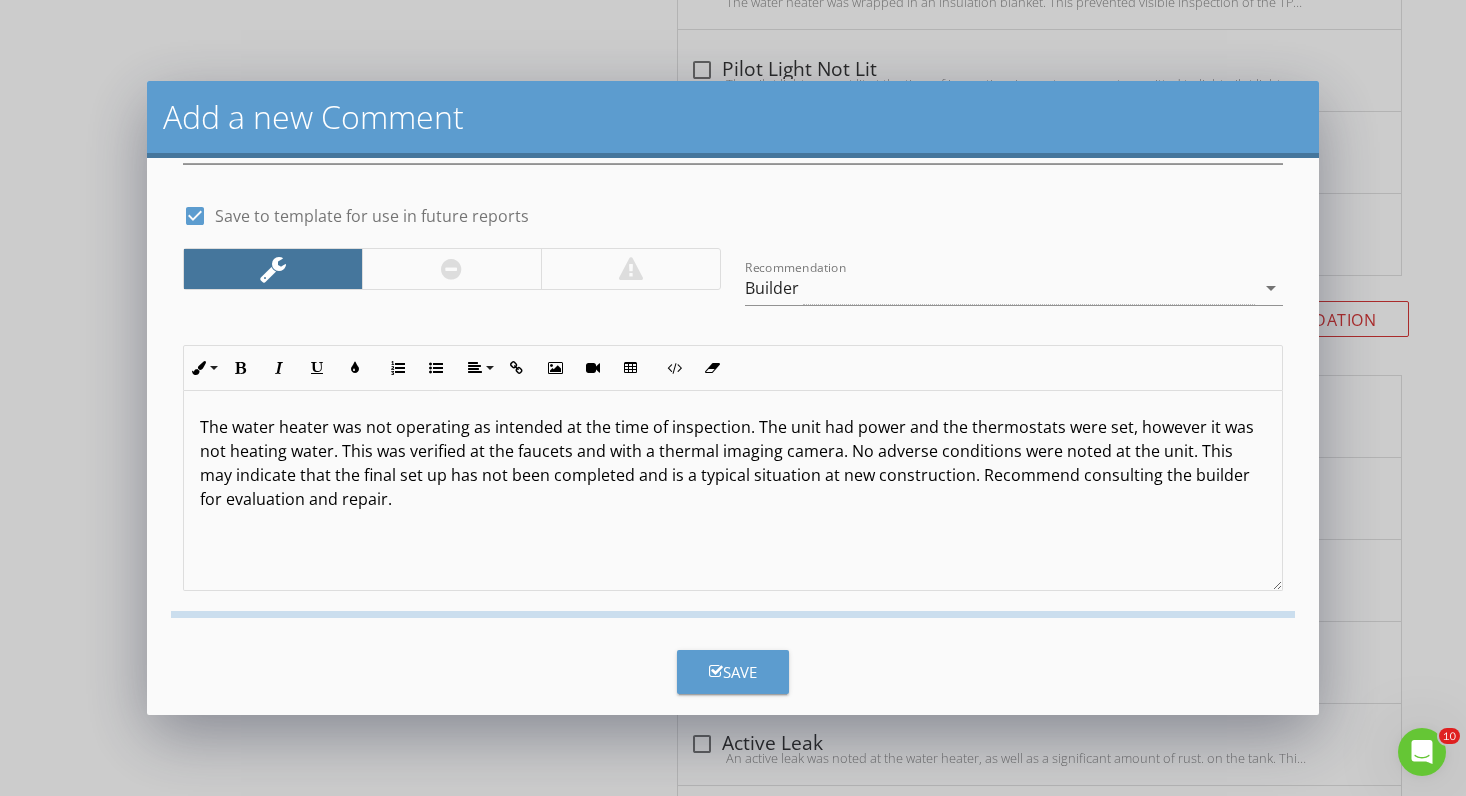 checkbox on "false" 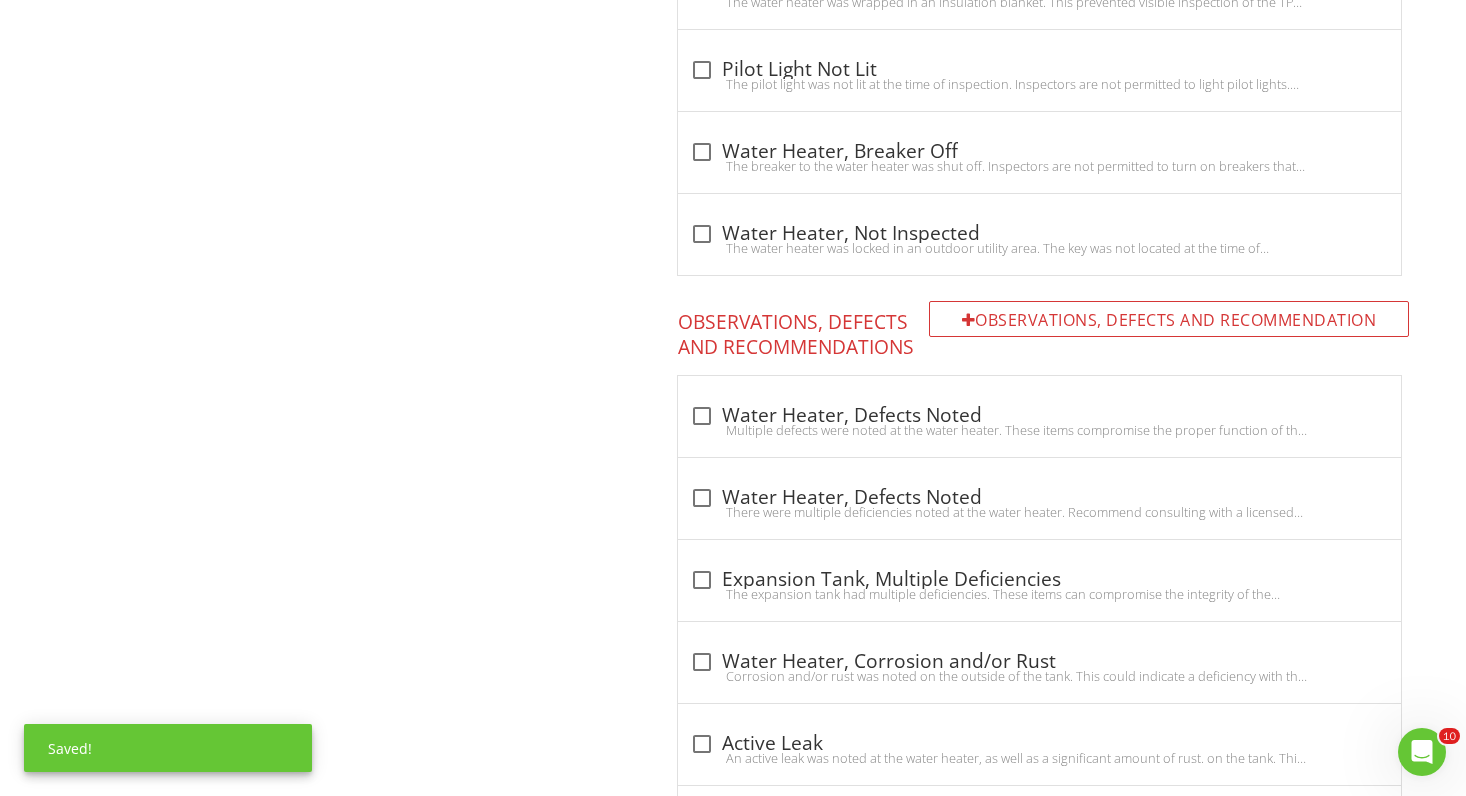 scroll, scrollTop: 0, scrollLeft: 0, axis: both 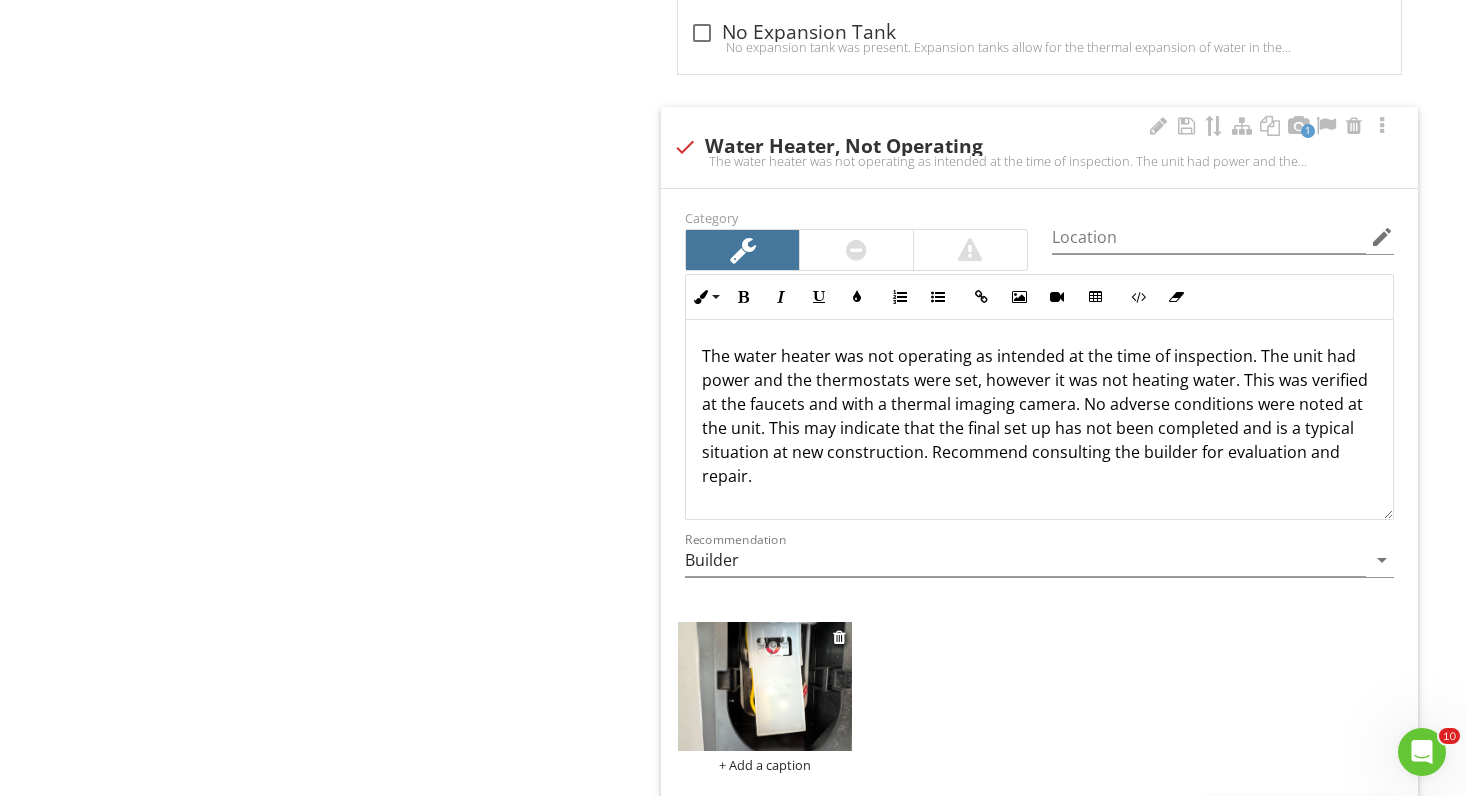 click at bounding box center [764, 687] 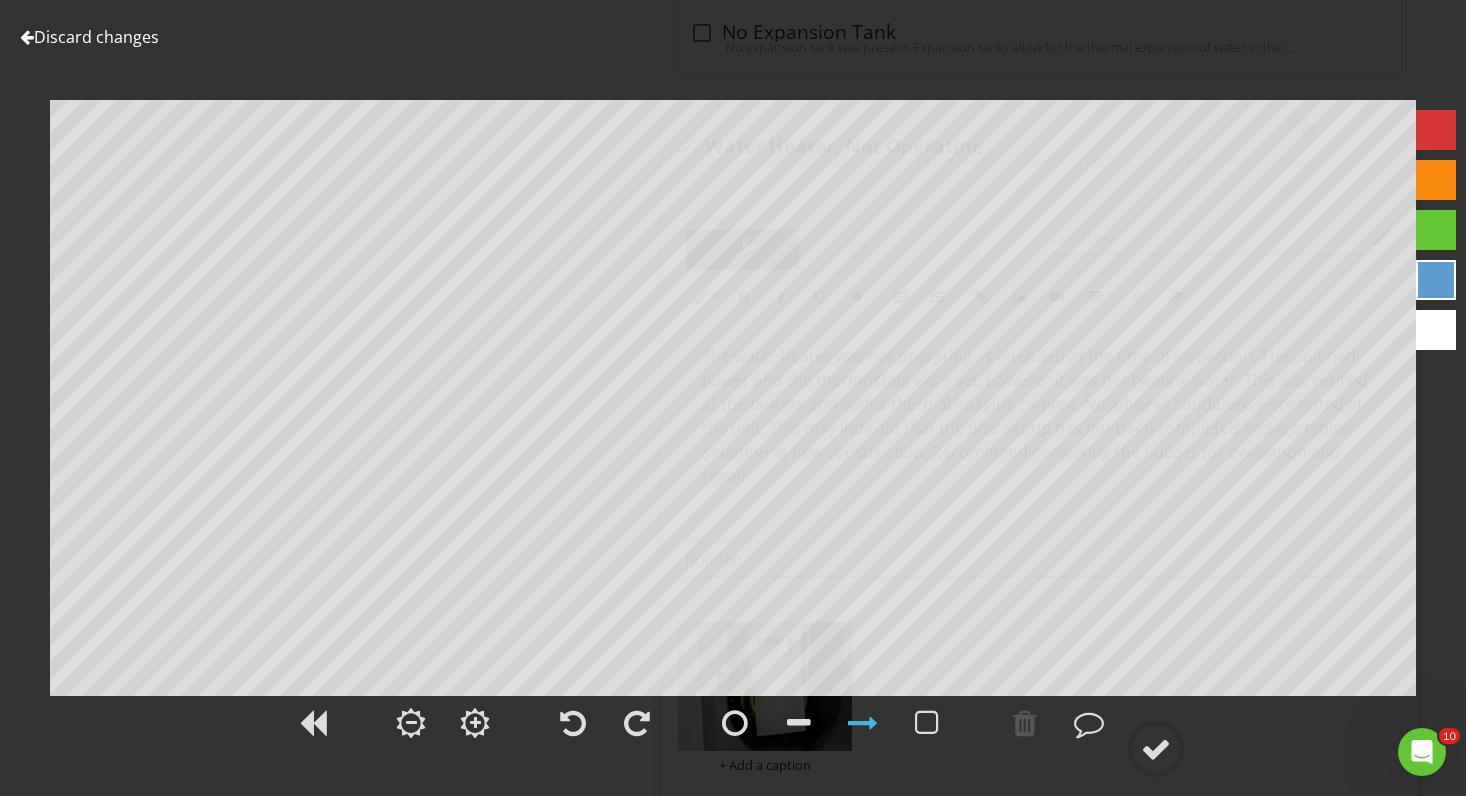 click on "Discard changes" at bounding box center [89, 37] 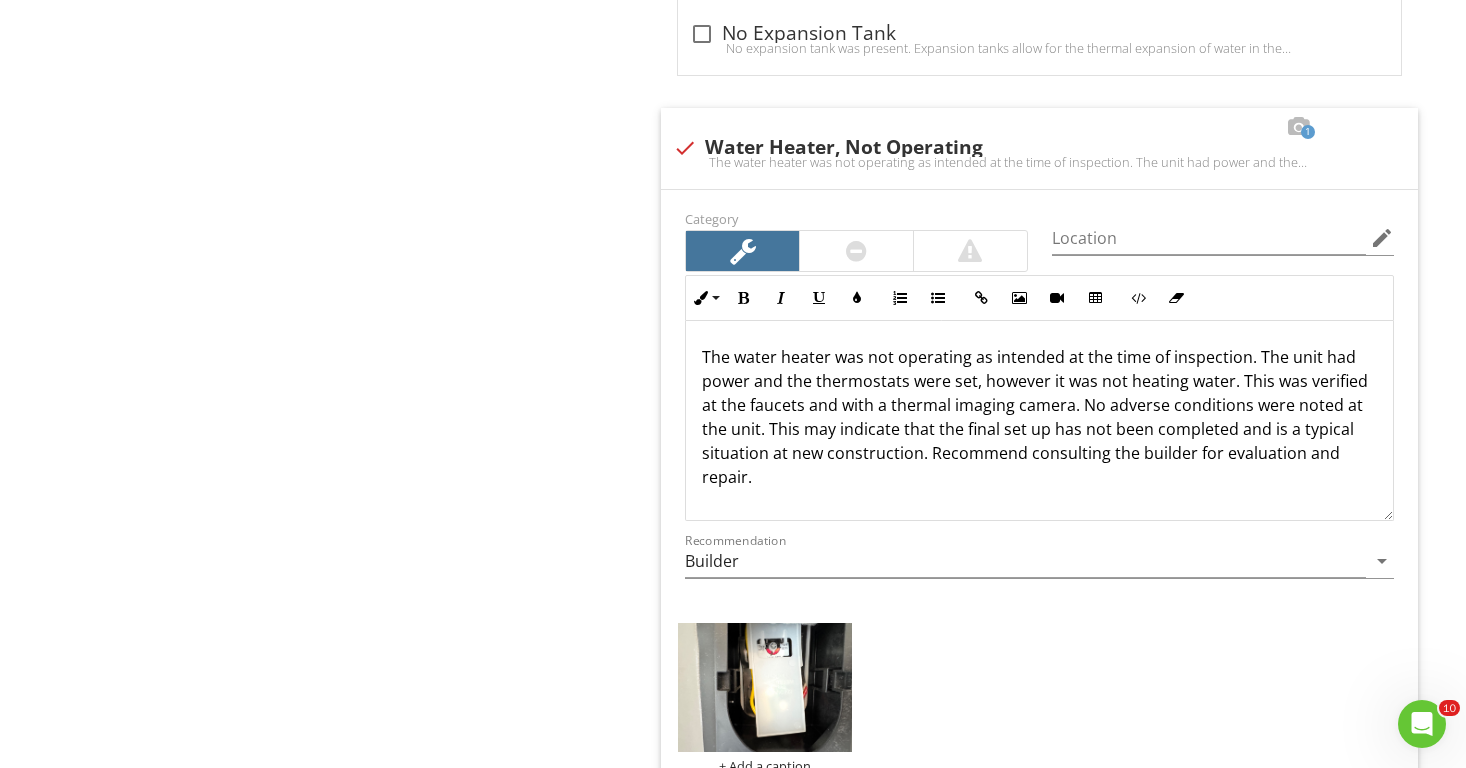 scroll, scrollTop: 5305, scrollLeft: 0, axis: vertical 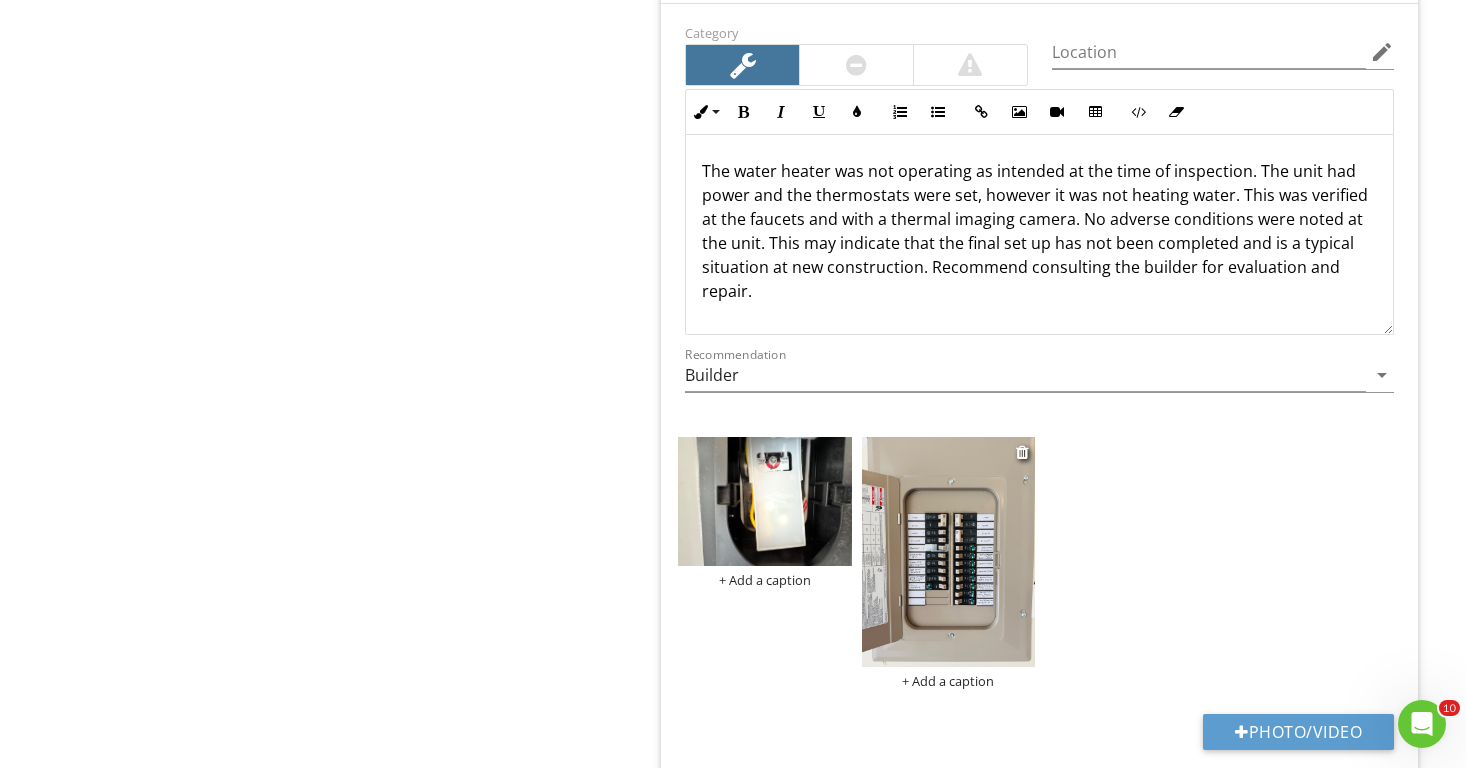 click at bounding box center [948, 552] 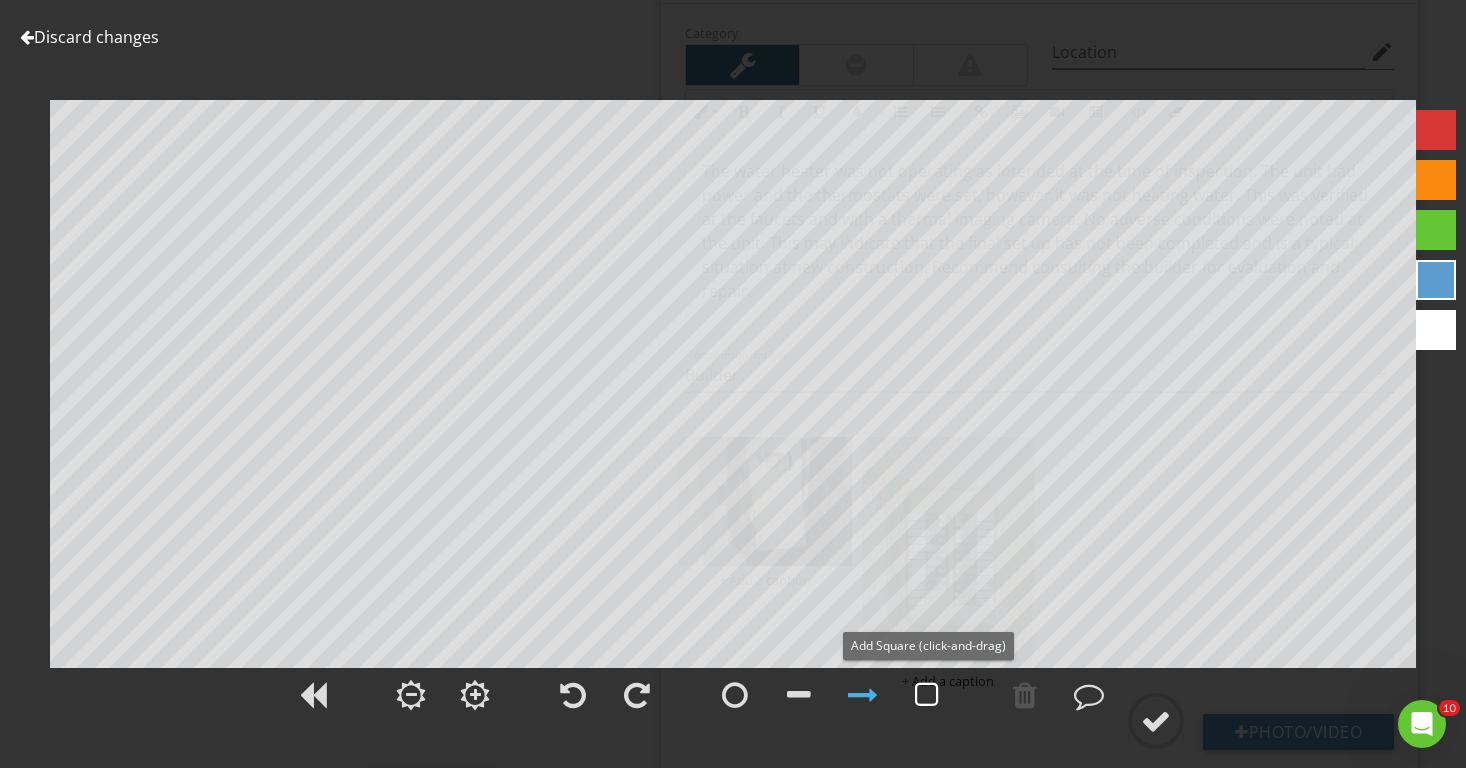 click at bounding box center (927, 695) 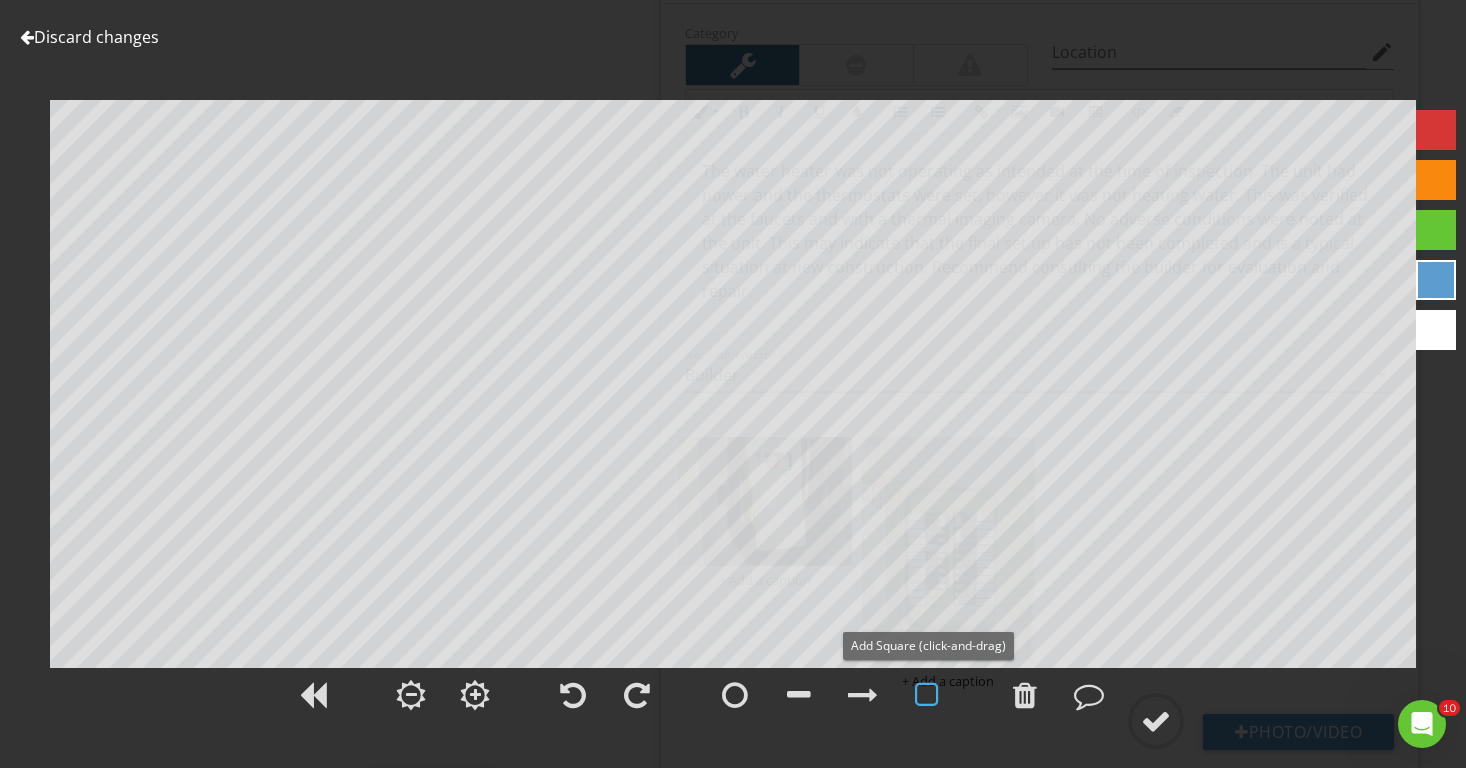 click at bounding box center [927, 695] 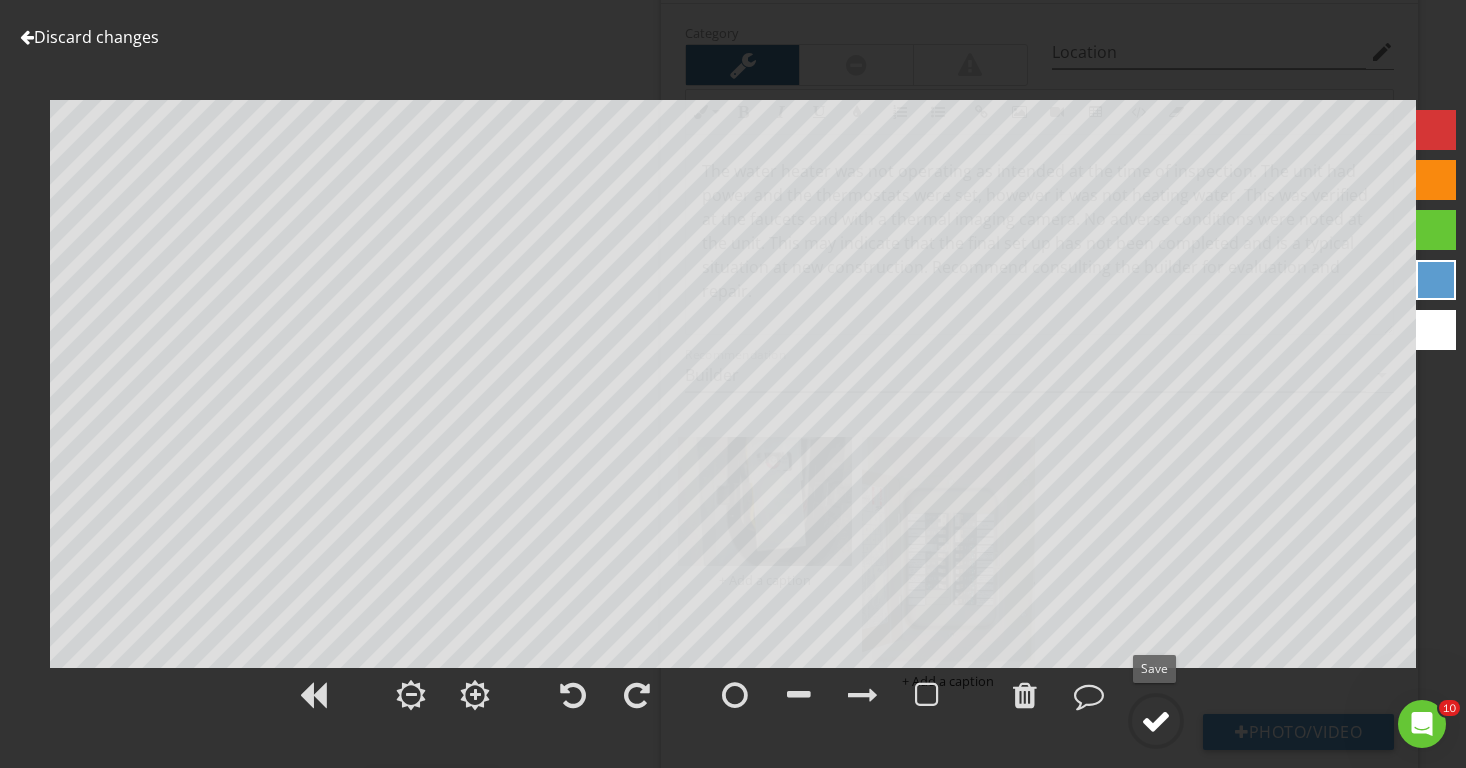 click at bounding box center (1156, 721) 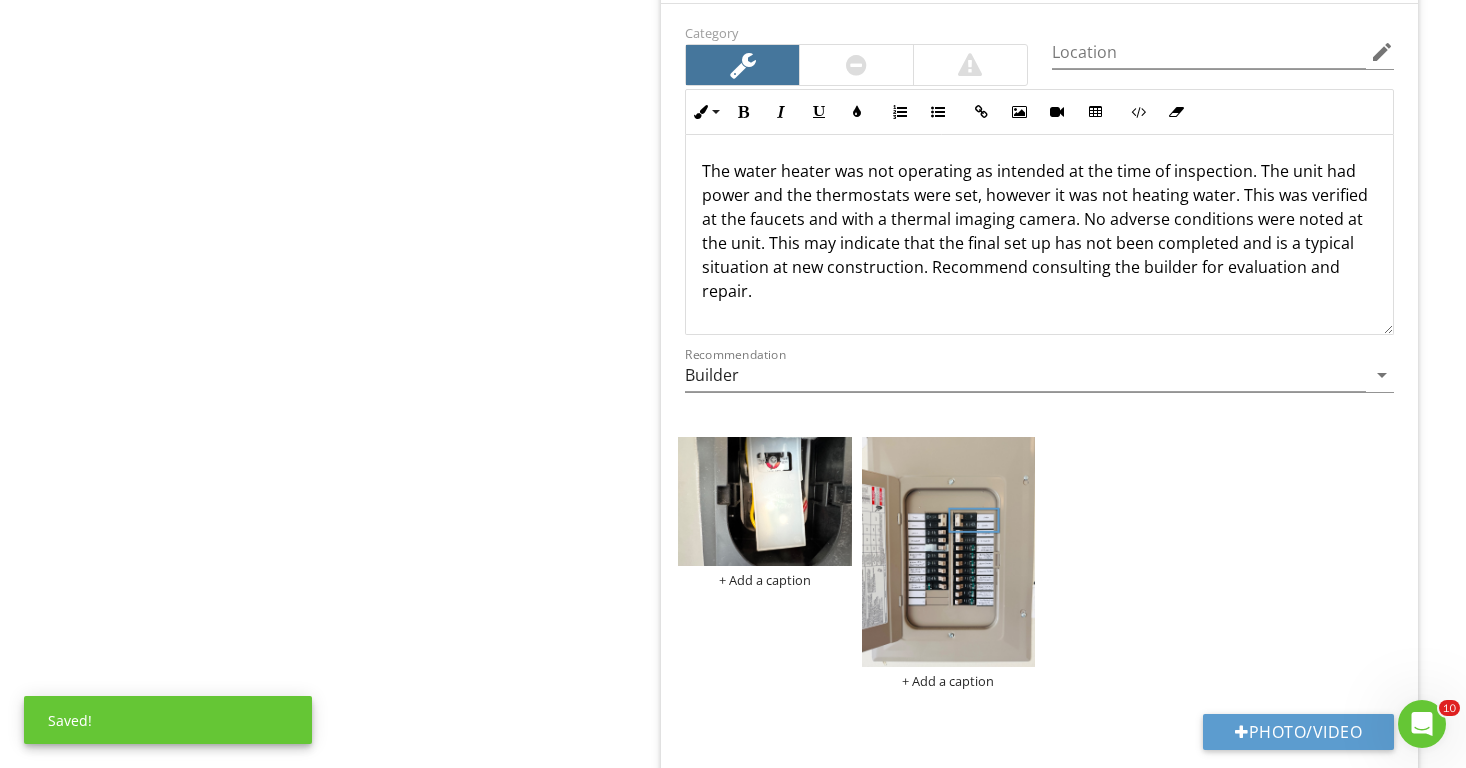 click on "Plumbing
General
Main Water Shut-off Device
Drain, Waste, & Vent Systems
Water Supply, Distribution Systems & Fixtures
Plumbing Faucets & Handles
Toilets
Hot Water Systems, Controls, Flues & Vents
Shower Heads & Diverters
Tub, Shower & Sink
Plumbing Vent
Drain Stop
Fuel Storage & Distribution Systems
Hose Bibs
Item
Hot Water Systems, Controls, Flues & Vents
Info
Information                 2
Number of Units
check_box 1 Unit   check_box_outline_blank 2 Units         OTHER                   Location" at bounding box center [917, -2080] 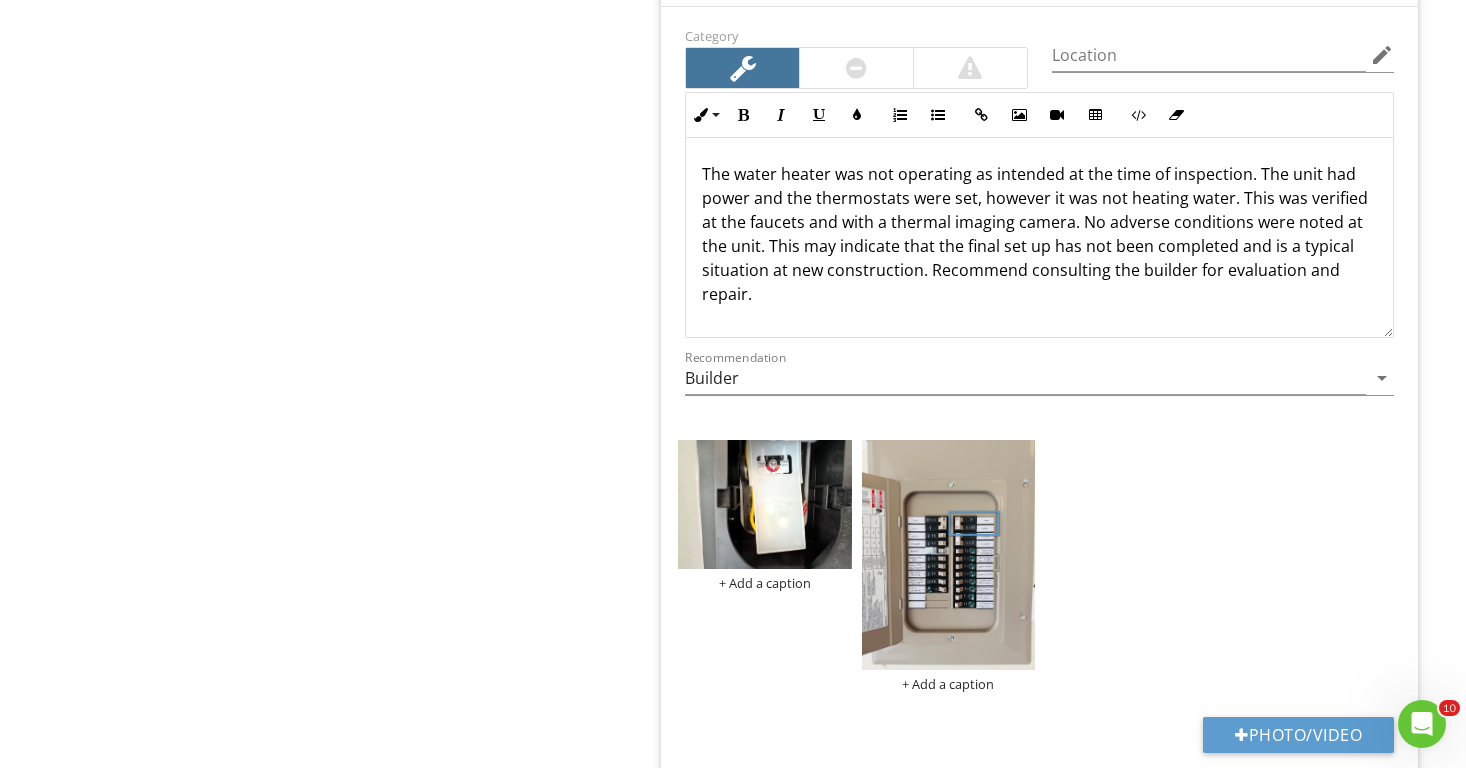 scroll, scrollTop: 5293, scrollLeft: 0, axis: vertical 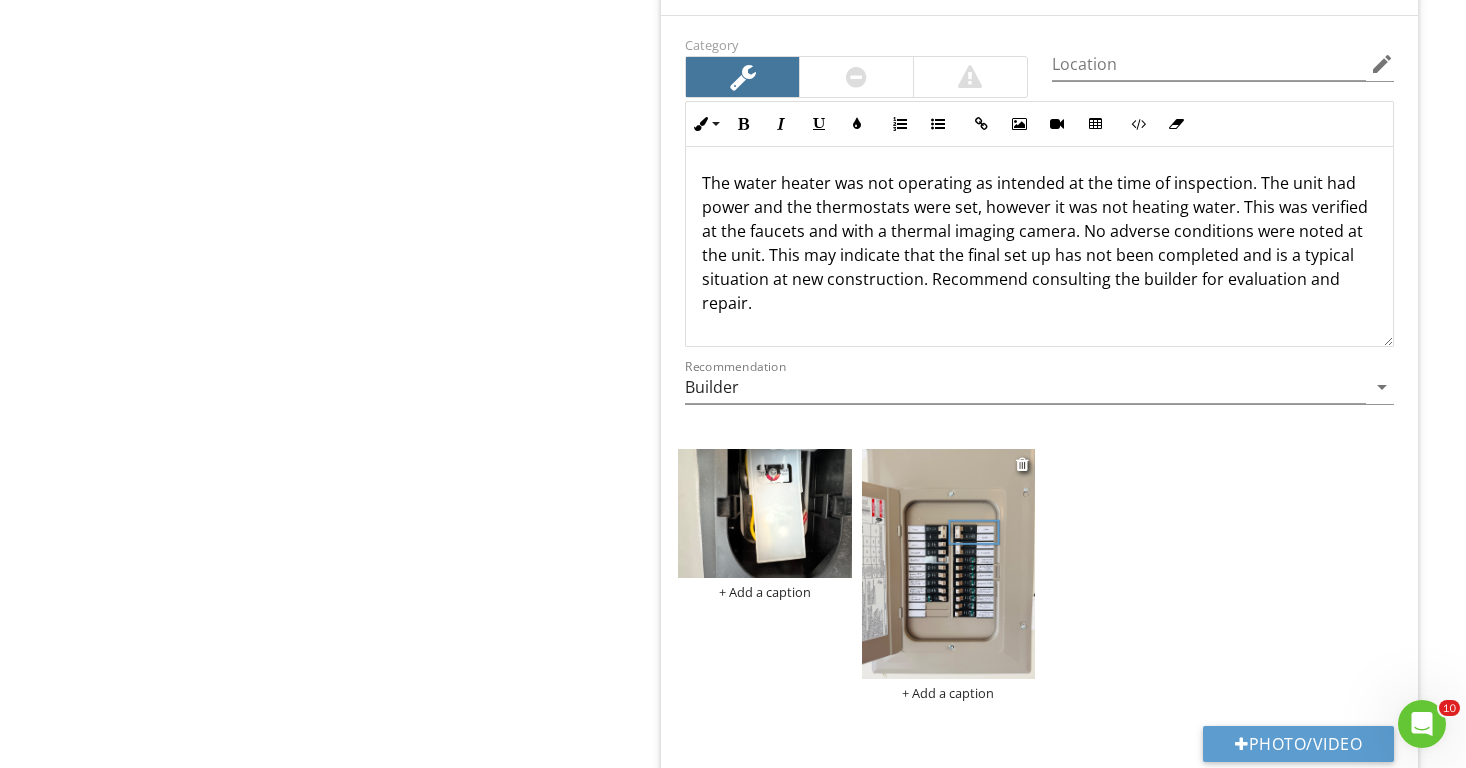 click on "+ Add a caption" at bounding box center (948, 693) 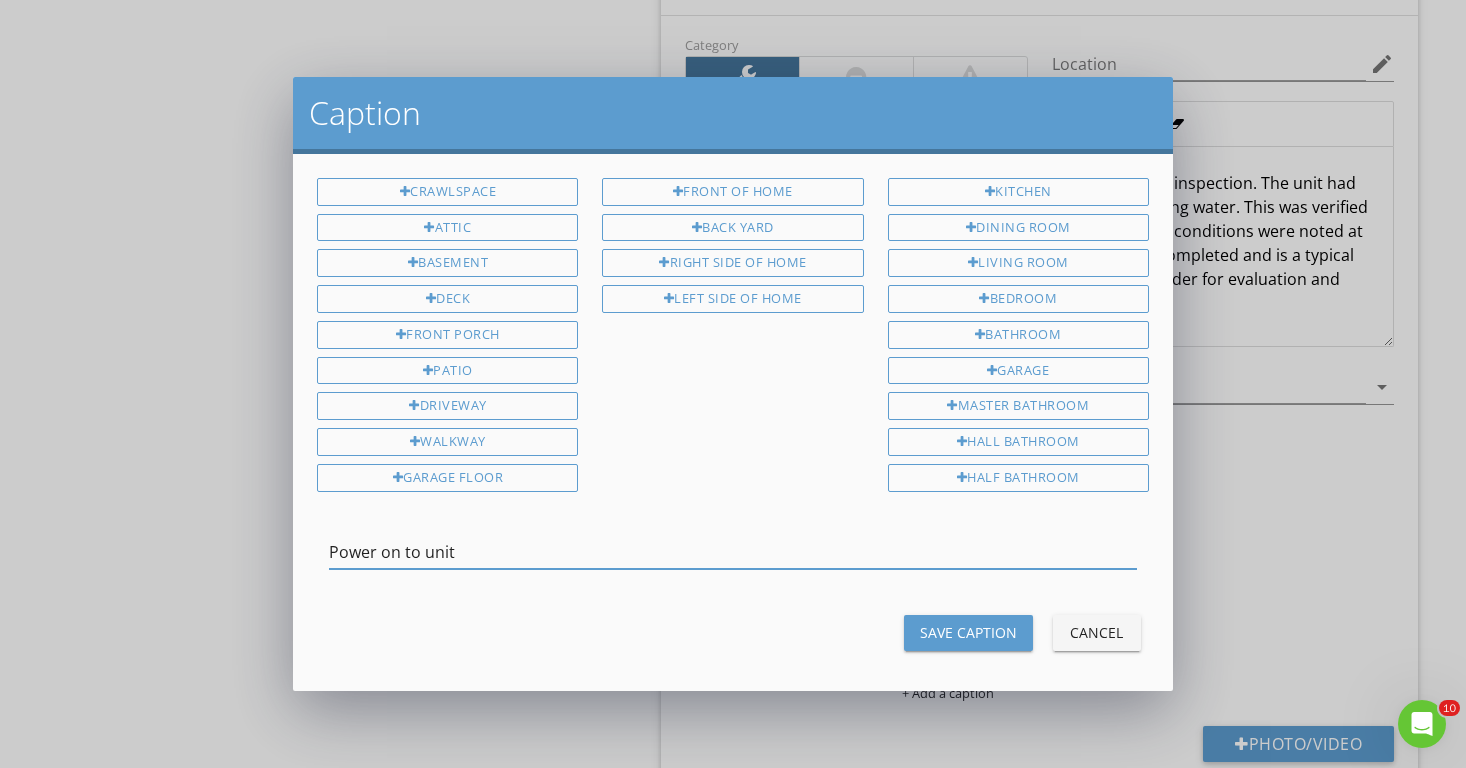 type on "Power on to unit" 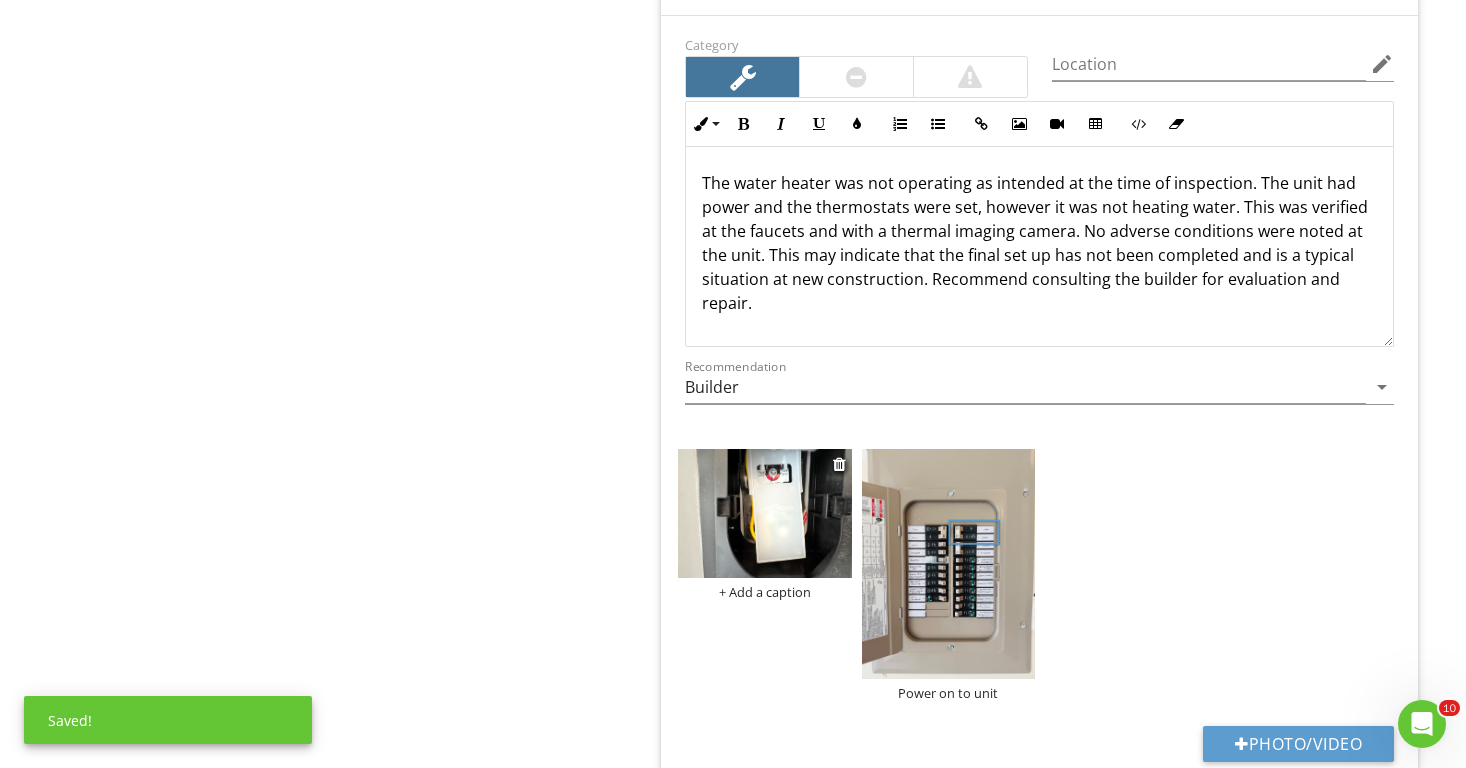 click on "+ Add a caption" at bounding box center (764, 592) 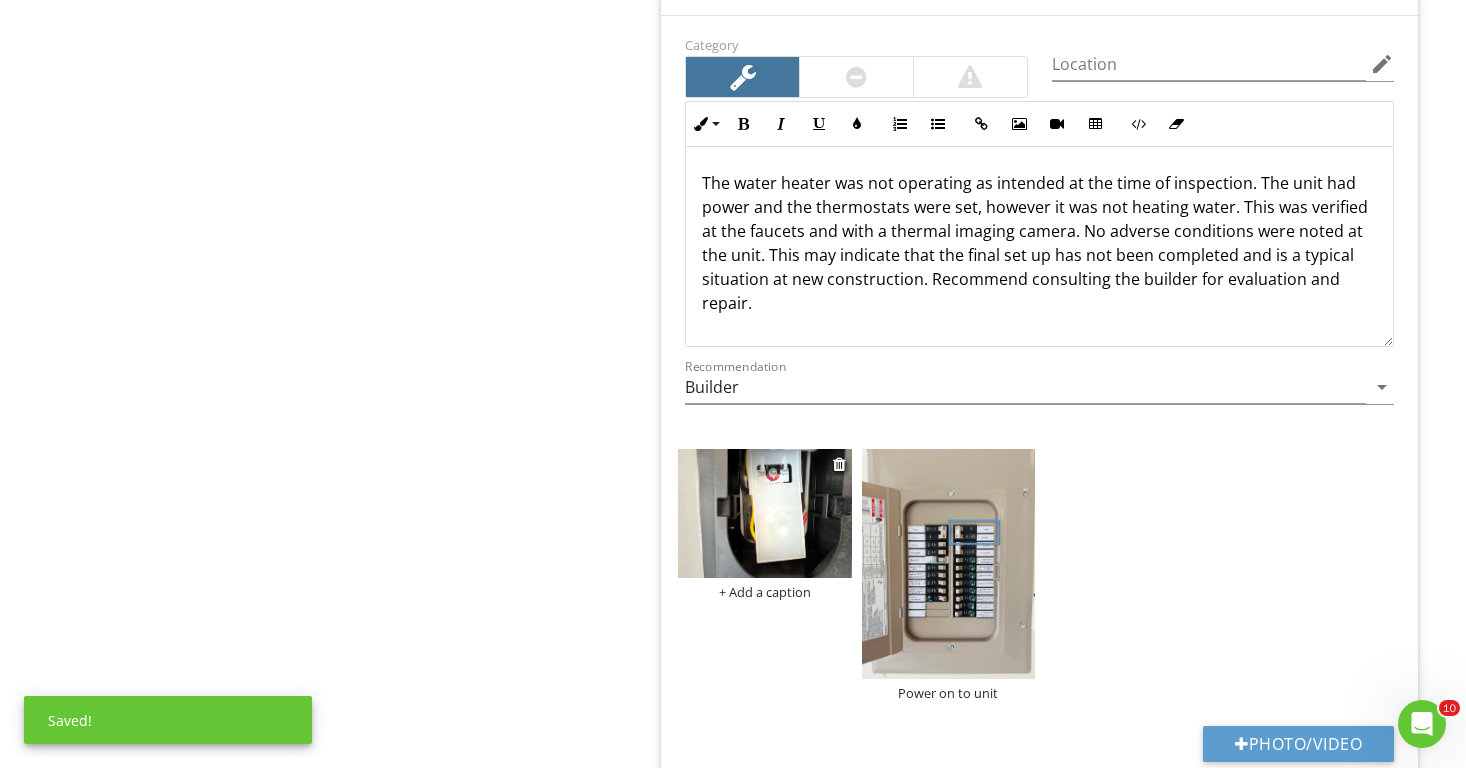 scroll, scrollTop: 0, scrollLeft: 0, axis: both 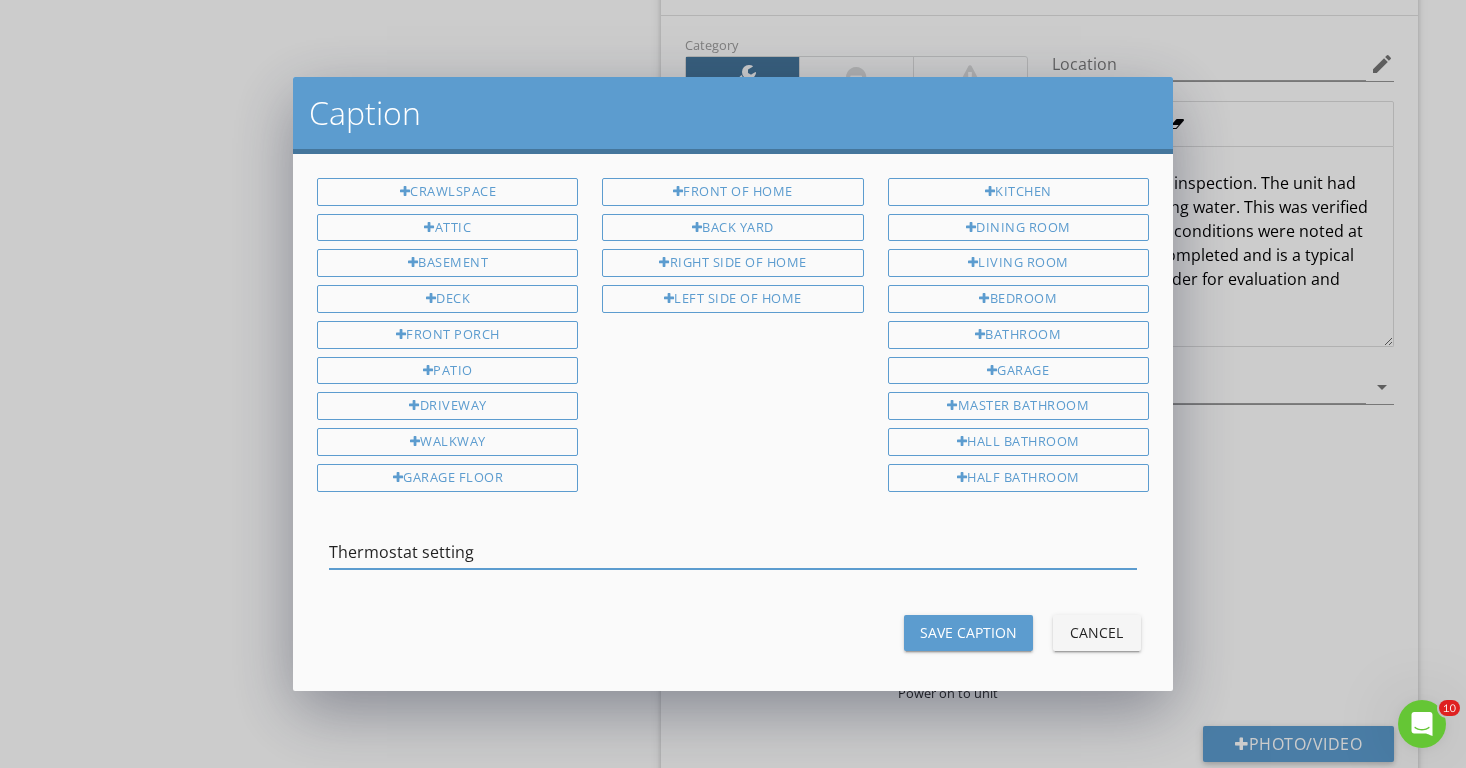 type on "Thermostat setting" 